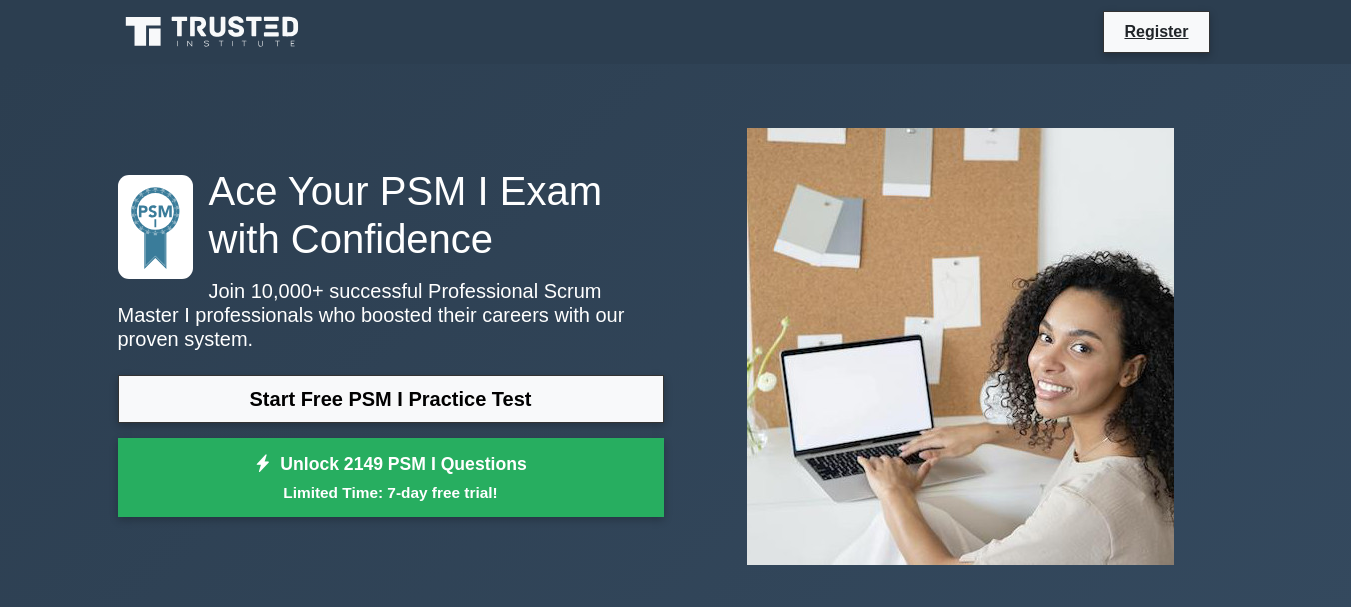 scroll, scrollTop: 0, scrollLeft: 0, axis: both 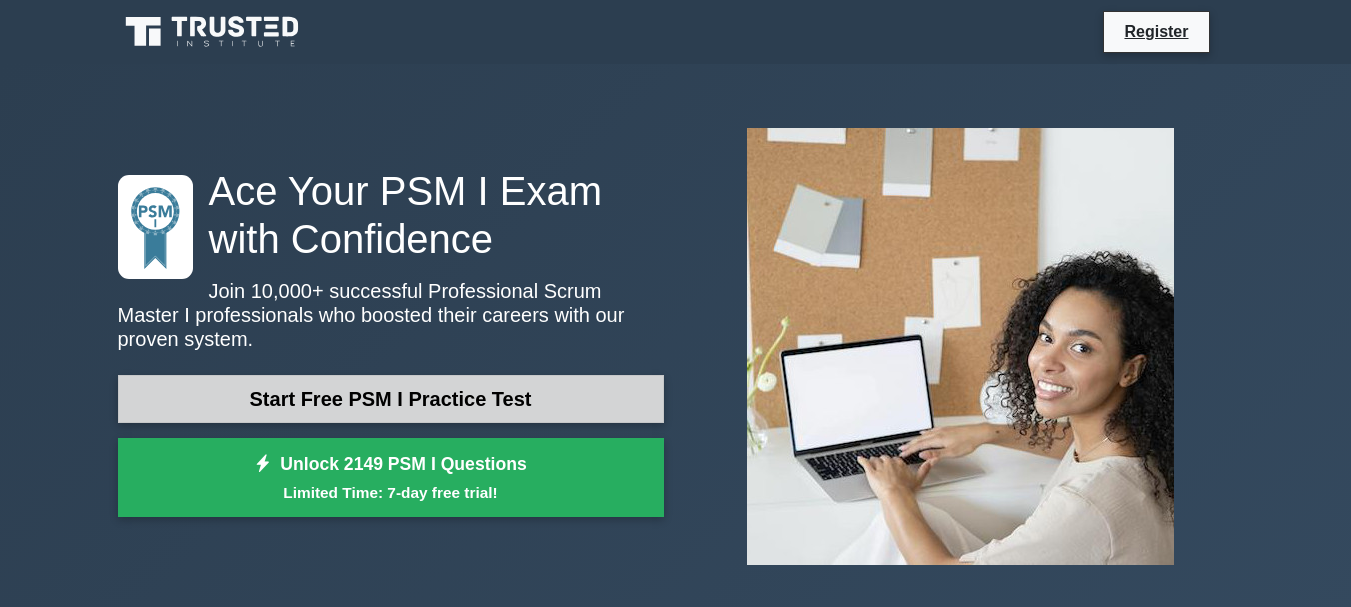 click on "Start Free PSM I Practice Test" at bounding box center [391, 399] 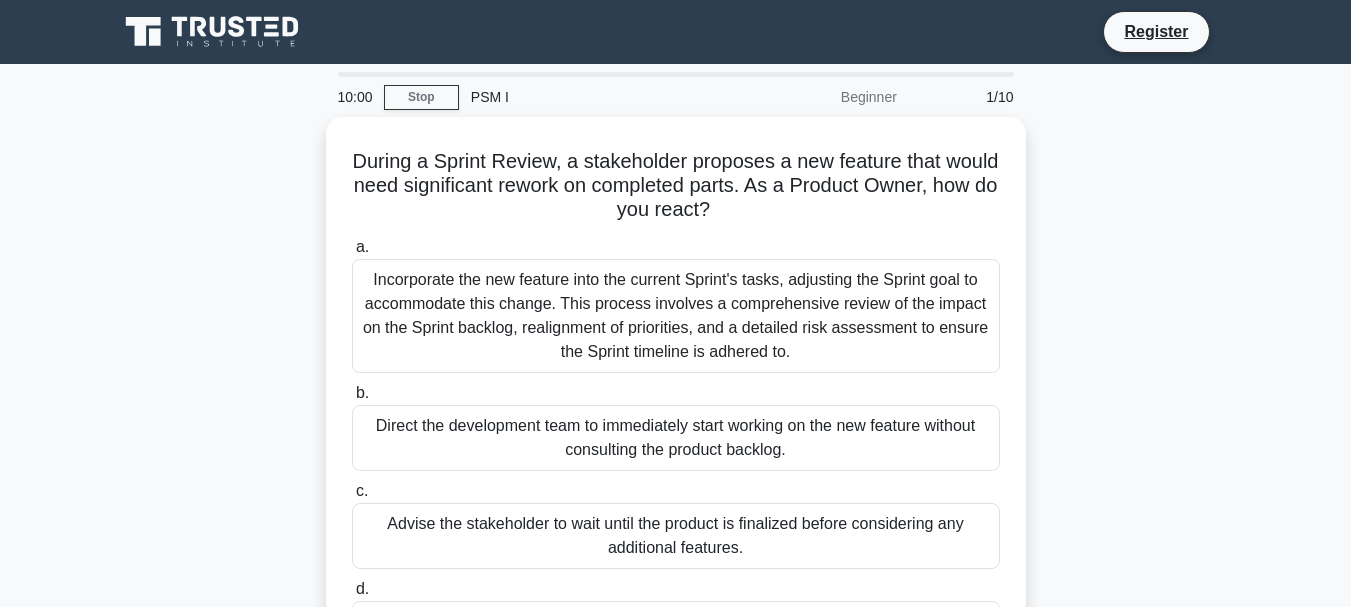 scroll, scrollTop: 0, scrollLeft: 0, axis: both 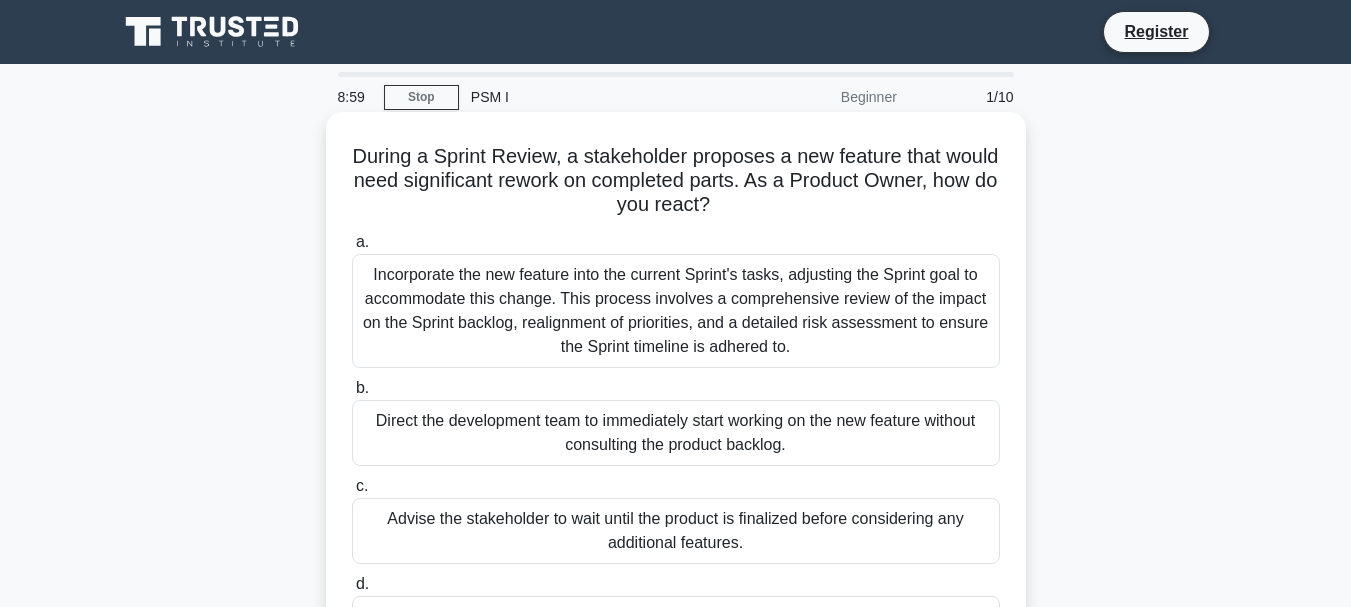 click on "Incorporate the new feature into the current Sprint's tasks, adjusting the Sprint goal to accommodate this change. This process involves a comprehensive review of the impact on the Sprint backlog, realignment of priorities, and a detailed risk assessment to ensure the Sprint timeline is adhered to." at bounding box center [676, 311] 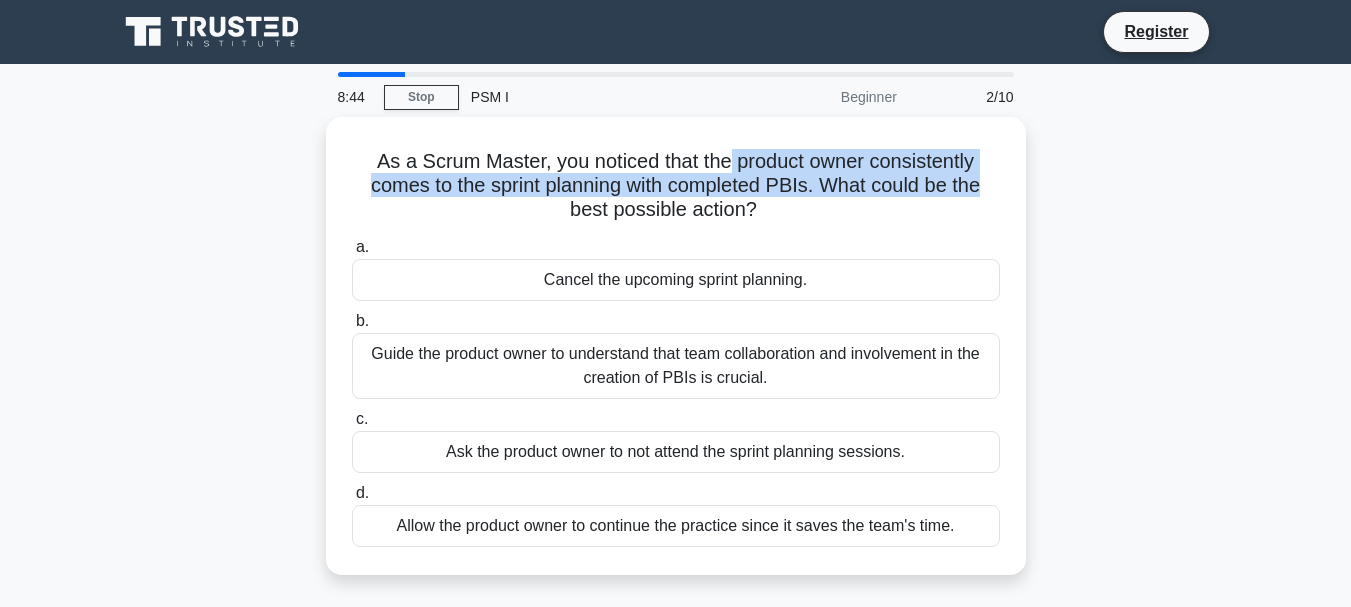 drag, startPoint x: 731, startPoint y: 157, endPoint x: 1039, endPoint y: 183, distance: 309.09546 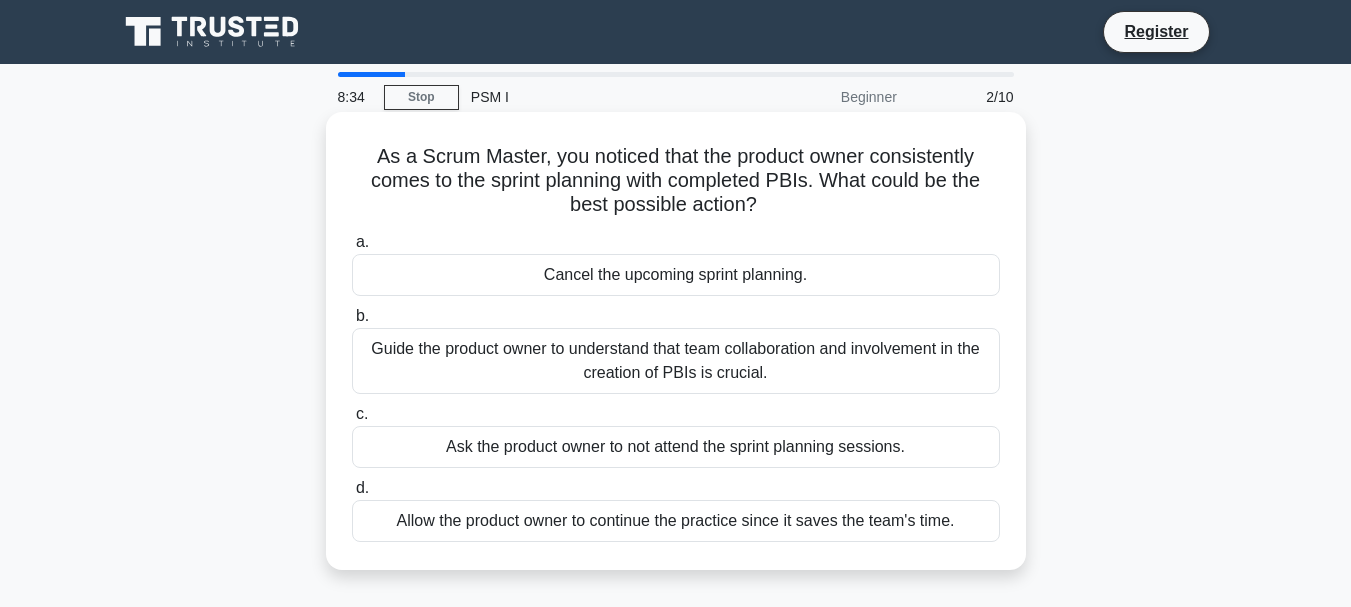 click on "Guide the product owner to understand that team collaboration and involvement in the creation of PBIs is crucial." at bounding box center [676, 361] 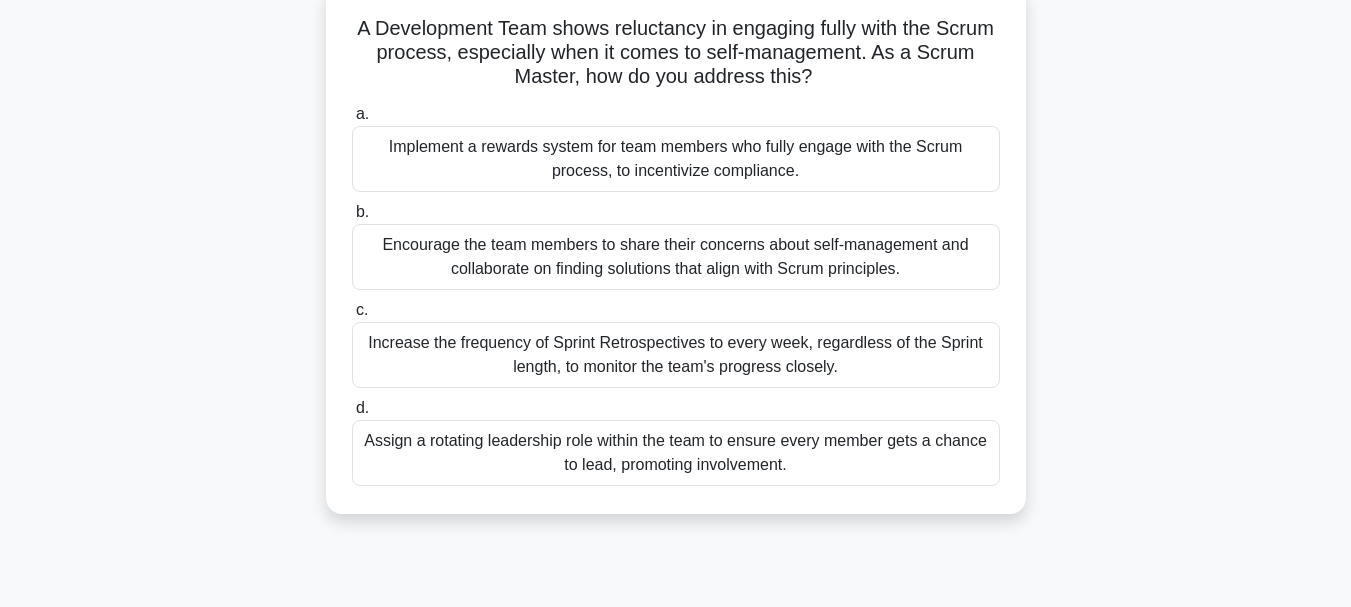 scroll, scrollTop: 100, scrollLeft: 0, axis: vertical 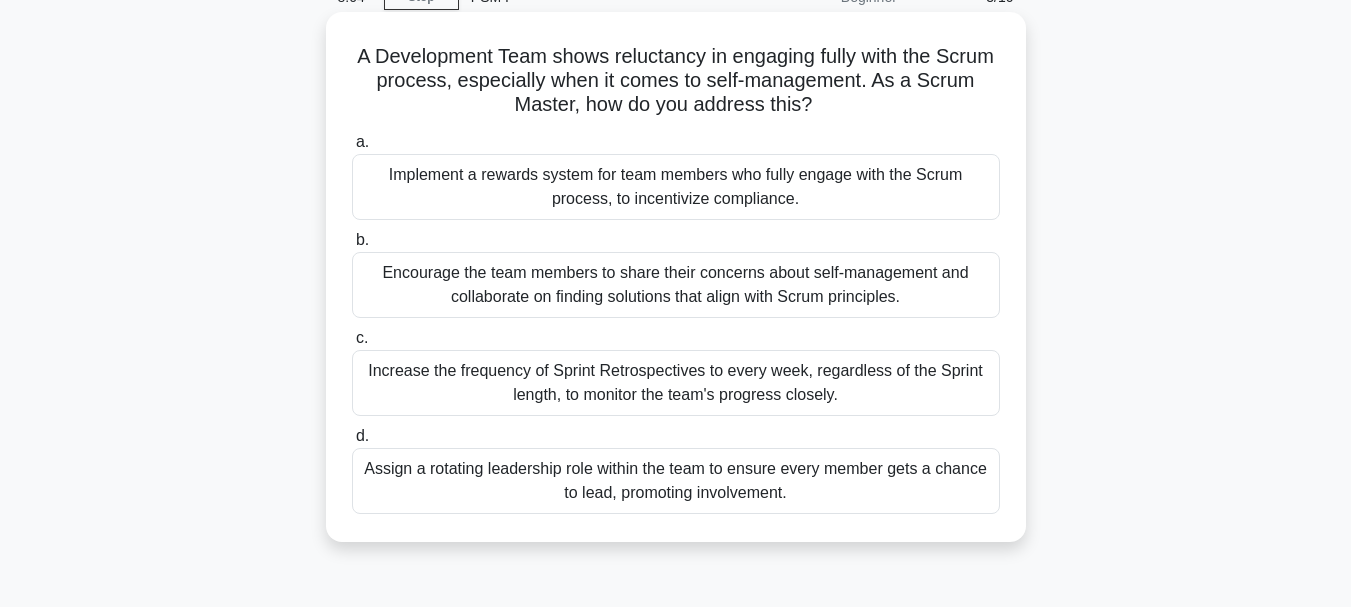 click on "Assign a rotating leadership role within the team to ensure every member gets a chance to lead, promoting involvement." at bounding box center [676, 481] 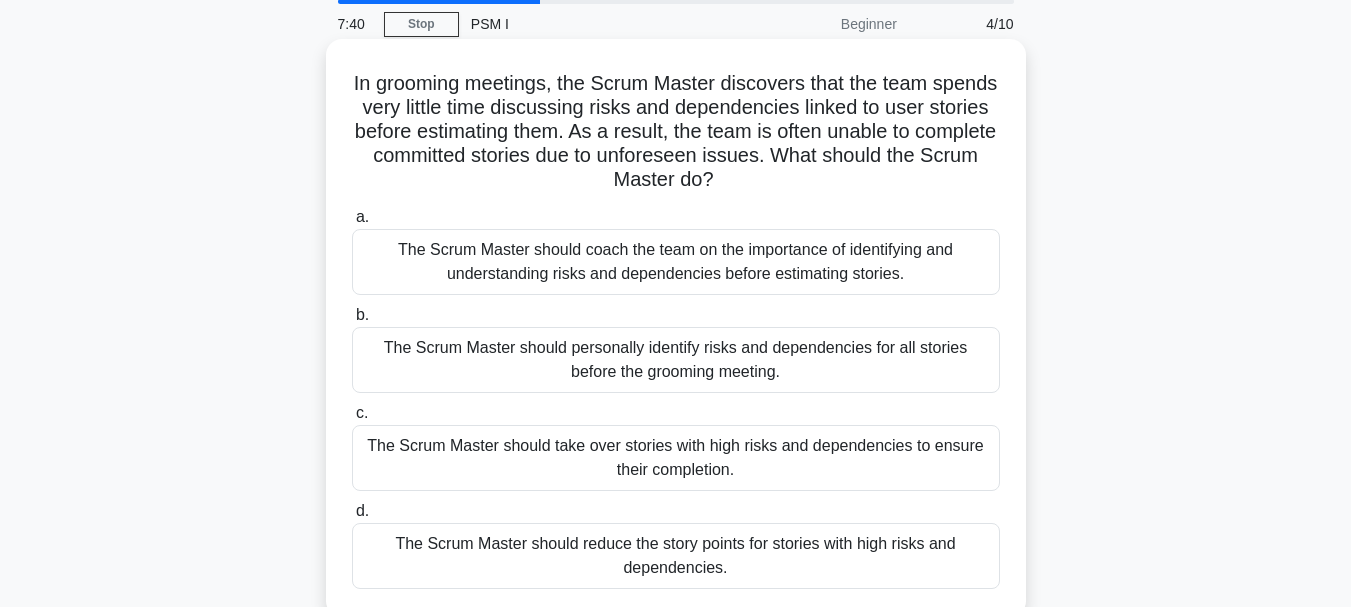 scroll, scrollTop: 100, scrollLeft: 0, axis: vertical 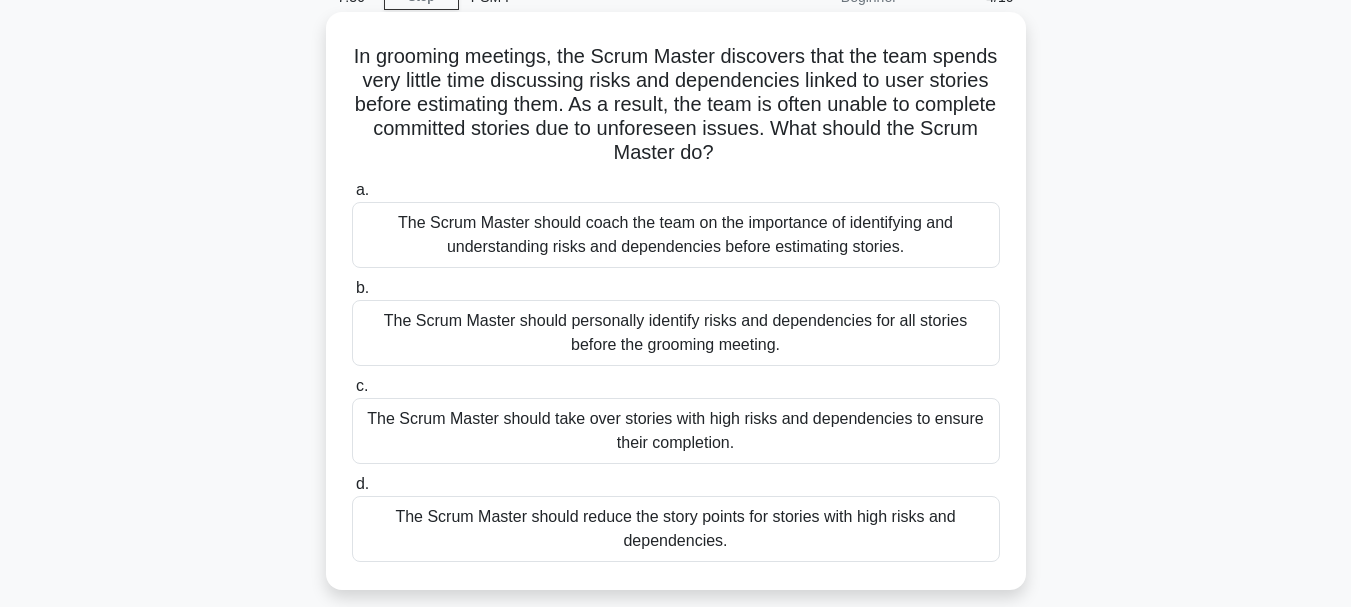 click on "The Scrum Master should coach the team on the importance of identifying and understanding risks and dependencies before estimating stories." at bounding box center (676, 235) 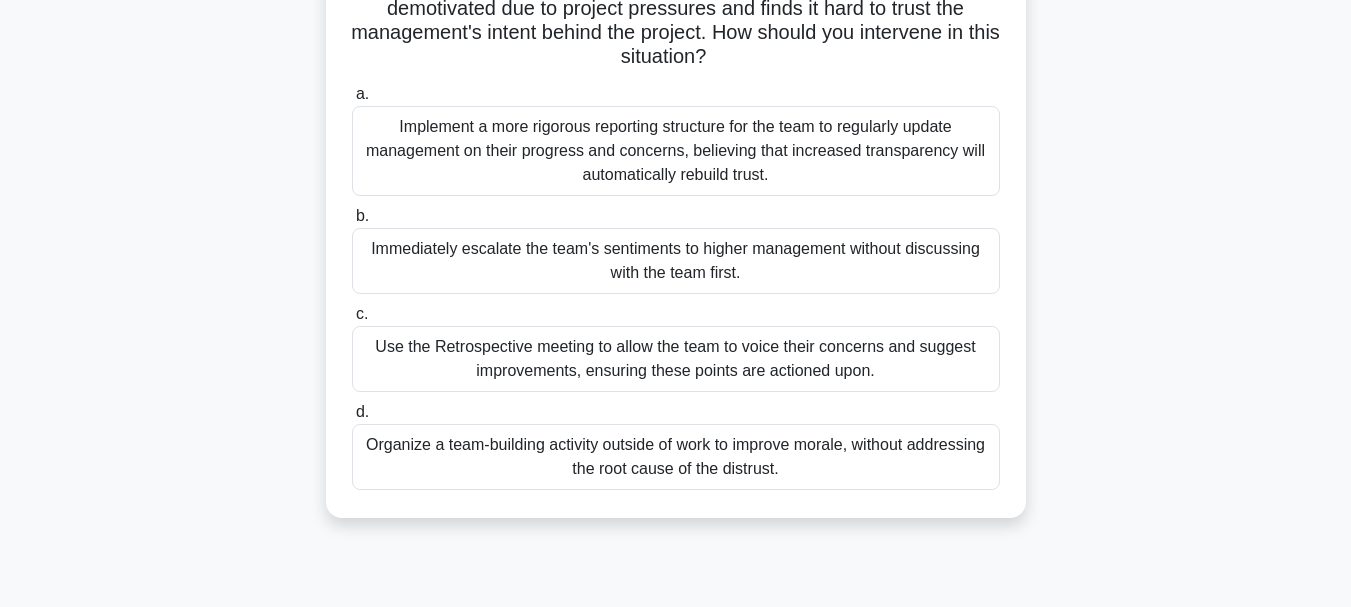 scroll, scrollTop: 200, scrollLeft: 0, axis: vertical 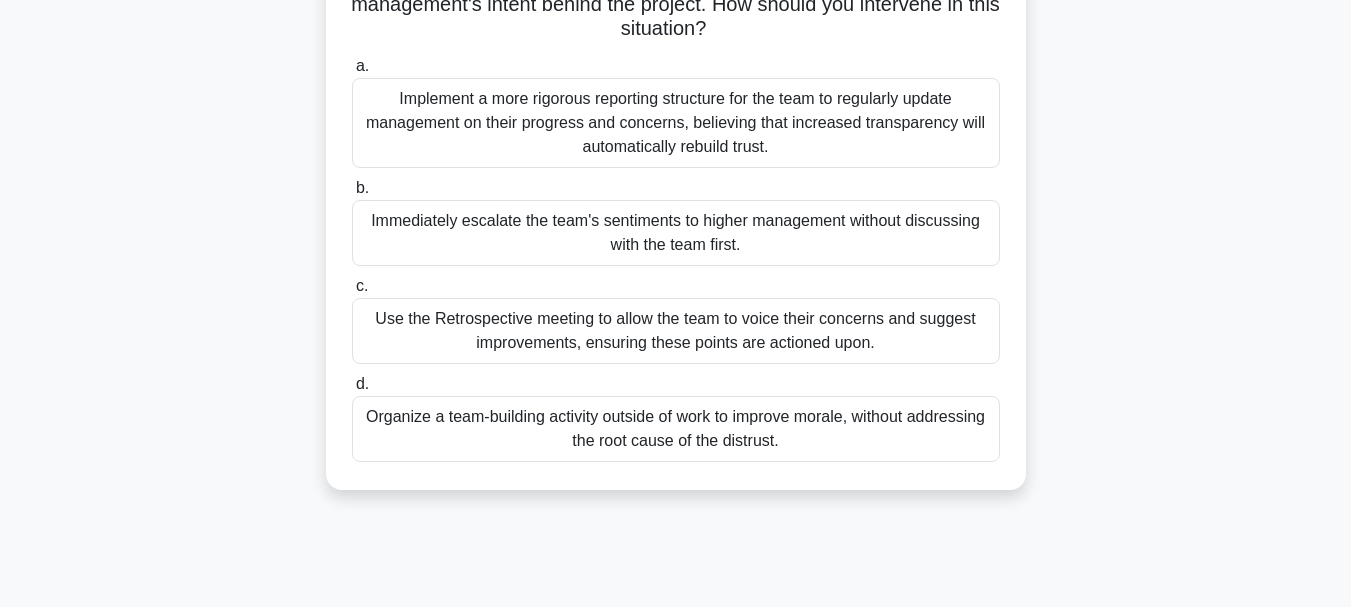 click on "Use the Retrospective meeting to allow the team to voice their concerns and suggest improvements, ensuring these points are actioned upon." at bounding box center [676, 331] 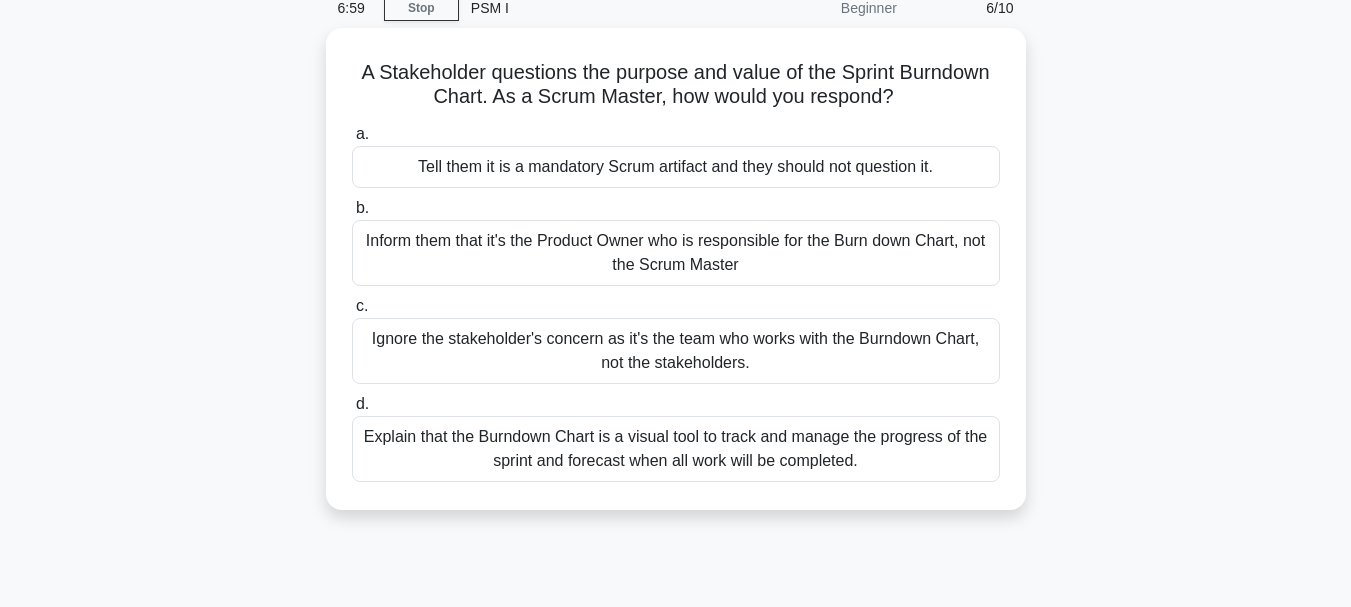 scroll, scrollTop: 0, scrollLeft: 0, axis: both 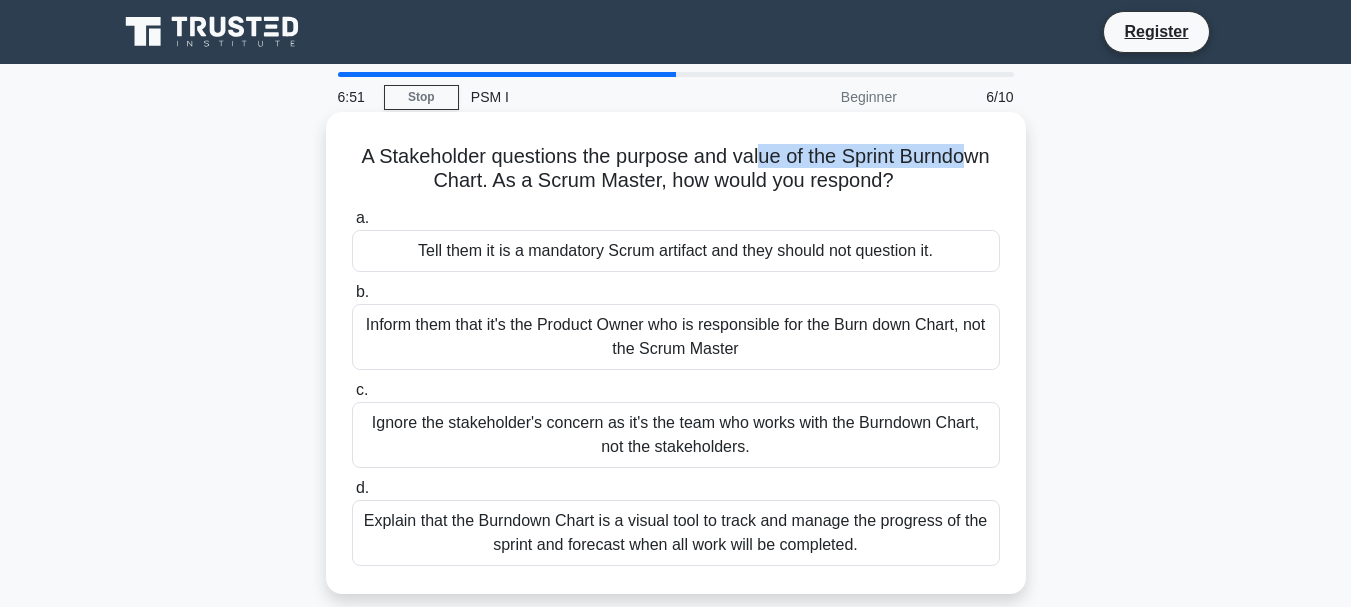drag, startPoint x: 759, startPoint y: 157, endPoint x: 975, endPoint y: 166, distance: 216.18742 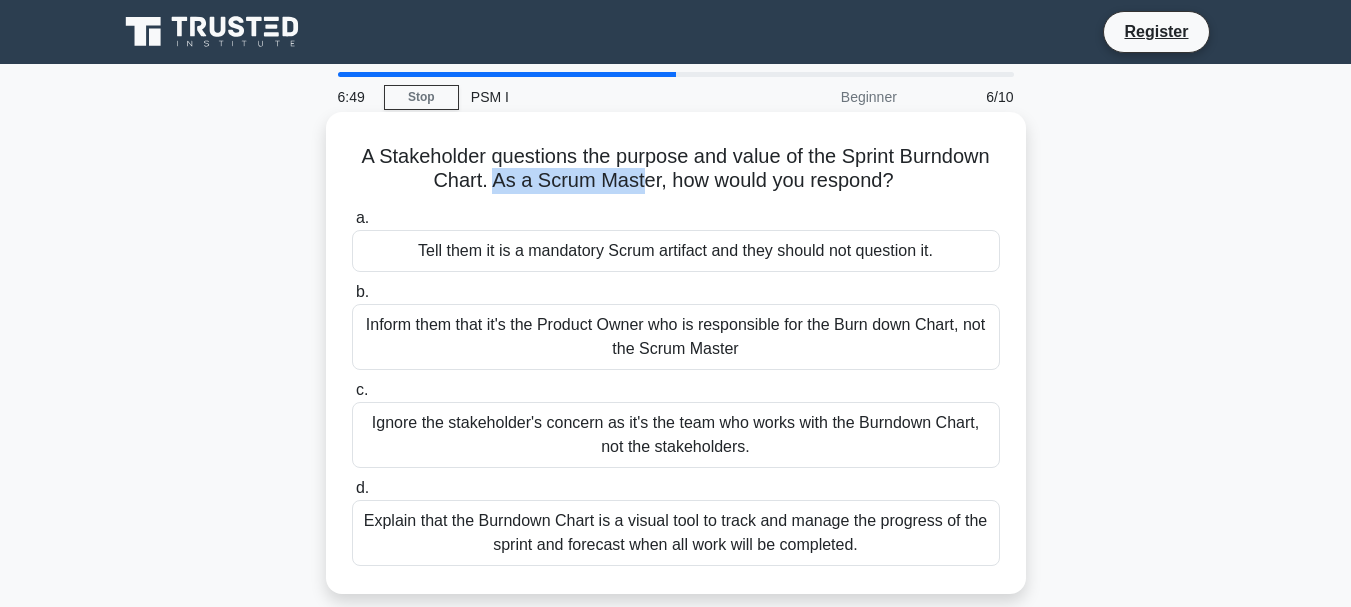 drag, startPoint x: 487, startPoint y: 187, endPoint x: 638, endPoint y: 190, distance: 151.0298 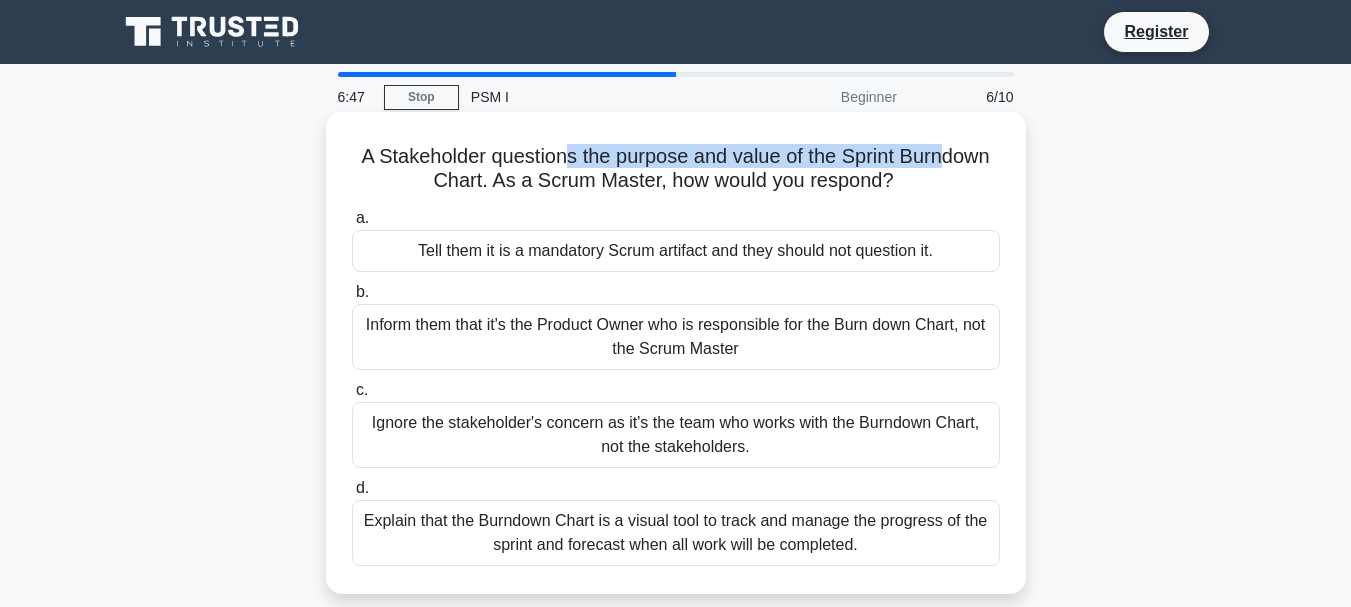 drag, startPoint x: 564, startPoint y: 157, endPoint x: 953, endPoint y: 162, distance: 389.03214 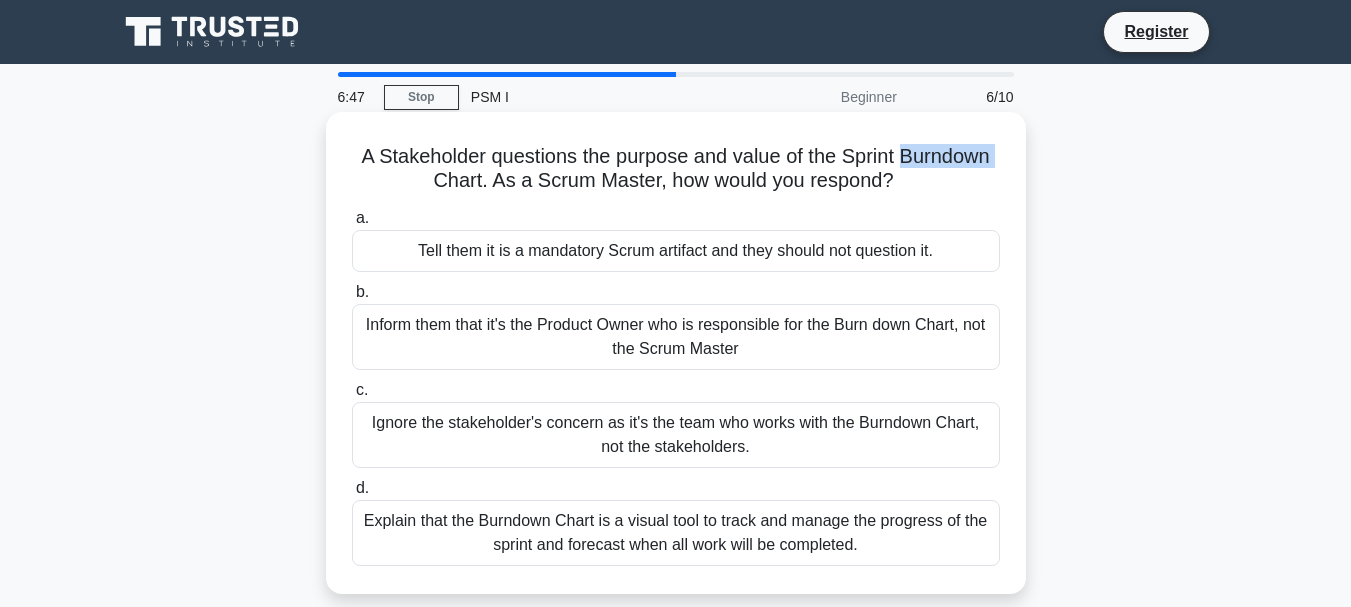 click on "A Stakeholder questions the purpose and value of the Sprint Burndown Chart. As a Scrum Master, how would you respond?
.spinner_0XTQ{transform-origin:center;animation:spinner_y6GP .75s linear infinite}@keyframes spinner_y6GP{100%{transform:rotate(360deg)}}" at bounding box center [676, 169] 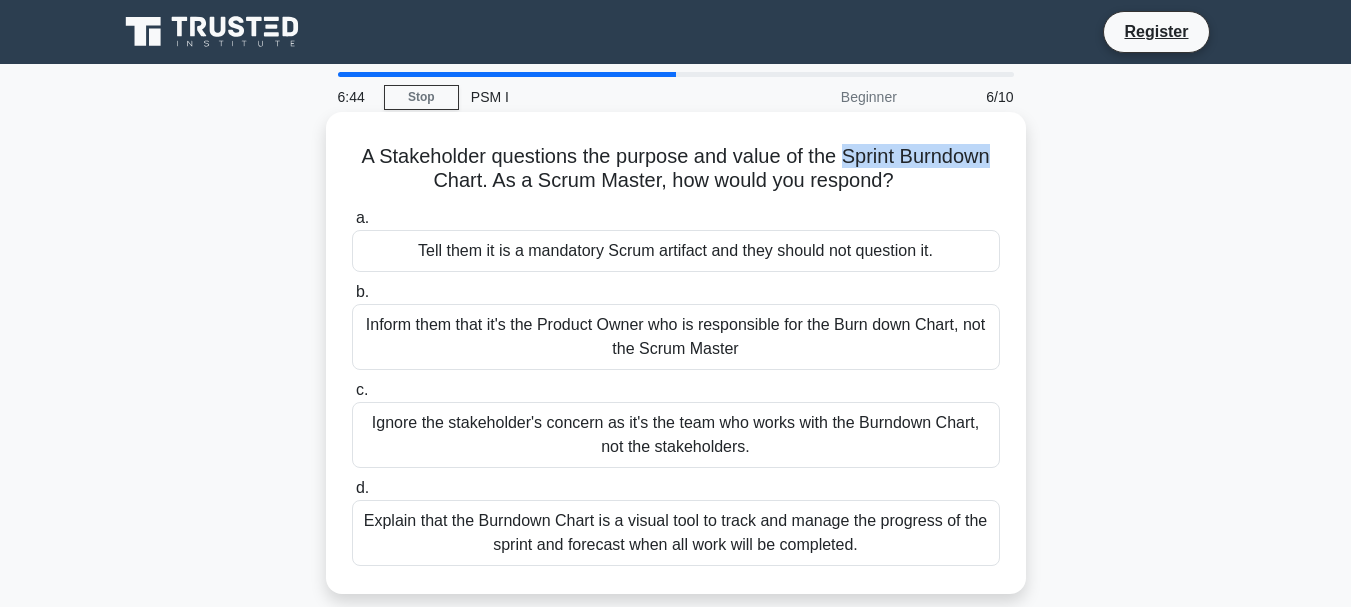 drag, startPoint x: 847, startPoint y: 153, endPoint x: 1005, endPoint y: 164, distance: 158.38245 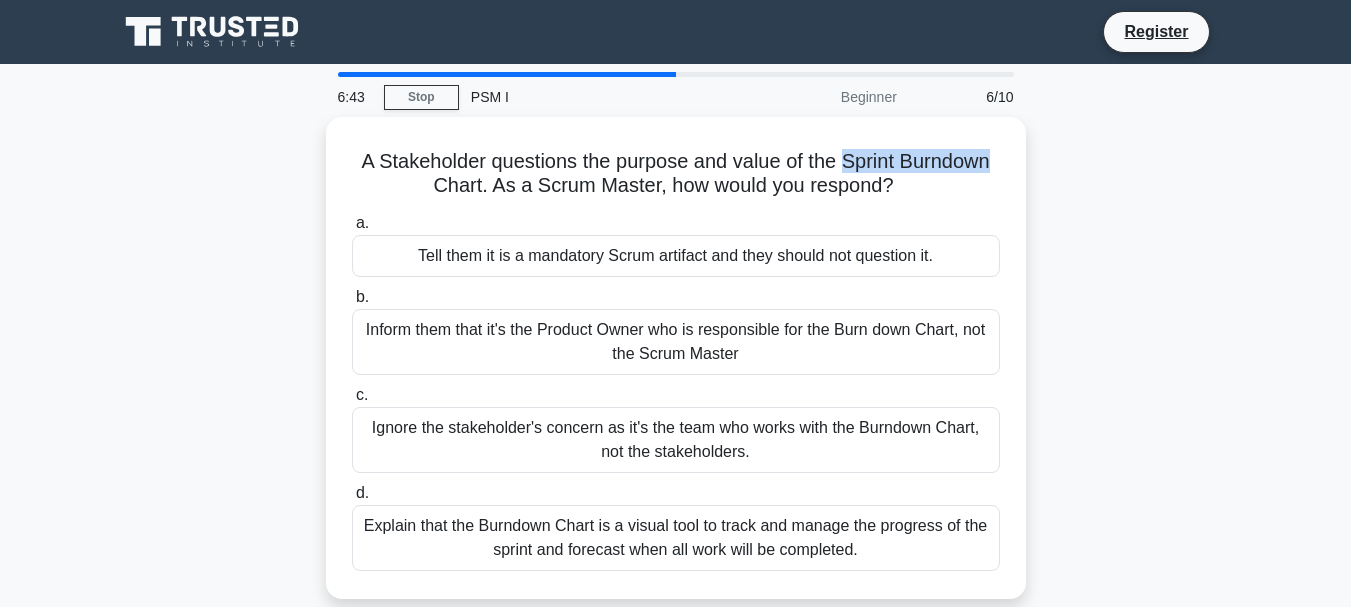 copy on "Sprint Burndown" 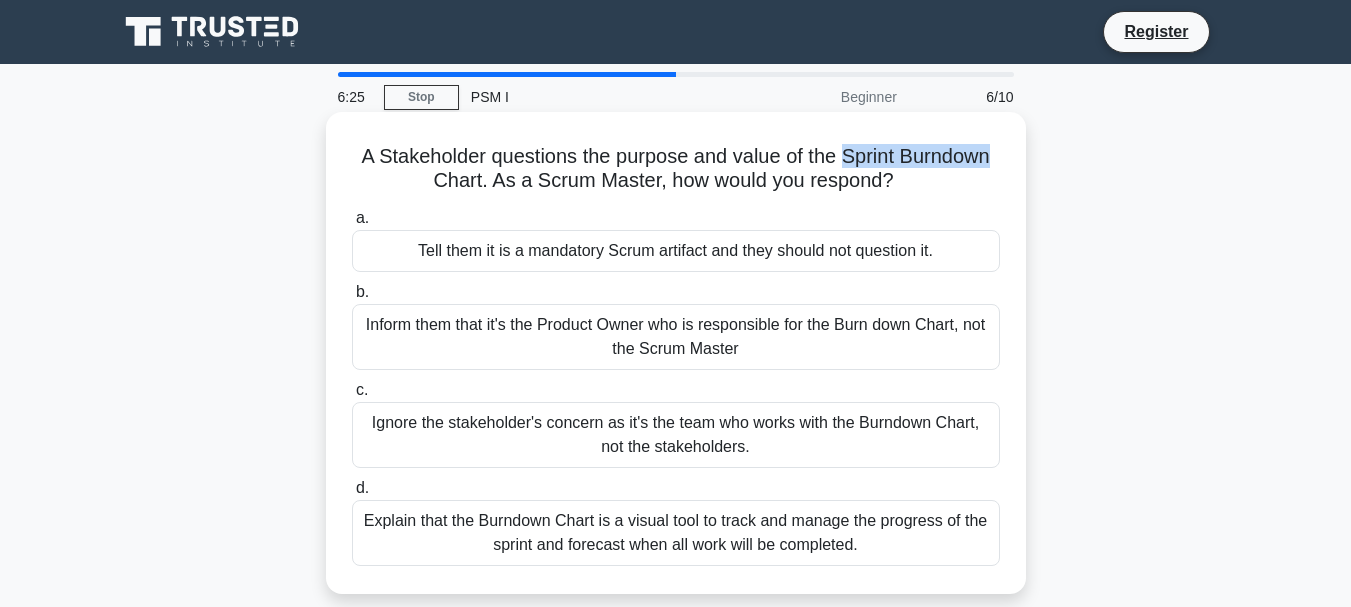 scroll, scrollTop: 100, scrollLeft: 0, axis: vertical 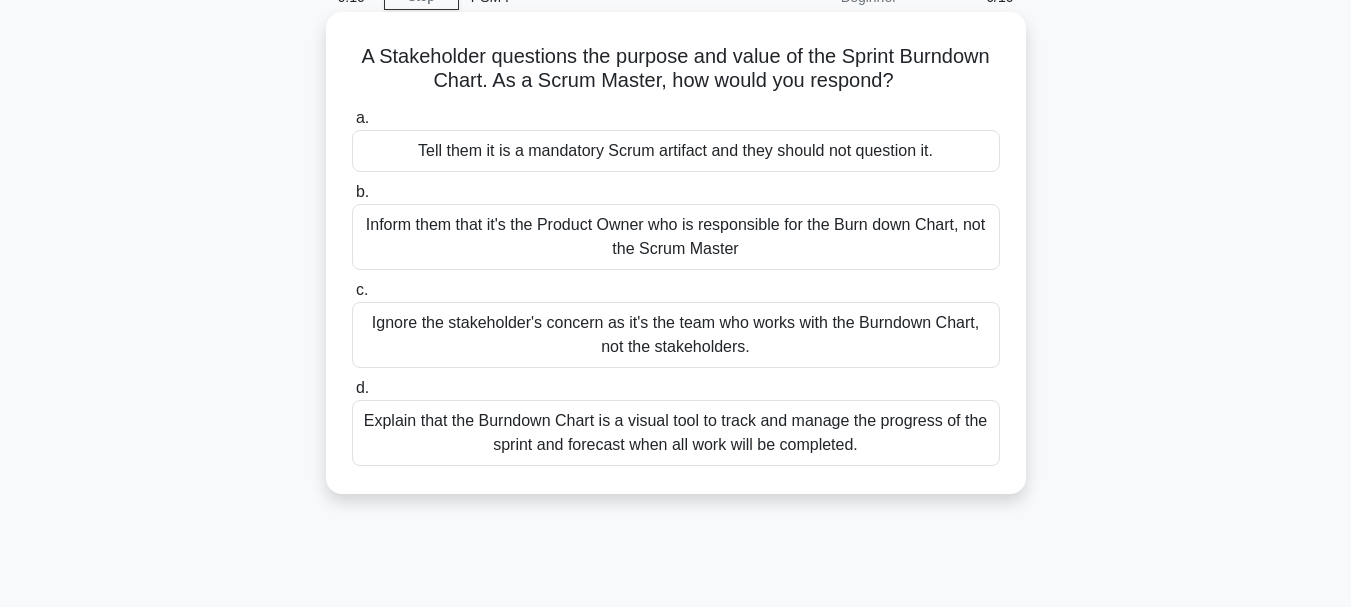 click on "d.
Explain that the Burndown Chart is a visual tool to track and manage the progress of the sprint and forecast when all work will be completed." at bounding box center (676, 421) 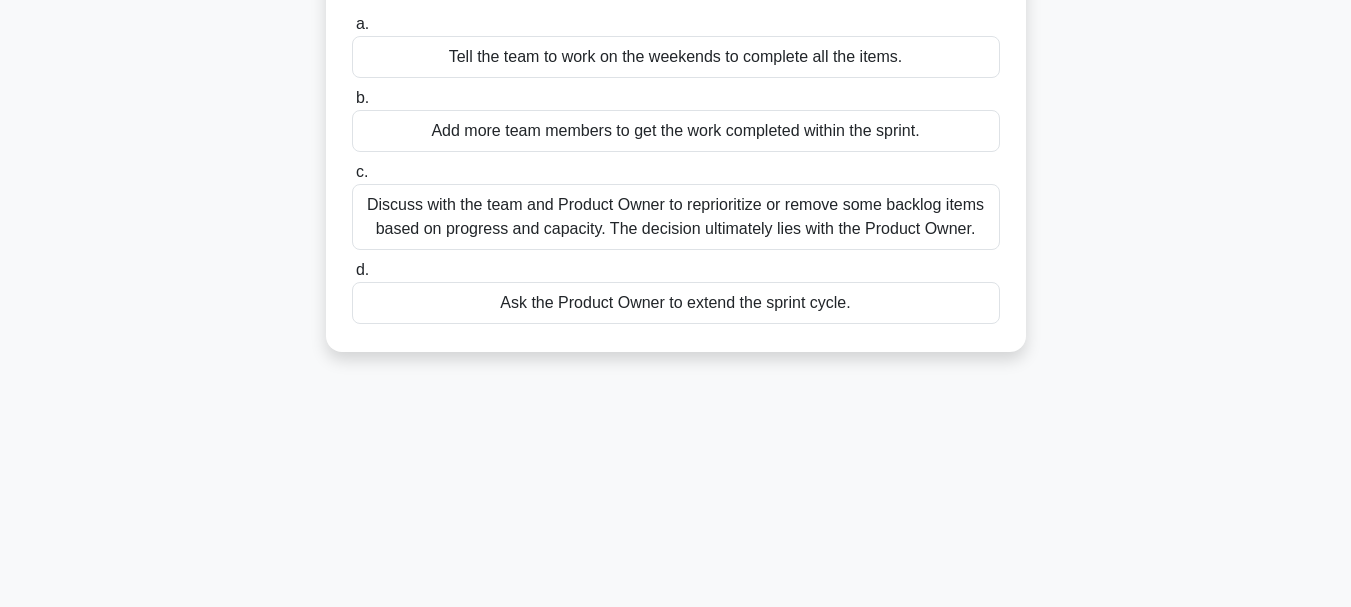 scroll, scrollTop: 100, scrollLeft: 0, axis: vertical 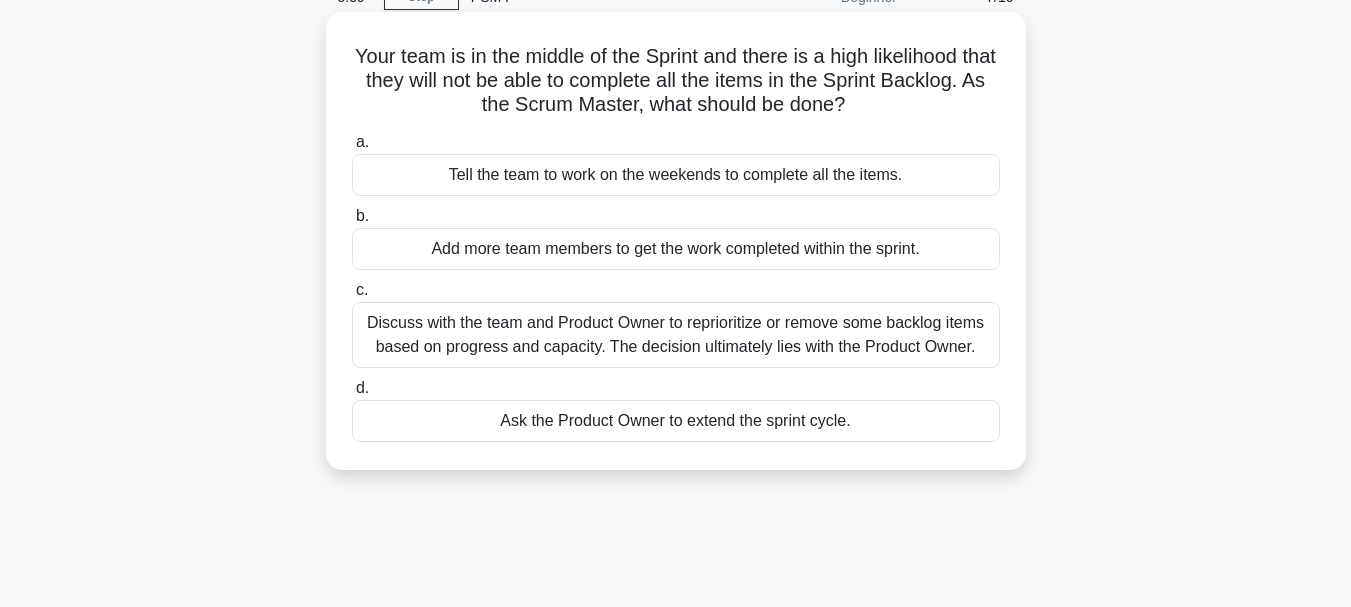click on "Discuss with the team and Product Owner to reprioritize or remove some backlog items based on progress and capacity. The decision ultimately lies with the Product Owner." at bounding box center [676, 335] 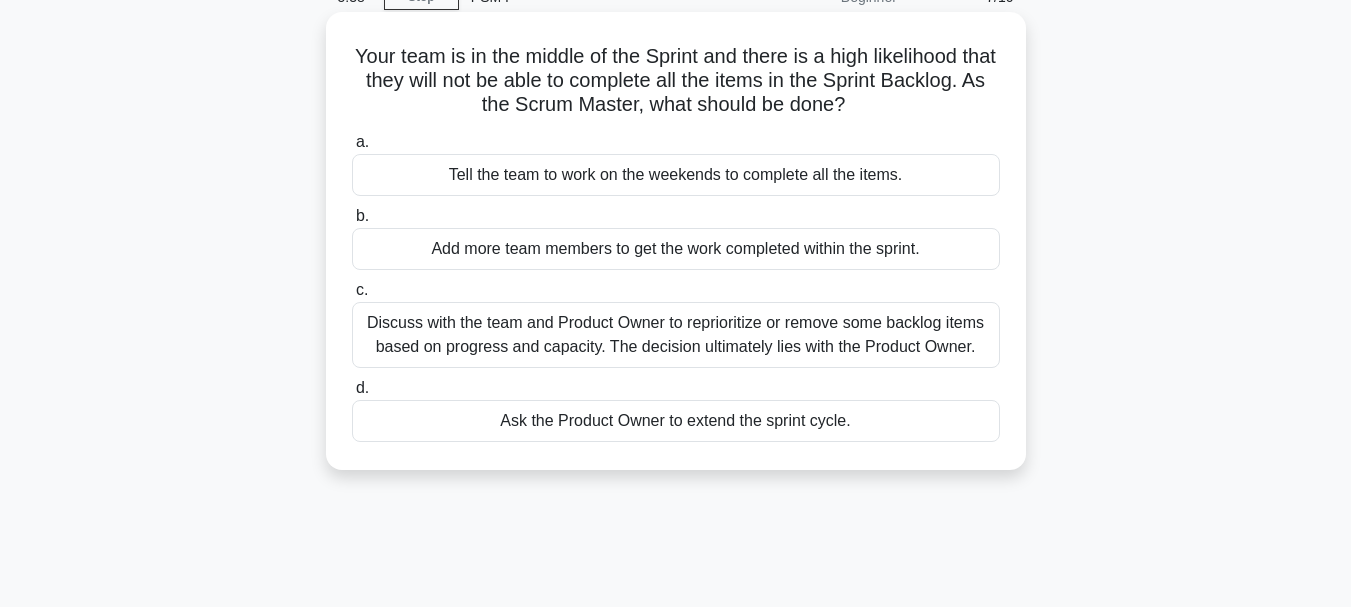 click on "Discuss with the team and Product Owner to reprioritize or remove some backlog items based on progress and capacity. The decision ultimately lies with the Product Owner." at bounding box center (676, 335) 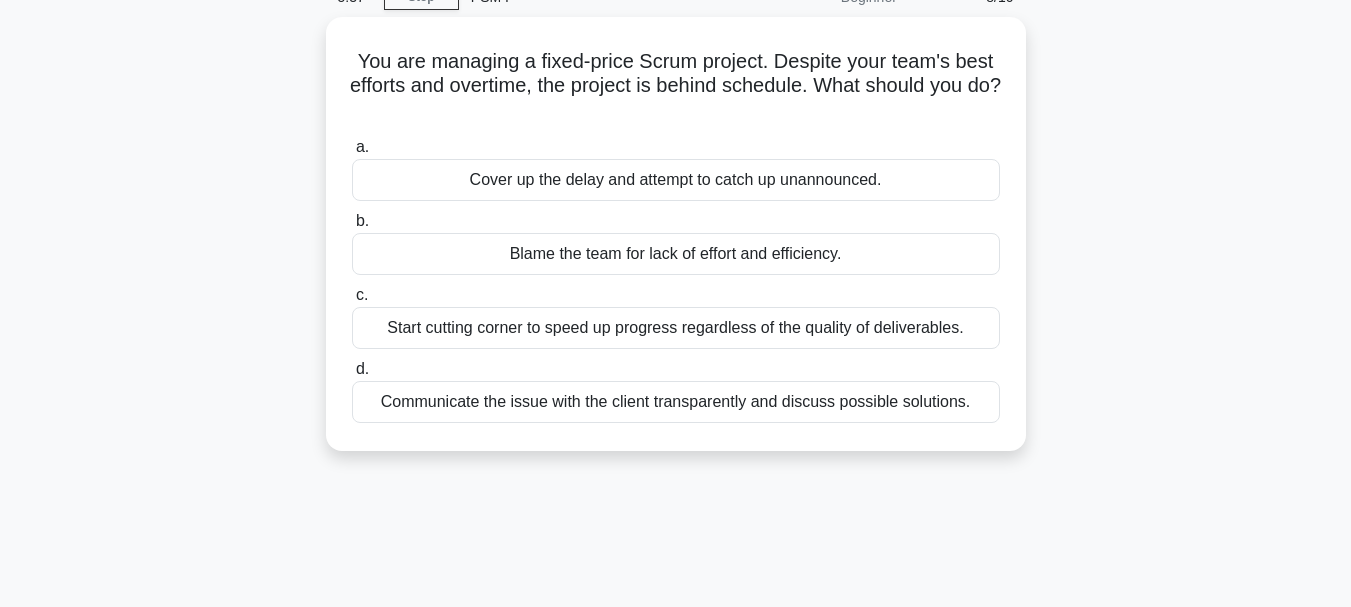 scroll, scrollTop: 0, scrollLeft: 0, axis: both 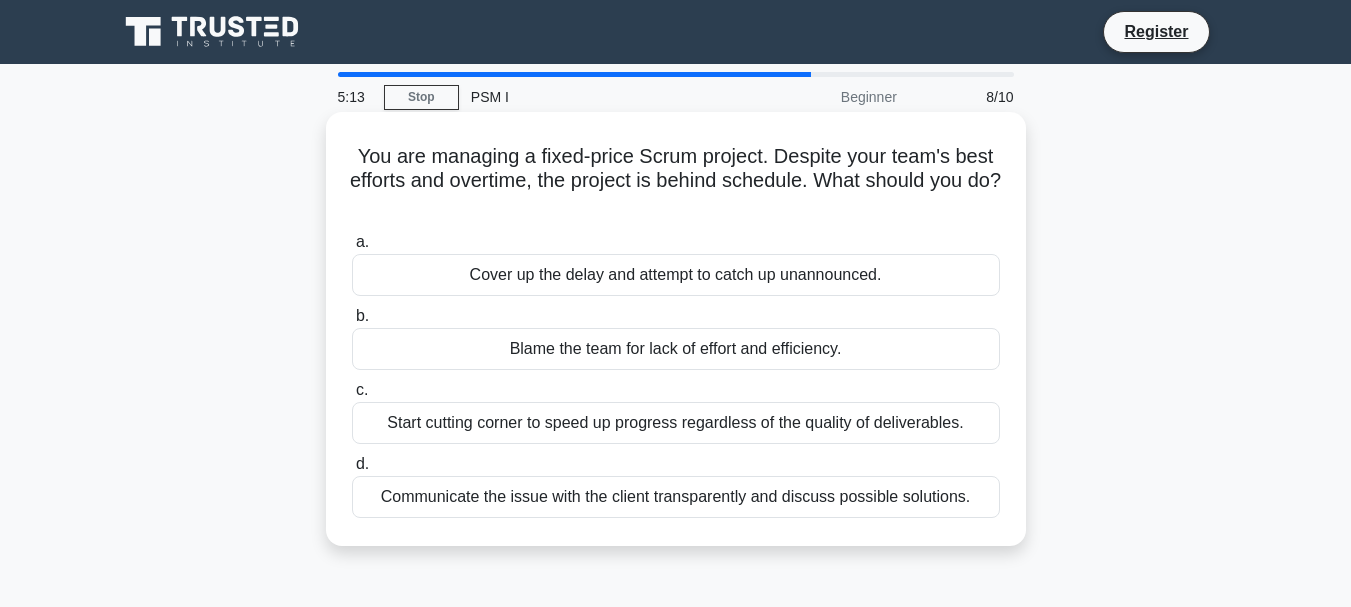 click on "Communicate the issue with the client transparently and discuss possible solutions." at bounding box center (676, 497) 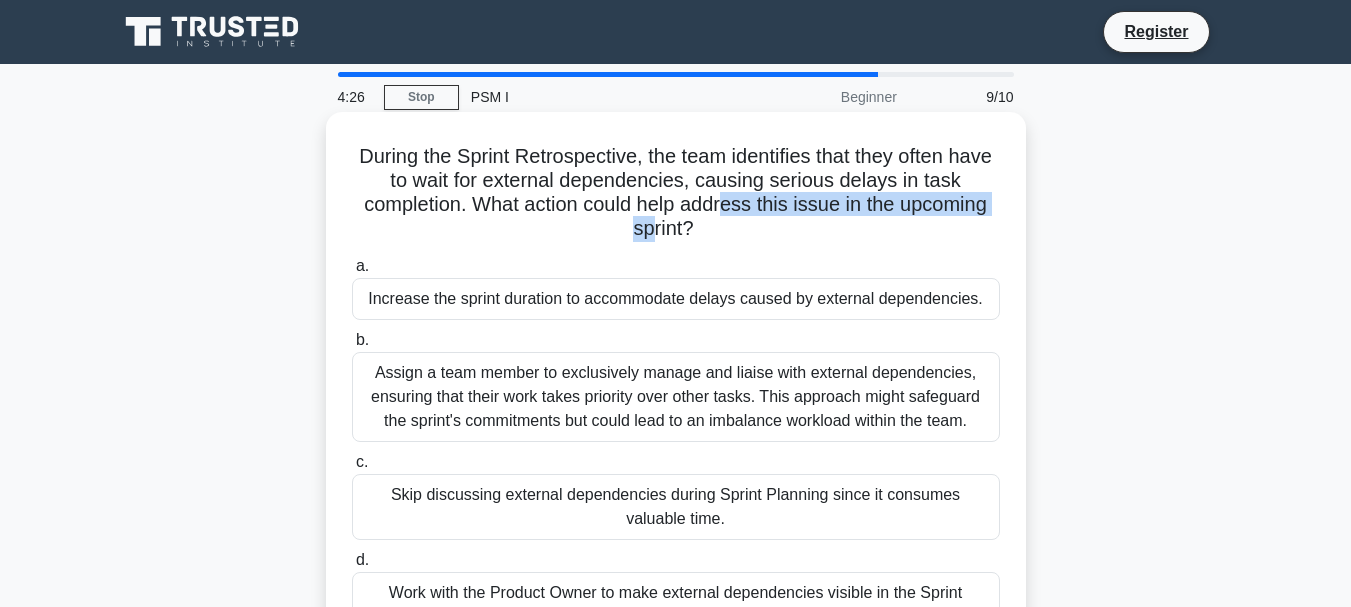 drag, startPoint x: 649, startPoint y: 221, endPoint x: 726, endPoint y: 214, distance: 77.31753 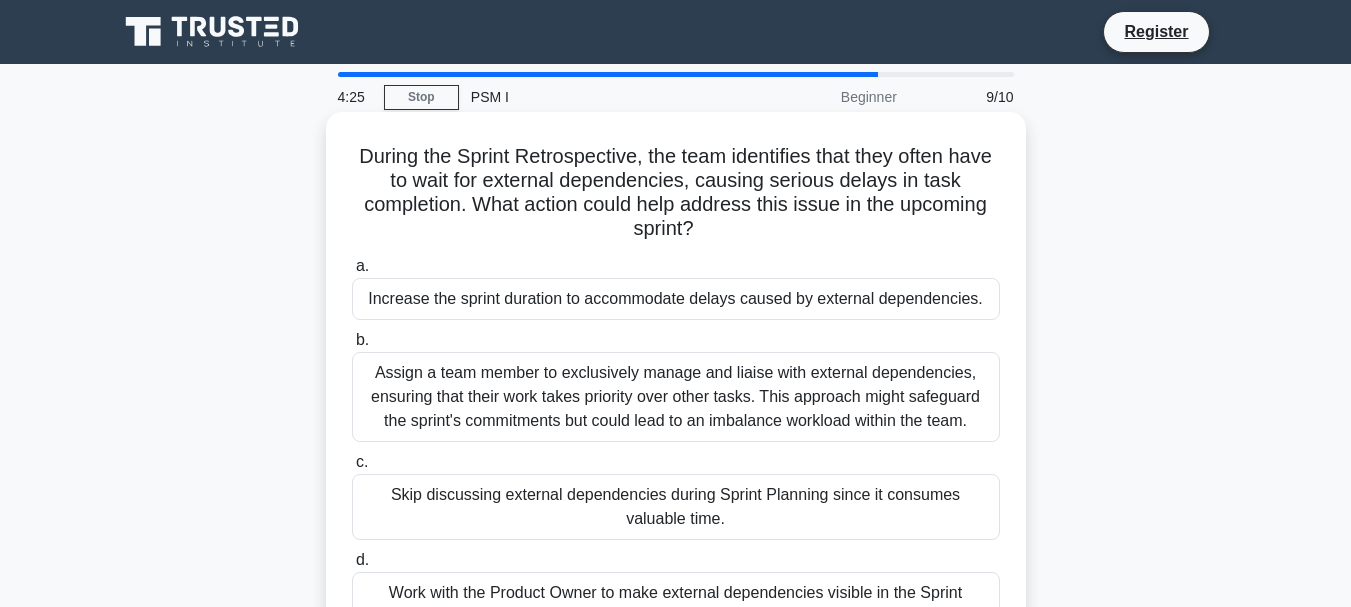 click on "During the Sprint Retrospective, the team identifies that they often have to wait for external dependencies, causing serious delays in task completion. What action could help address this issue in the upcoming sprint?
.spinner_0XTQ{transform-origin:center;animation:spinner_y6GP .75s linear infinite}@keyframes spinner_y6GP{100%{transform:rotate(360deg)}}" at bounding box center [676, 193] 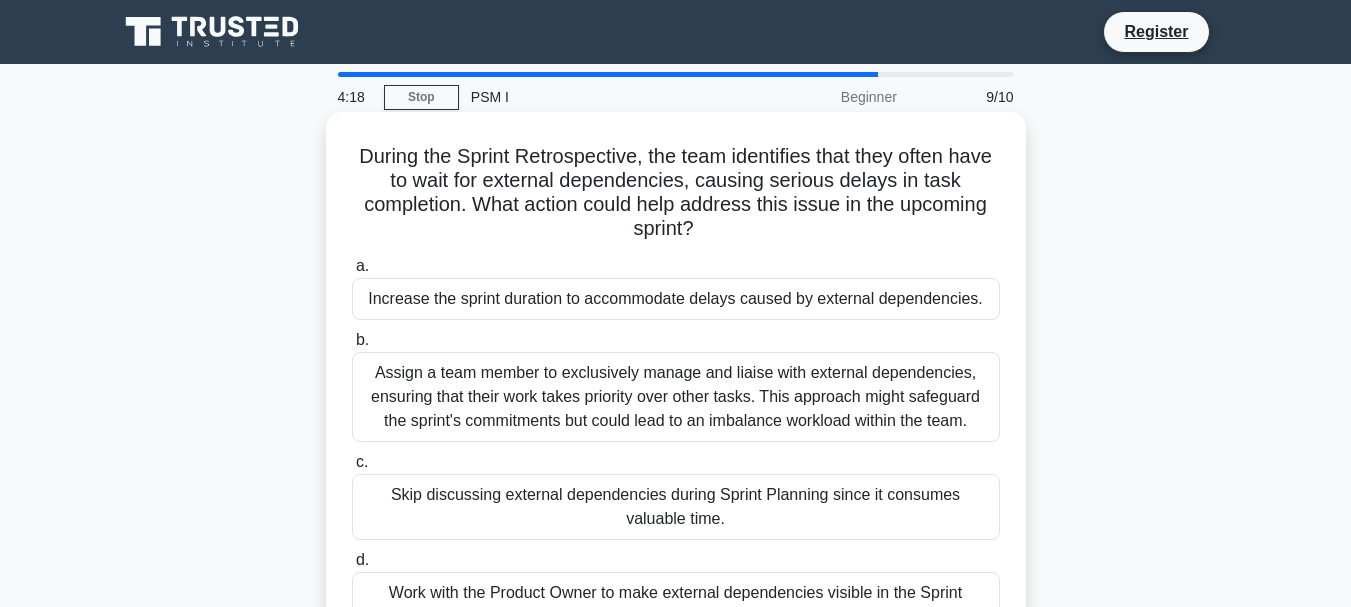 scroll, scrollTop: 100, scrollLeft: 0, axis: vertical 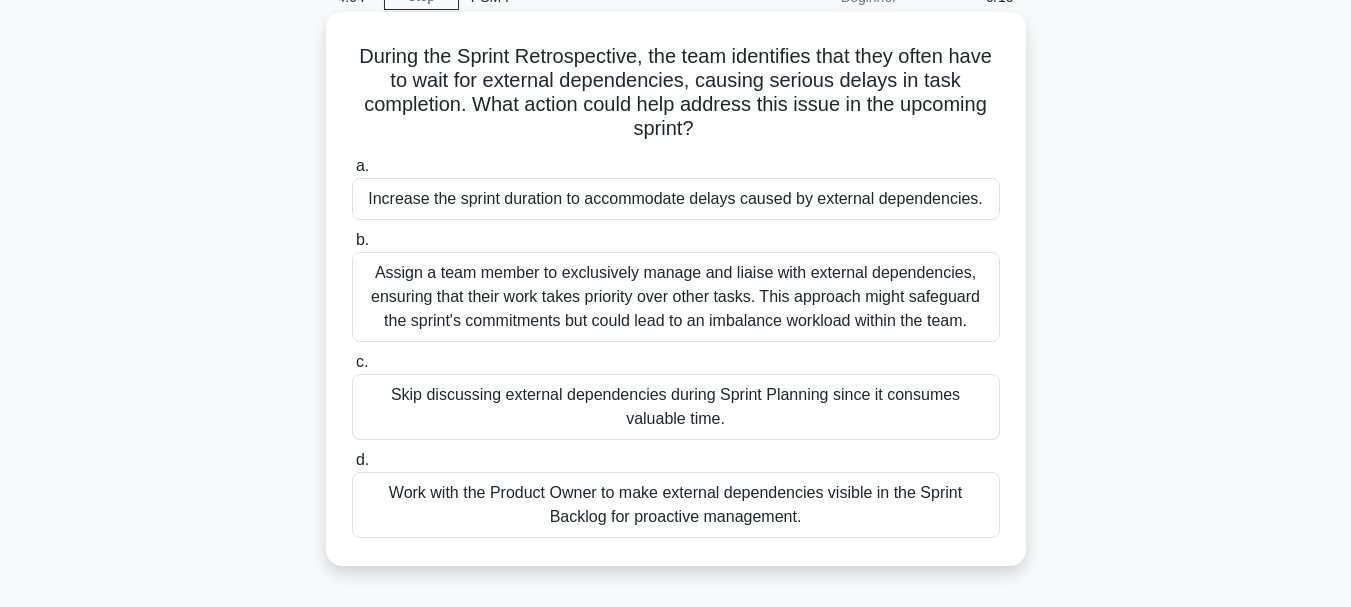 click on "Work with the Product Owner to make external dependencies visible in the Sprint Backlog for proactive management." at bounding box center [676, 505] 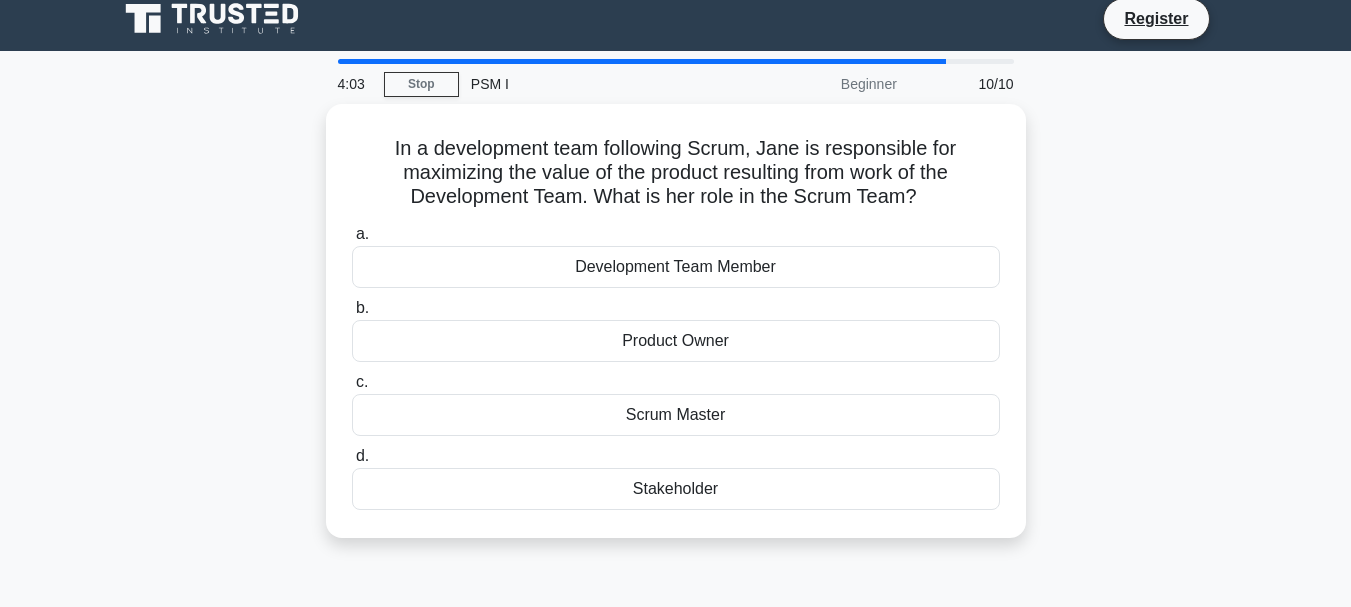 scroll, scrollTop: 0, scrollLeft: 0, axis: both 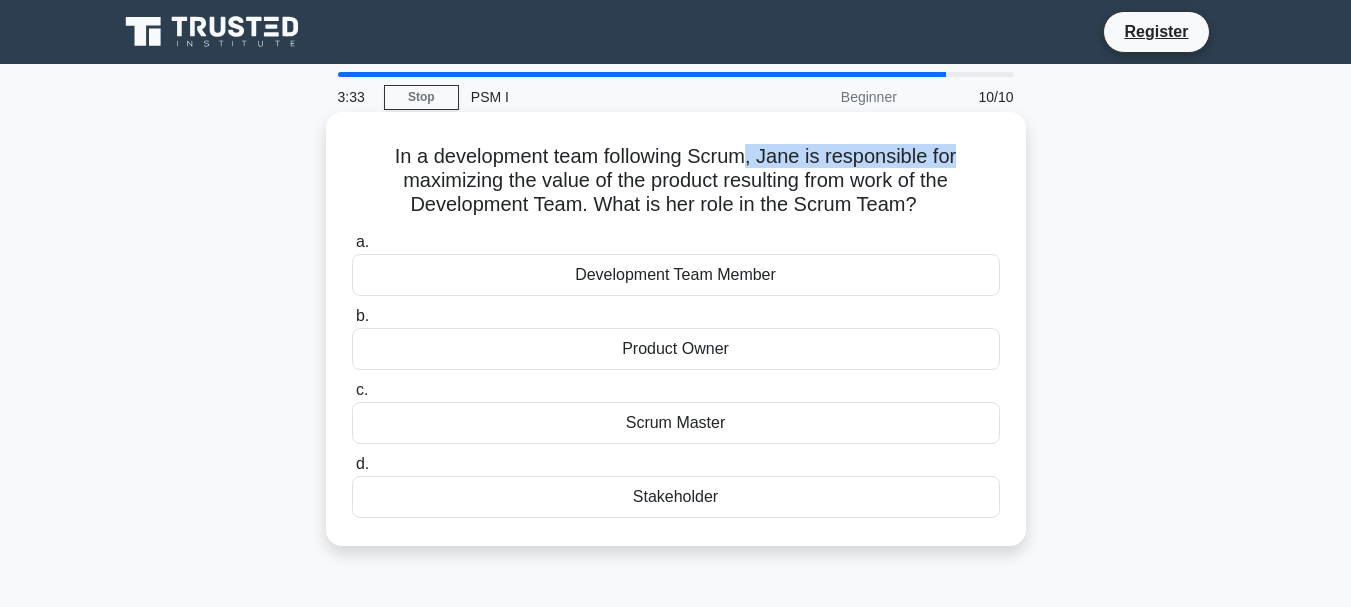 drag, startPoint x: 754, startPoint y: 154, endPoint x: 974, endPoint y: 146, distance: 220.1454 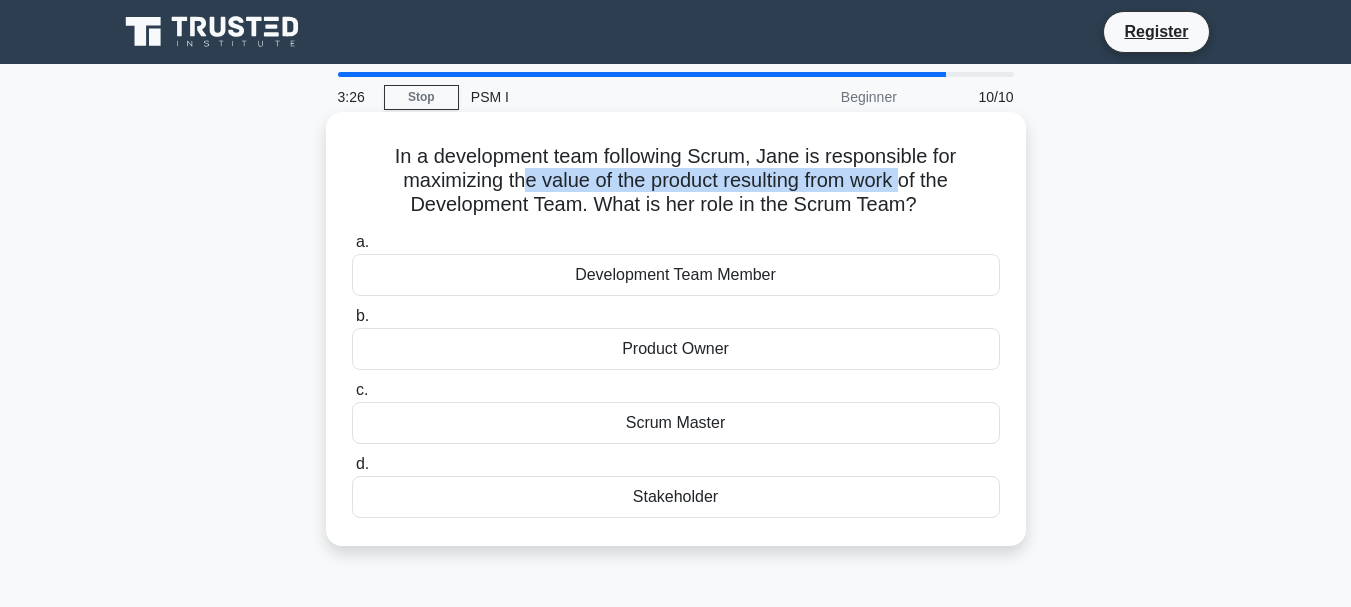 drag, startPoint x: 519, startPoint y: 184, endPoint x: 907, endPoint y: 180, distance: 388.02063 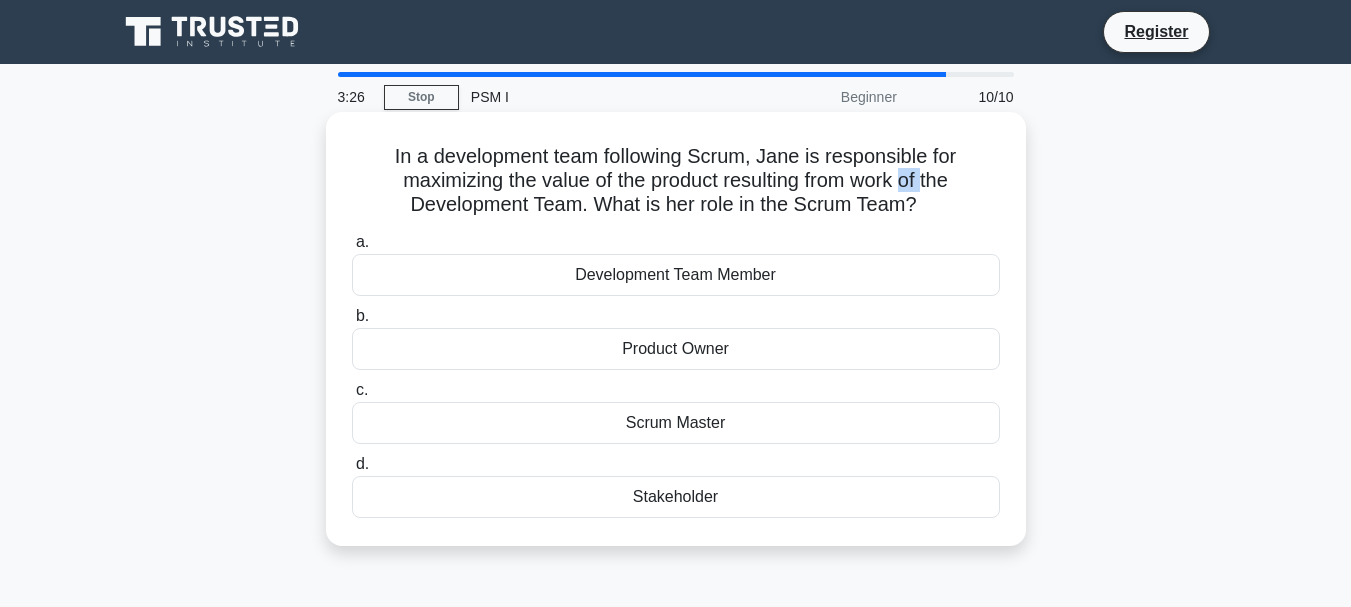 click on "In a development team following Scrum, Jane is responsible for maximizing the value of the product resulting from work of the Development Team. What is her role in the Scrum Team?
.spinner_0XTQ{transform-origin:center;animation:spinner_y6GP .75s linear infinite}@keyframes spinner_y6GP{100%{transform:rotate(360deg)}}" at bounding box center [676, 181] 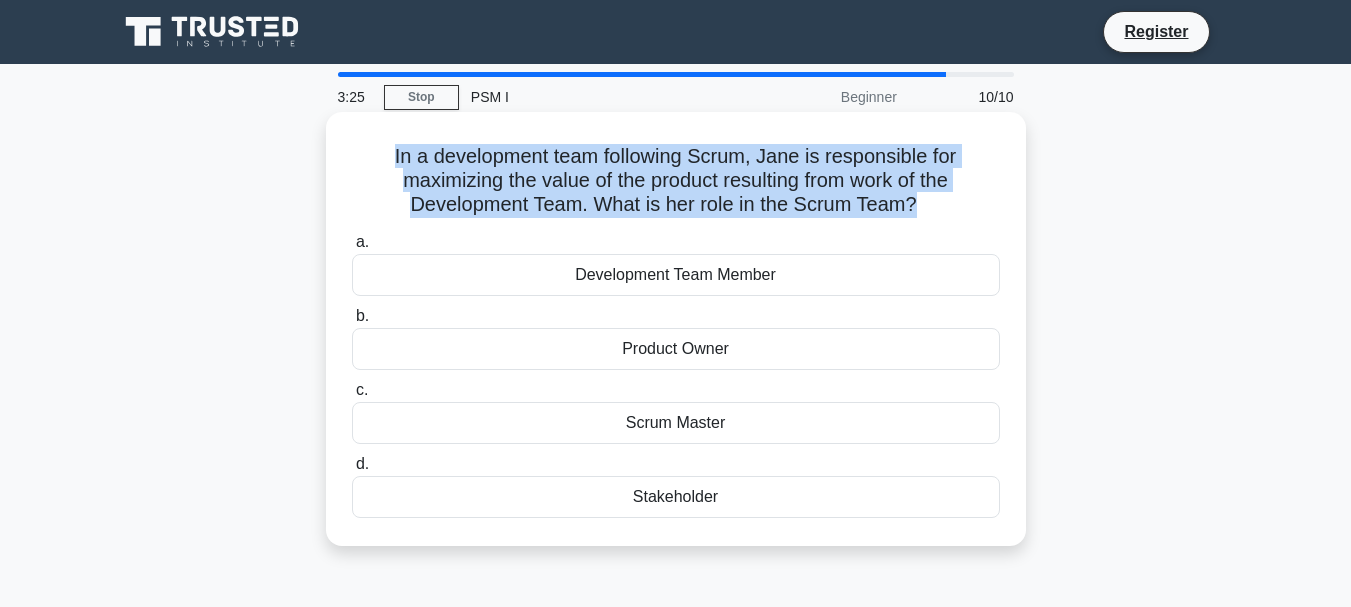 click on "In a development team following Scrum, Jane is responsible for maximizing the value of the product resulting from work of the Development Team. What is her role in the Scrum Team?
.spinner_0XTQ{transform-origin:center;animation:spinner_y6GP .75s linear infinite}@keyframes spinner_y6GP{100%{transform:rotate(360deg)}}" at bounding box center [676, 181] 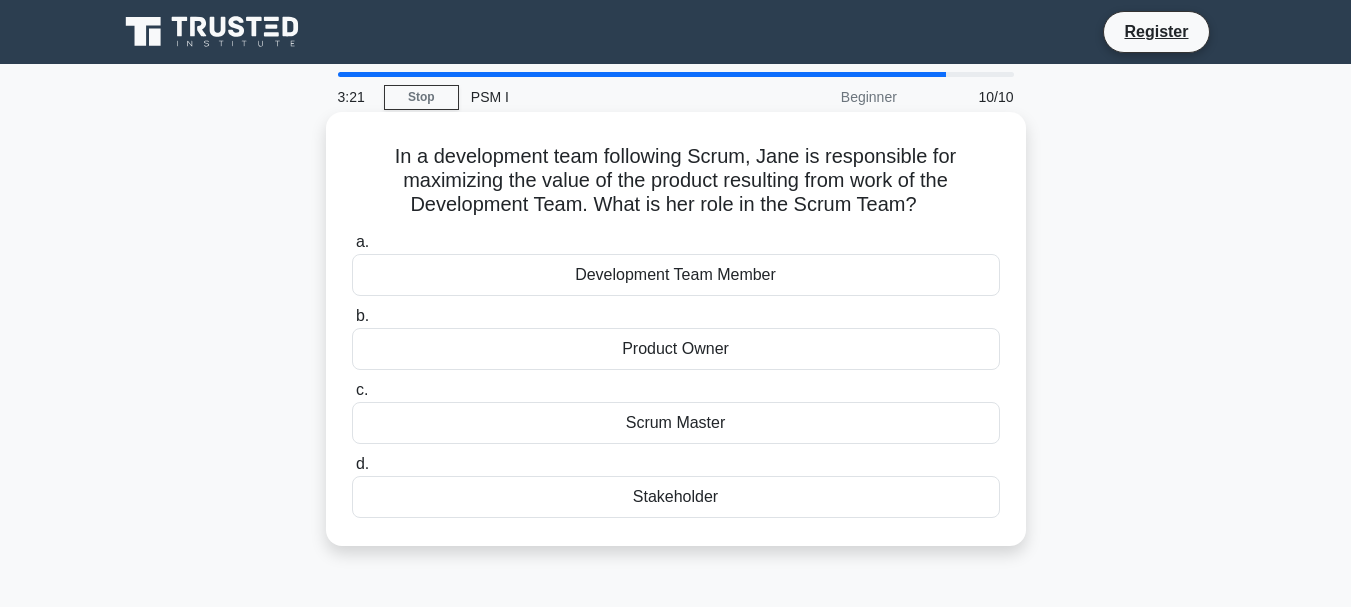 click on "Product Owner" at bounding box center [676, 349] 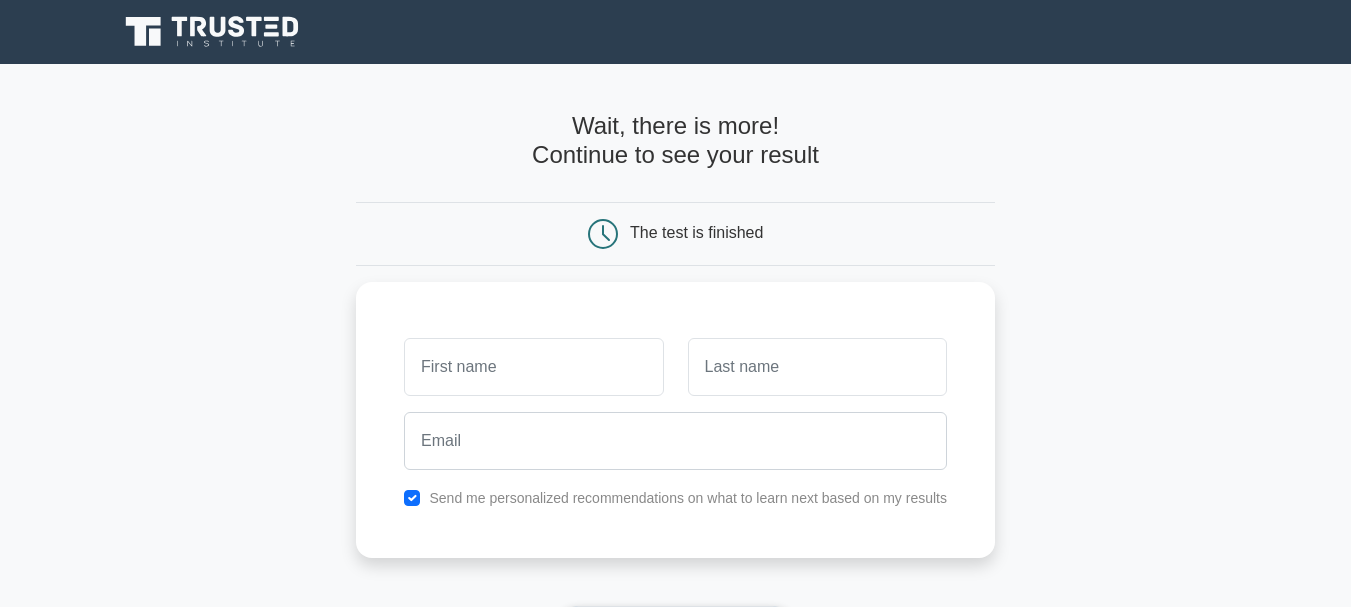 scroll, scrollTop: 0, scrollLeft: 0, axis: both 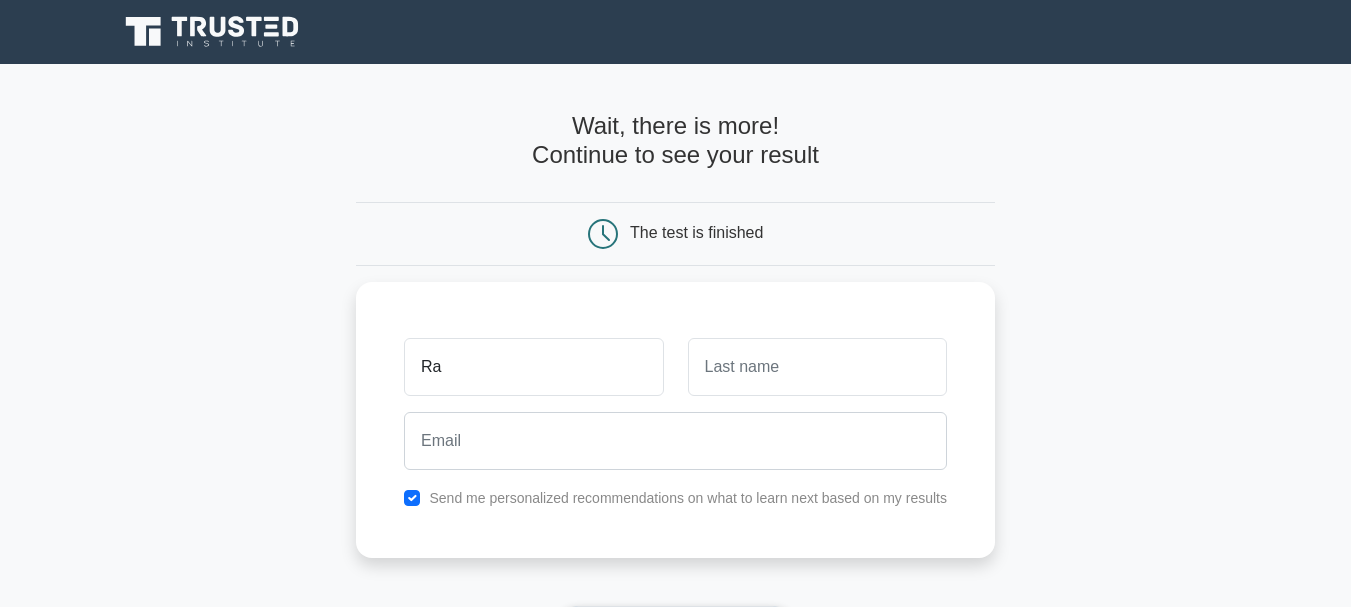type on "Ra" 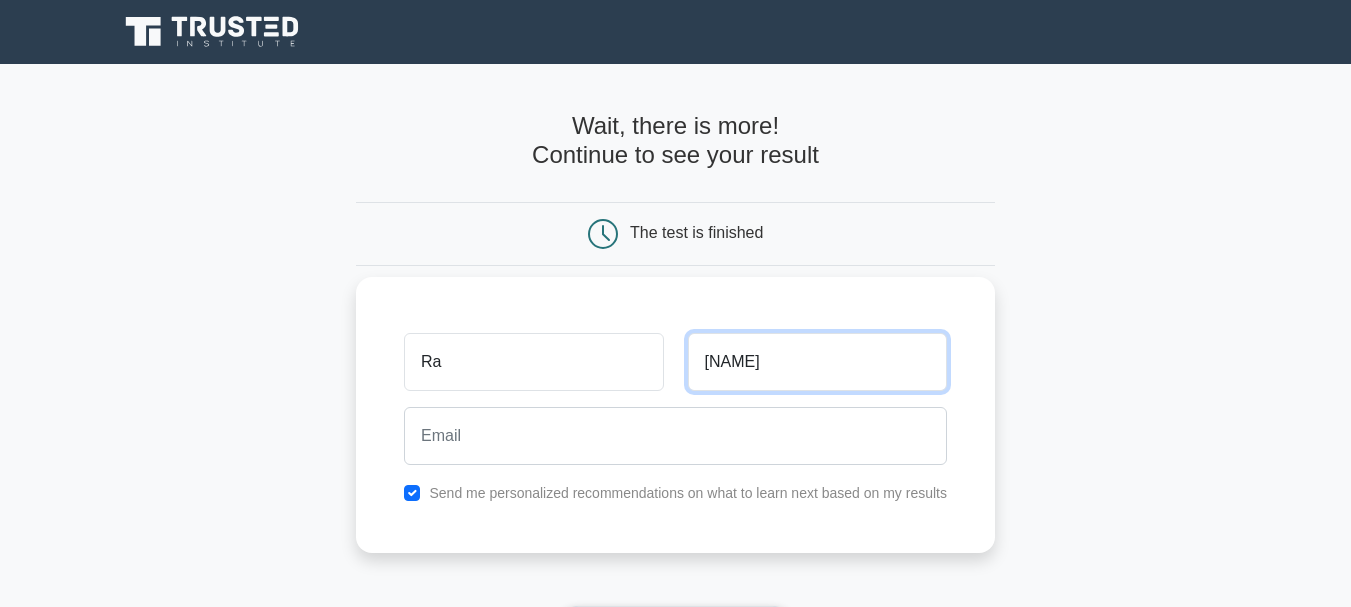 type on "Kumar" 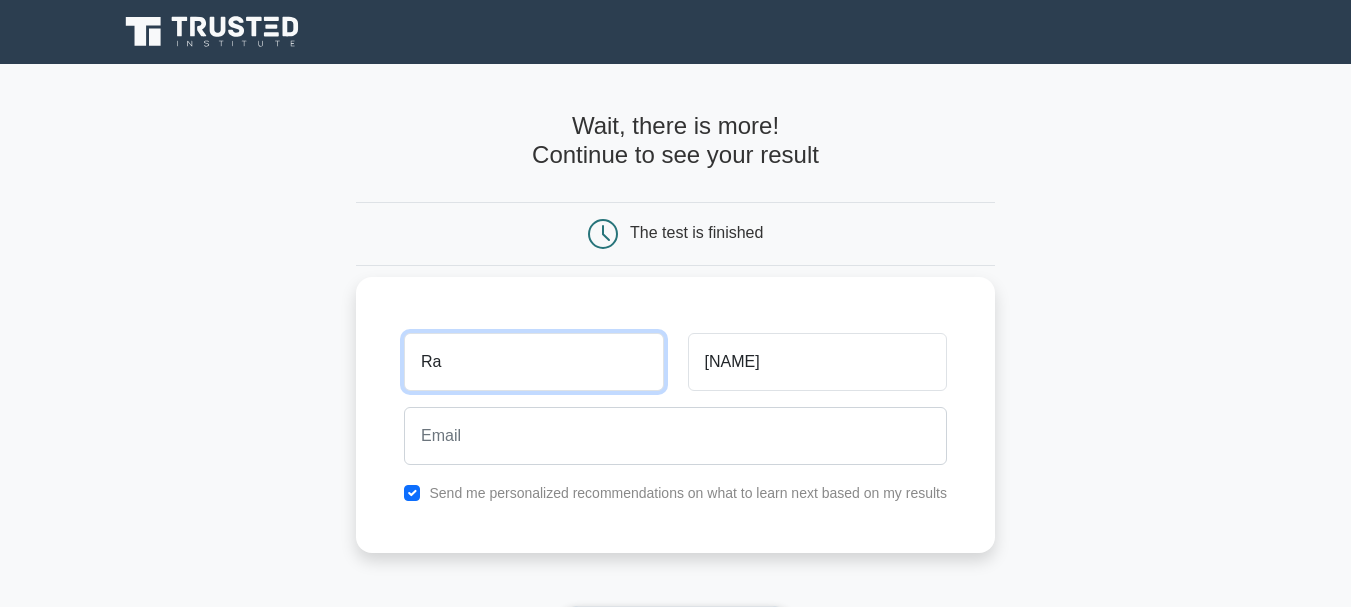 click on "Ra" at bounding box center (533, 362) 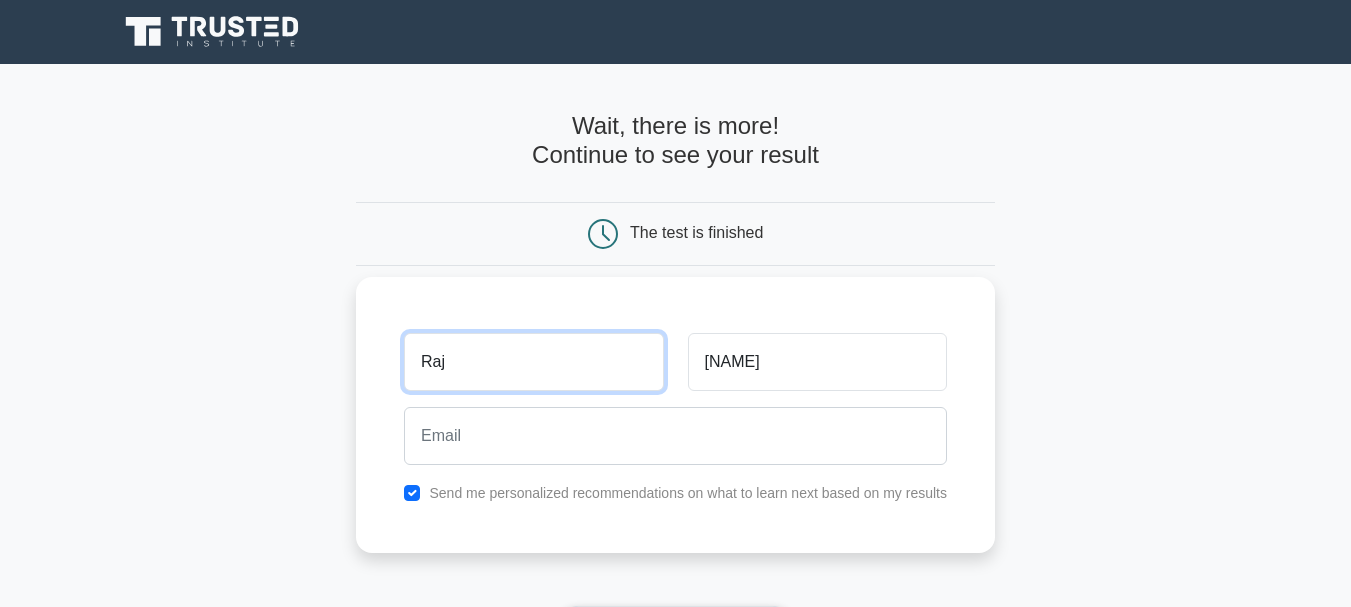 type on "Raj" 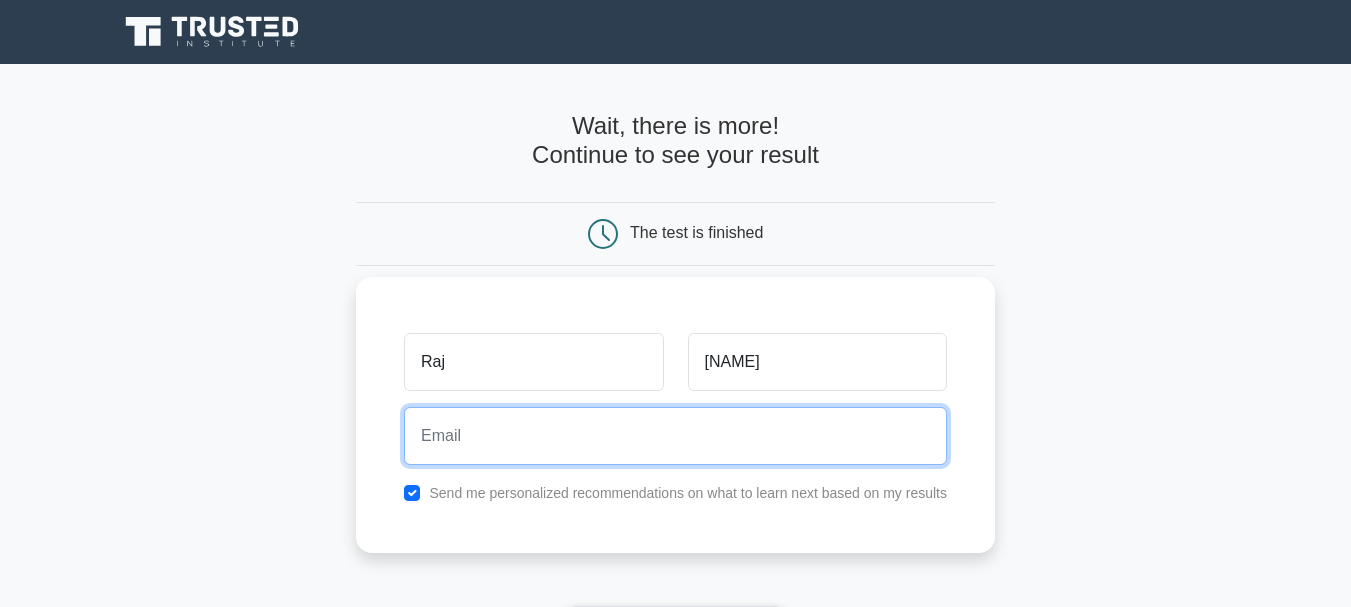 click at bounding box center (675, 436) 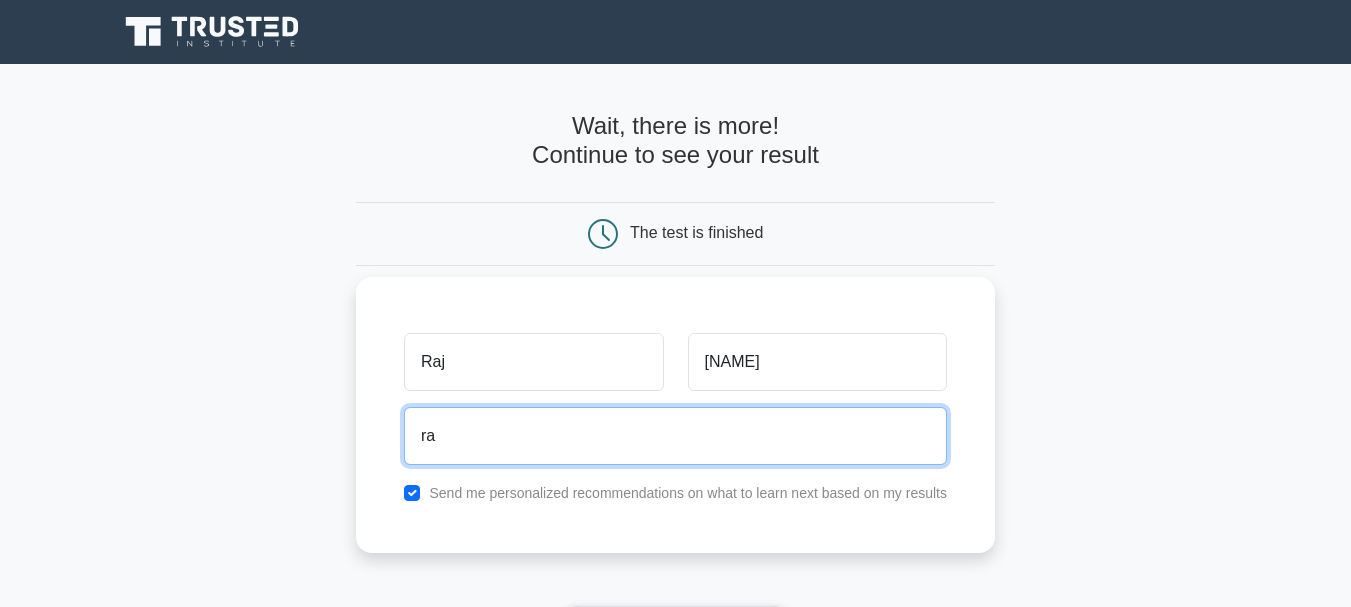 type on "rajkumardharmarajan.ait@gmail.com" 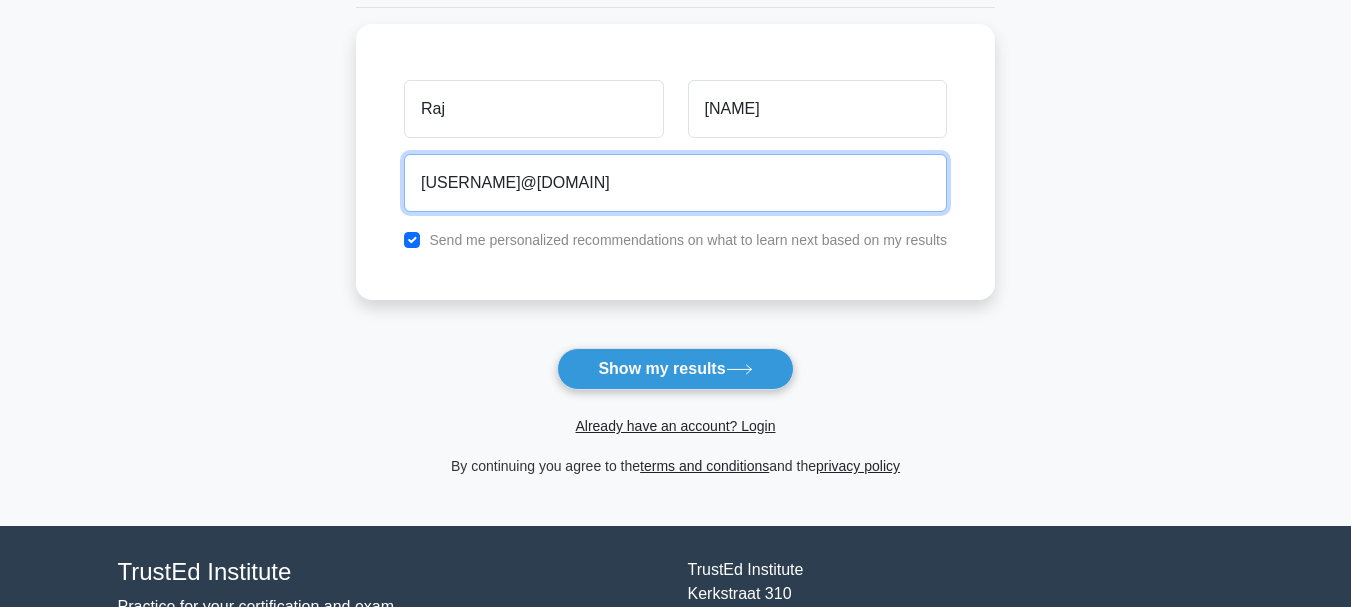 scroll, scrollTop: 399, scrollLeft: 0, axis: vertical 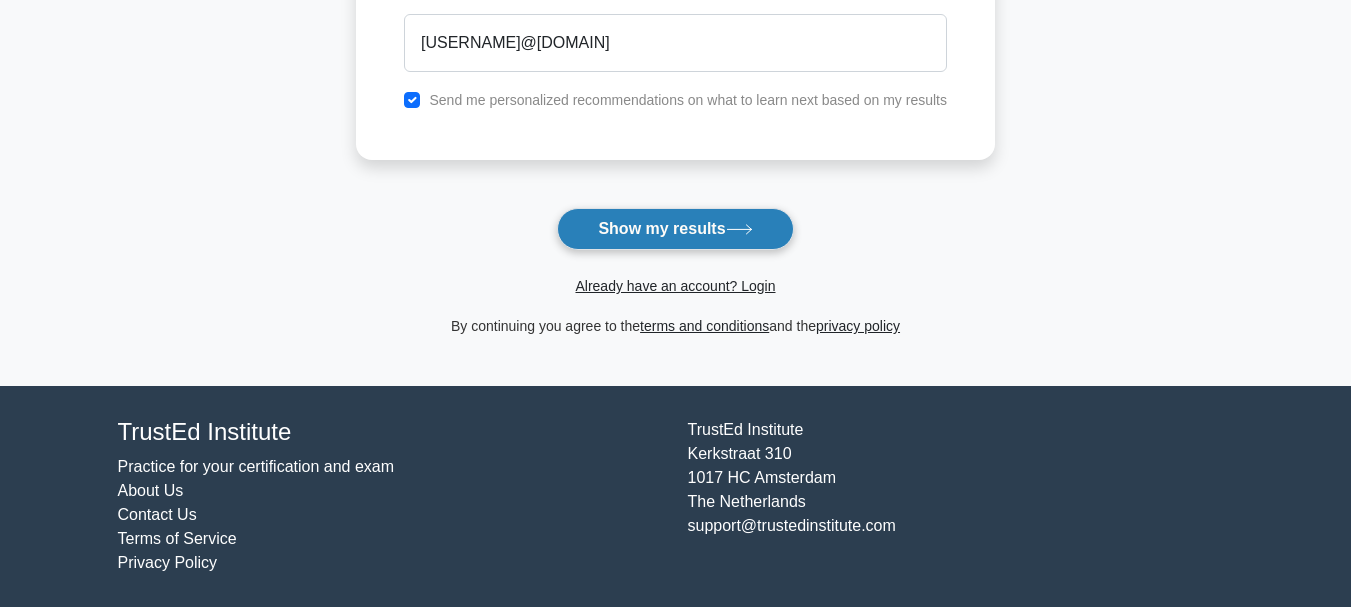 click on "Show my results" at bounding box center (675, 229) 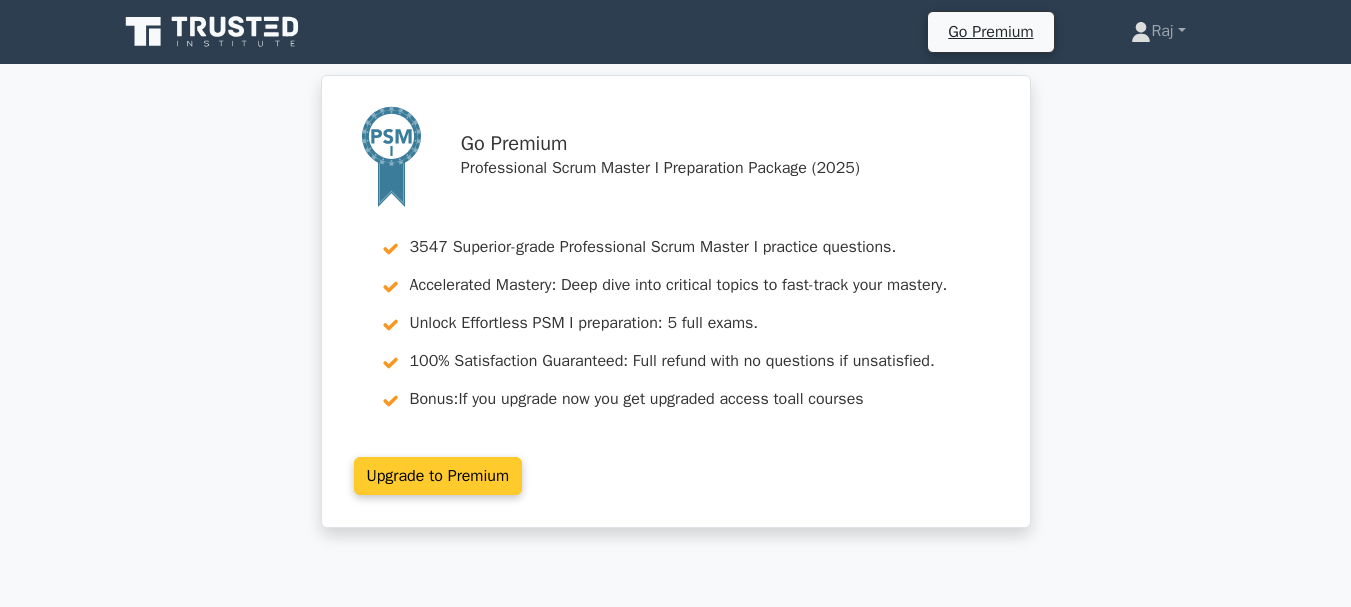 scroll, scrollTop: 0, scrollLeft: 0, axis: both 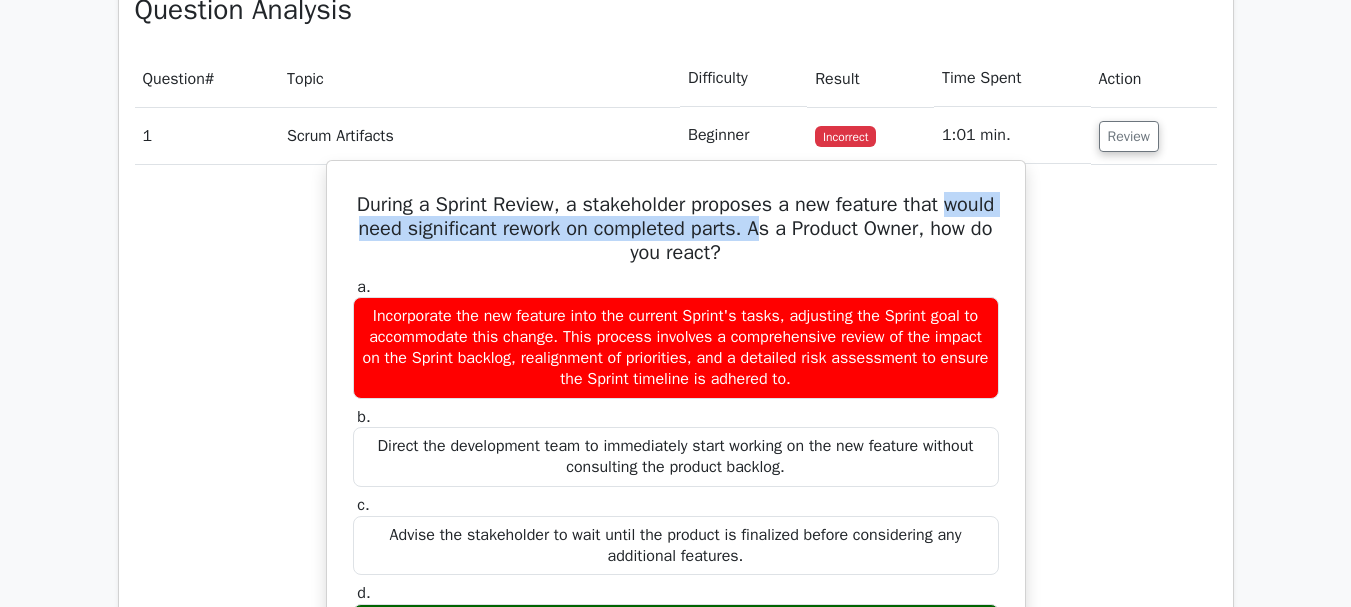 drag, startPoint x: 391, startPoint y: 219, endPoint x: 861, endPoint y: 225, distance: 470.0383 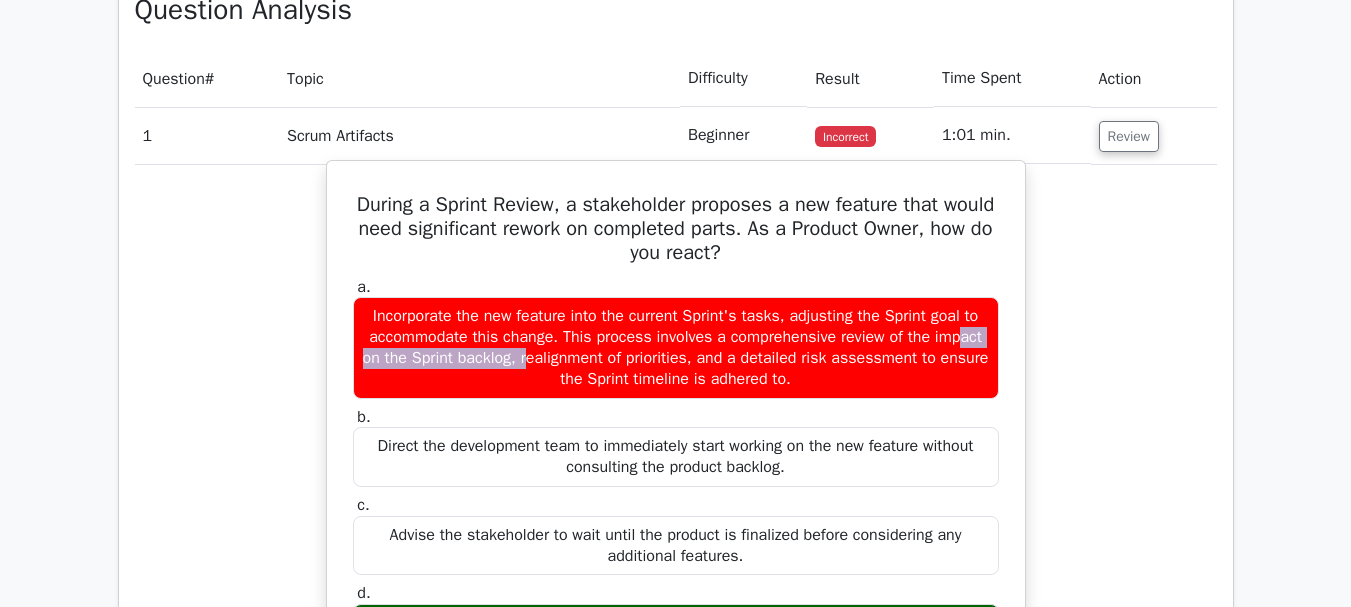 drag, startPoint x: 791, startPoint y: 314, endPoint x: 991, endPoint y: 317, distance: 200.02249 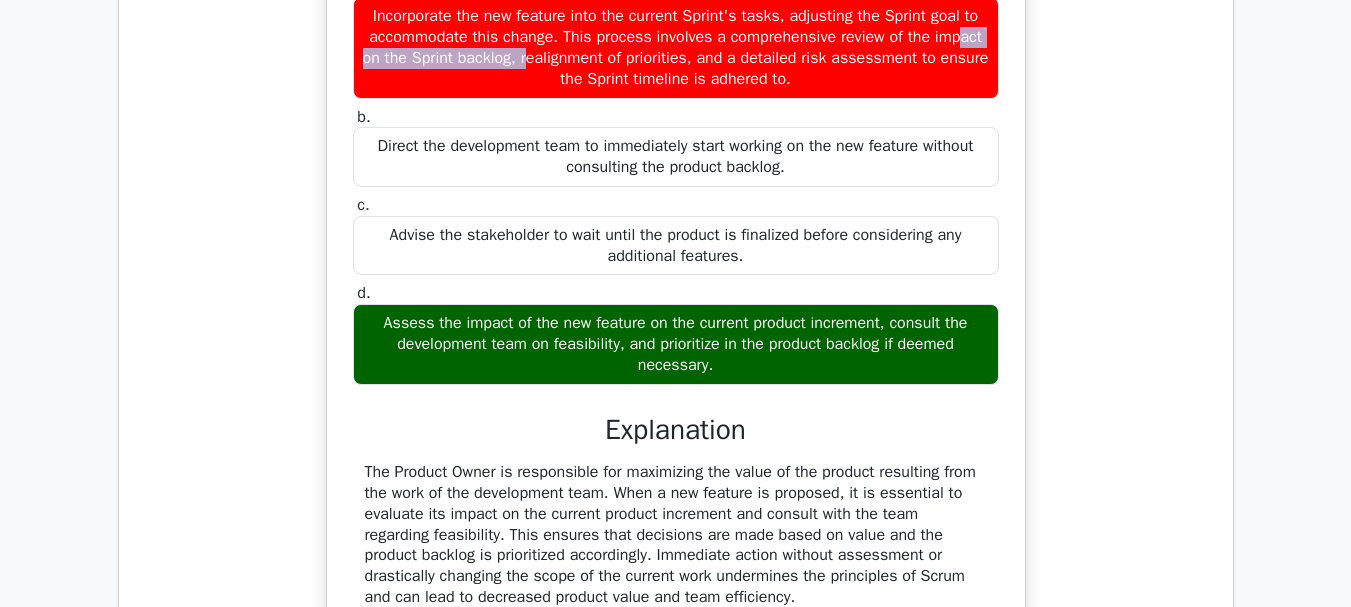 scroll, scrollTop: 1700, scrollLeft: 0, axis: vertical 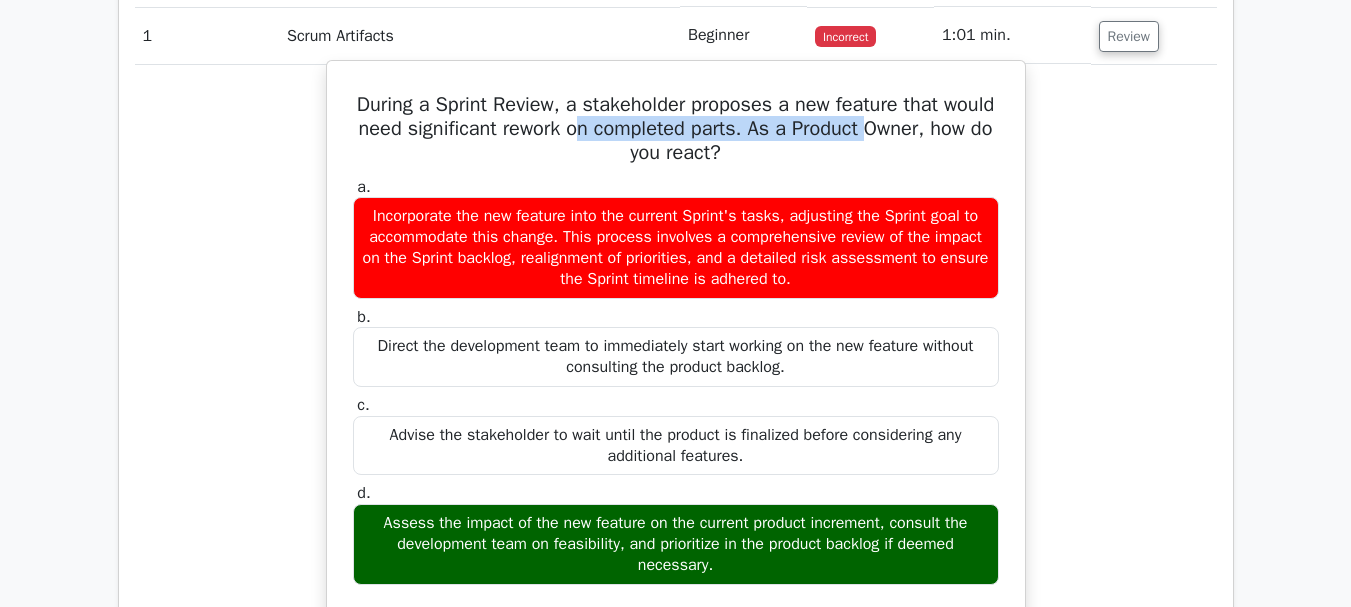 drag, startPoint x: 332, startPoint y: 143, endPoint x: 670, endPoint y: 138, distance: 338.037 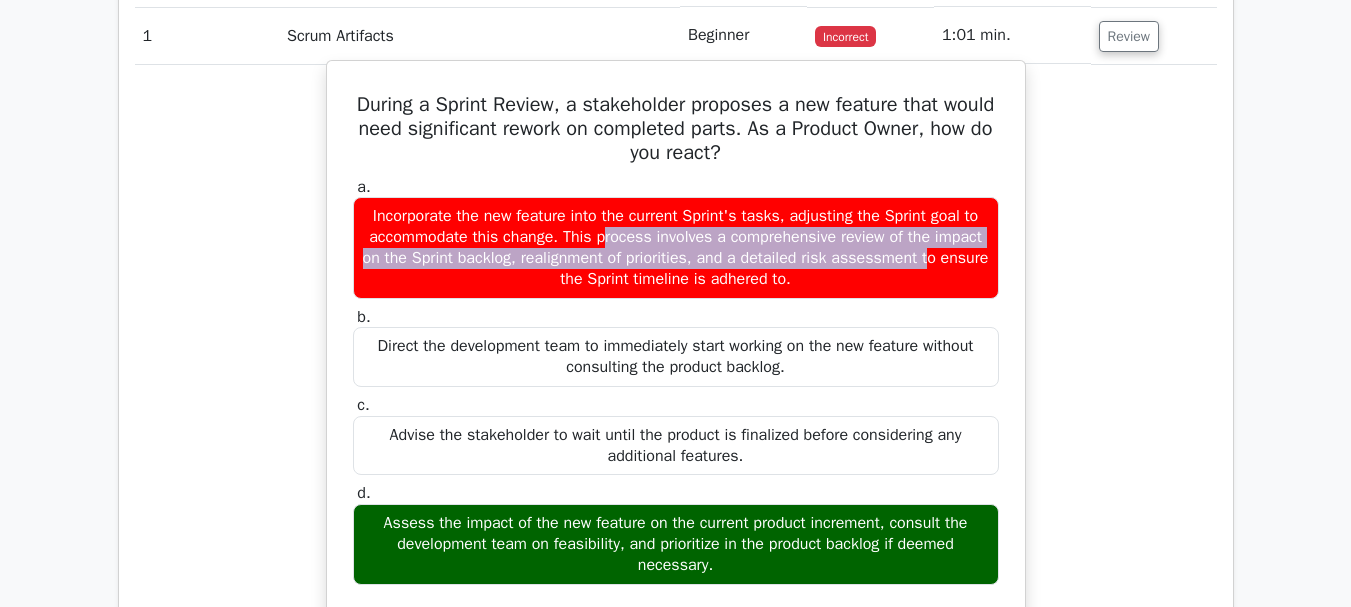 drag, startPoint x: 450, startPoint y: 226, endPoint x: 826, endPoint y: 242, distance: 376.34027 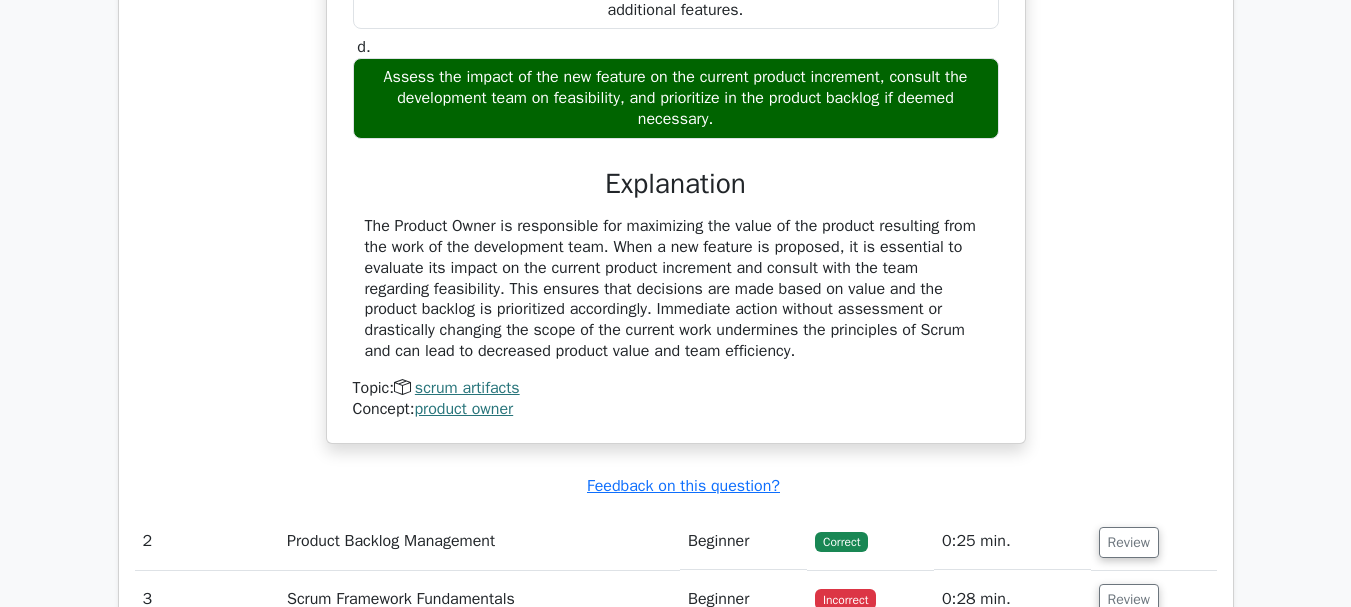 scroll, scrollTop: 2300, scrollLeft: 0, axis: vertical 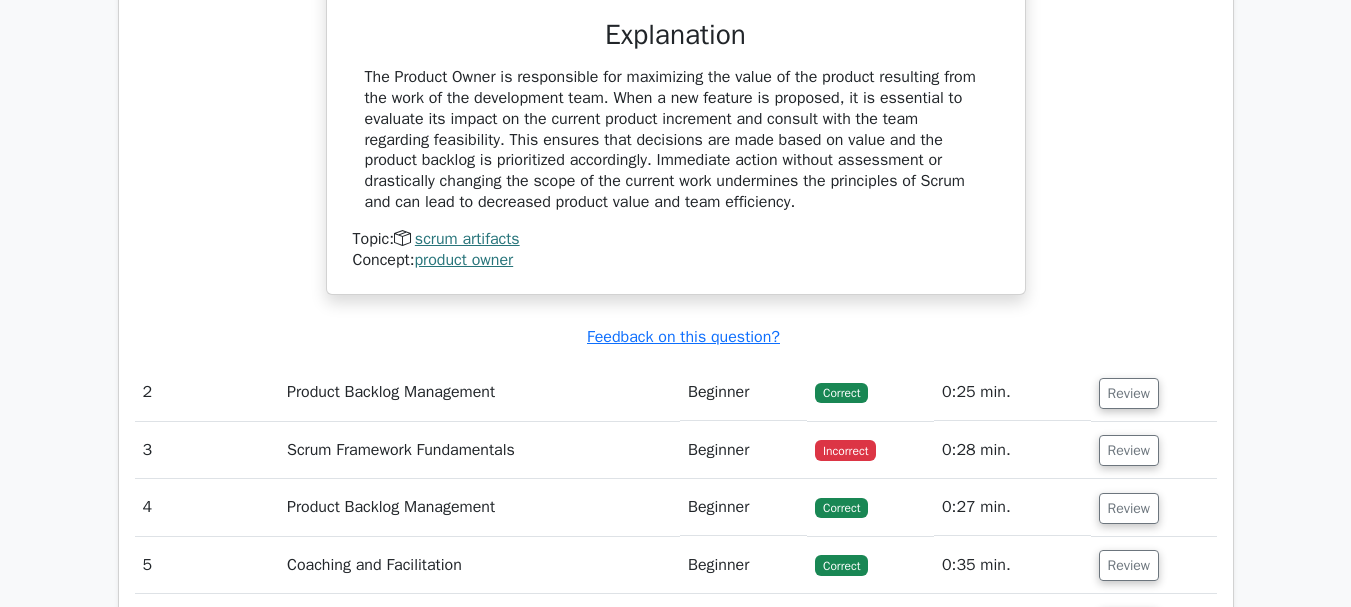 click on "Scrum Framework Fundamentals" at bounding box center [479, 450] 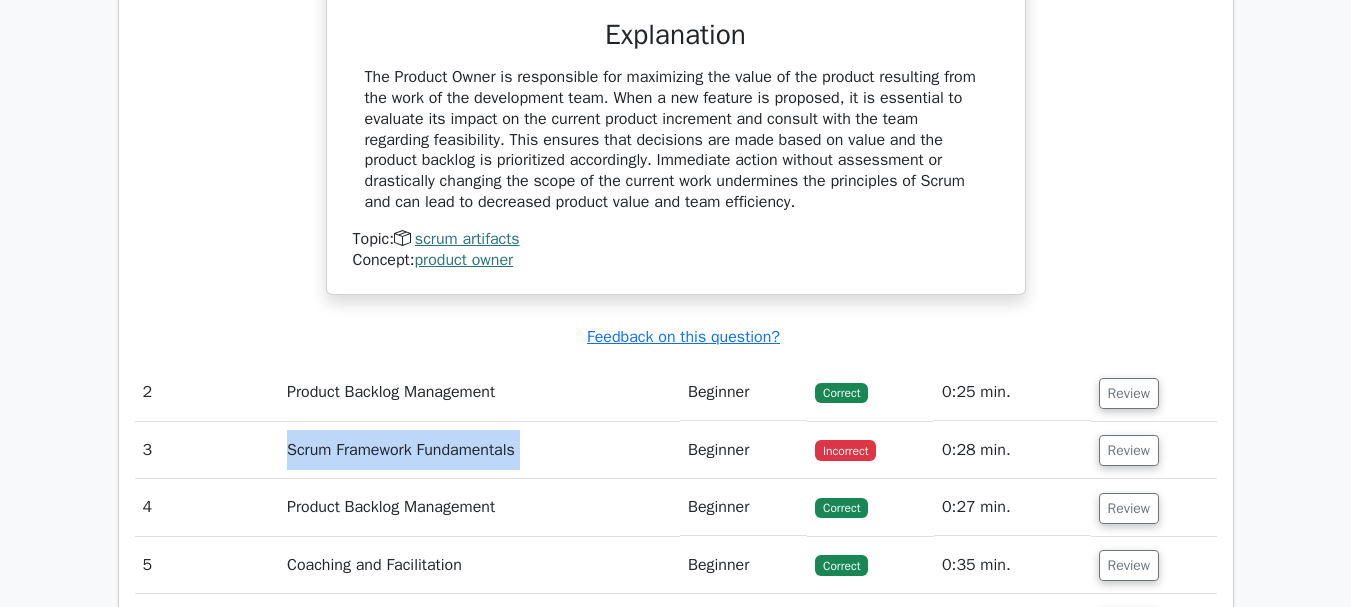 click on "Scrum Framework Fundamentals" at bounding box center (479, 450) 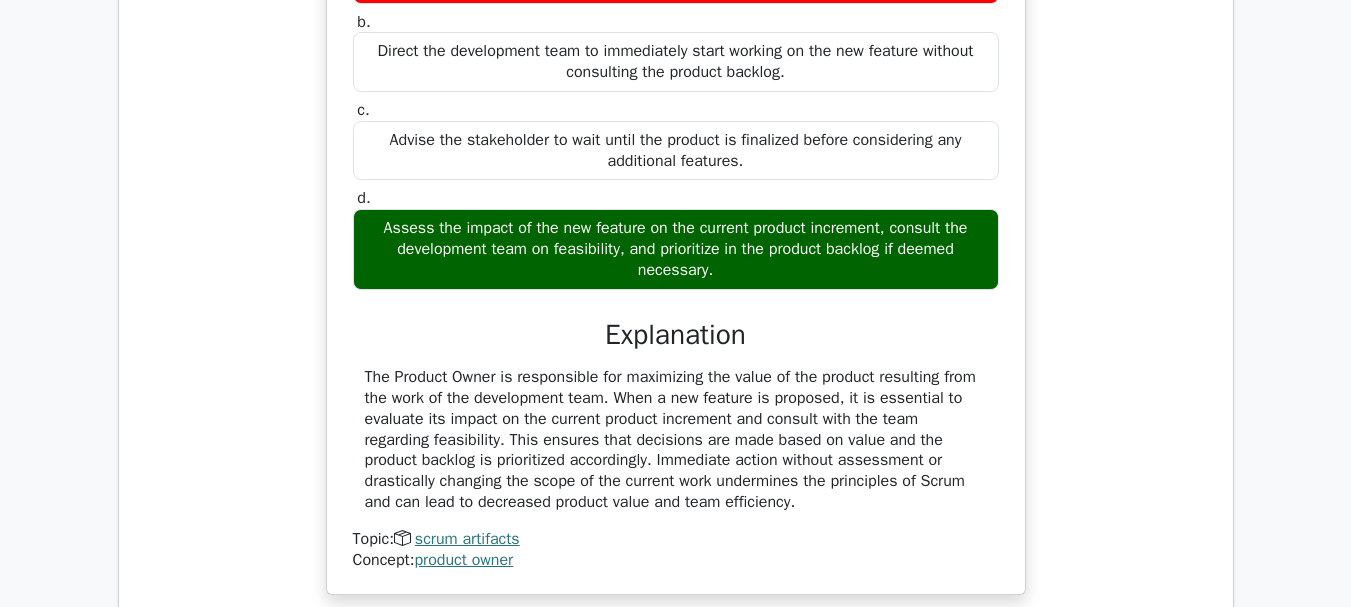 scroll, scrollTop: 2500, scrollLeft: 0, axis: vertical 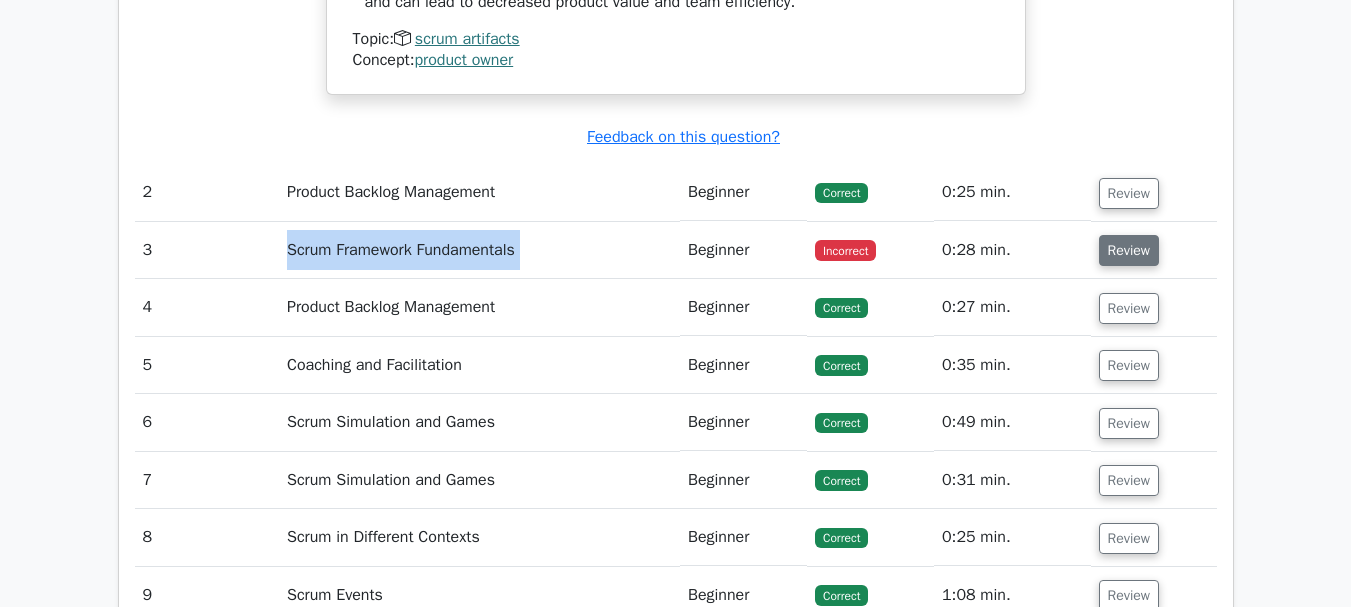click on "Review" at bounding box center (1129, 250) 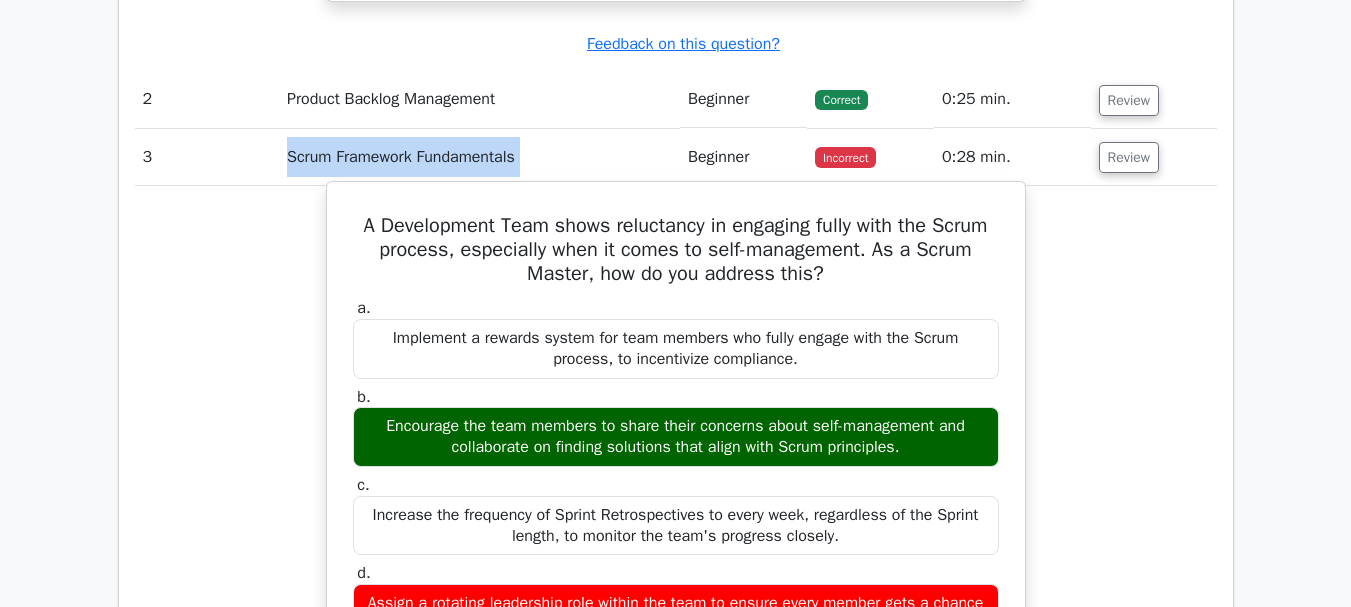 scroll, scrollTop: 2800, scrollLeft: 0, axis: vertical 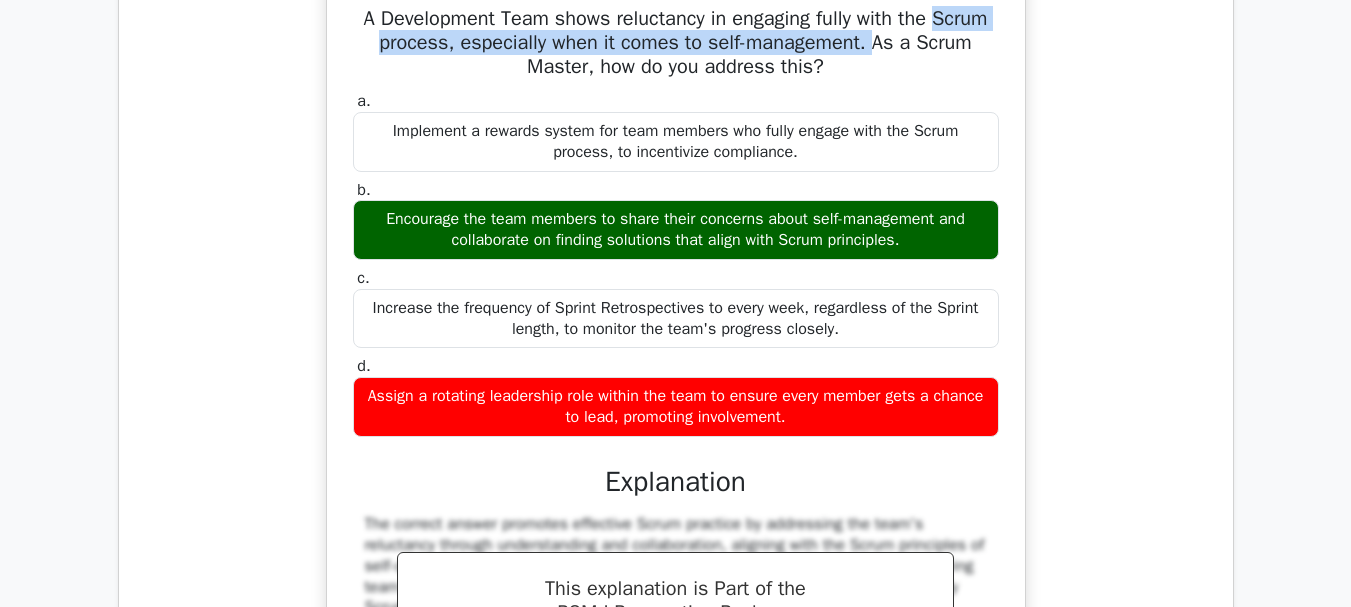 drag, startPoint x: 374, startPoint y: 41, endPoint x: 941, endPoint y: 34, distance: 567.0432 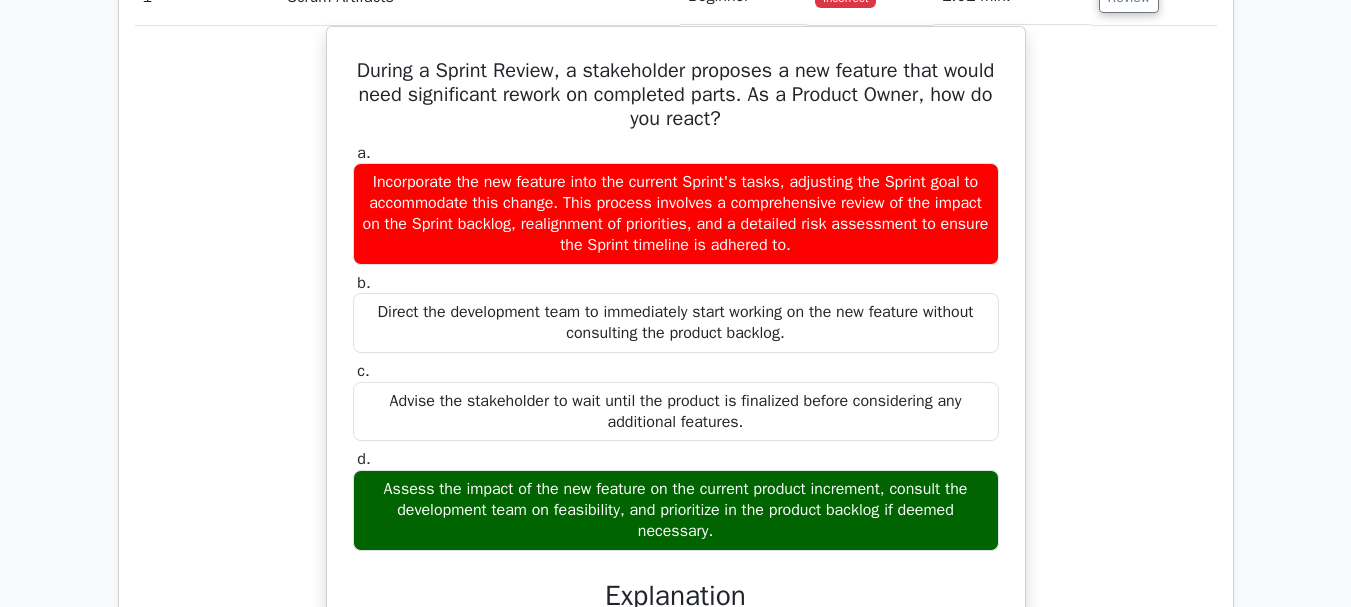 scroll, scrollTop: 1800, scrollLeft: 0, axis: vertical 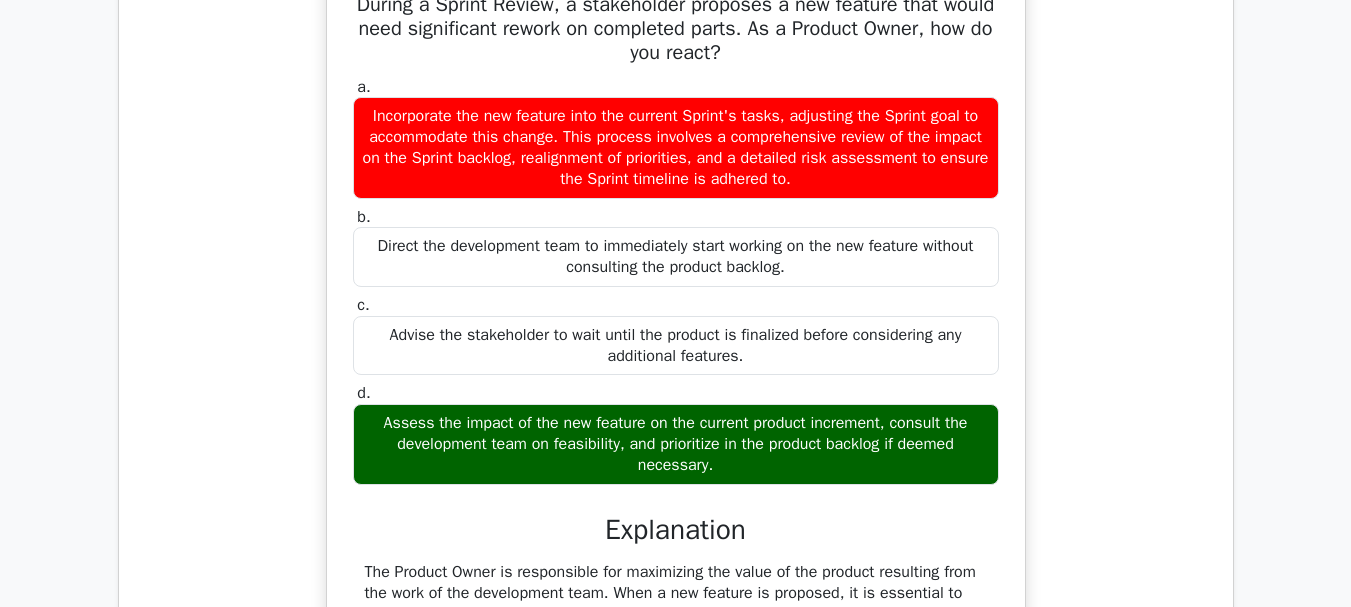 click on "Incorporate the new feature into the current Sprint's tasks, adjusting the Sprint goal to accommodate this change. This process involves a comprehensive review of the impact on the Sprint backlog, realignment of priorities, and a detailed risk assessment to ensure the Sprint timeline is adhered to." at bounding box center (676, 147) 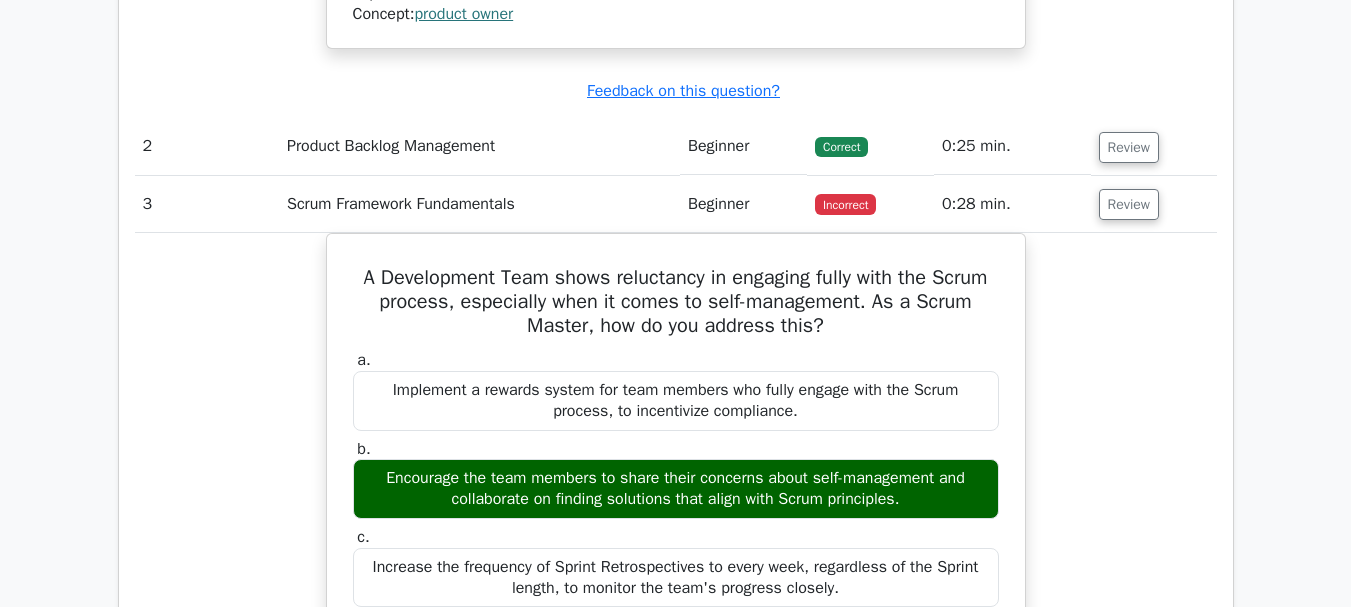 scroll, scrollTop: 2400, scrollLeft: 0, axis: vertical 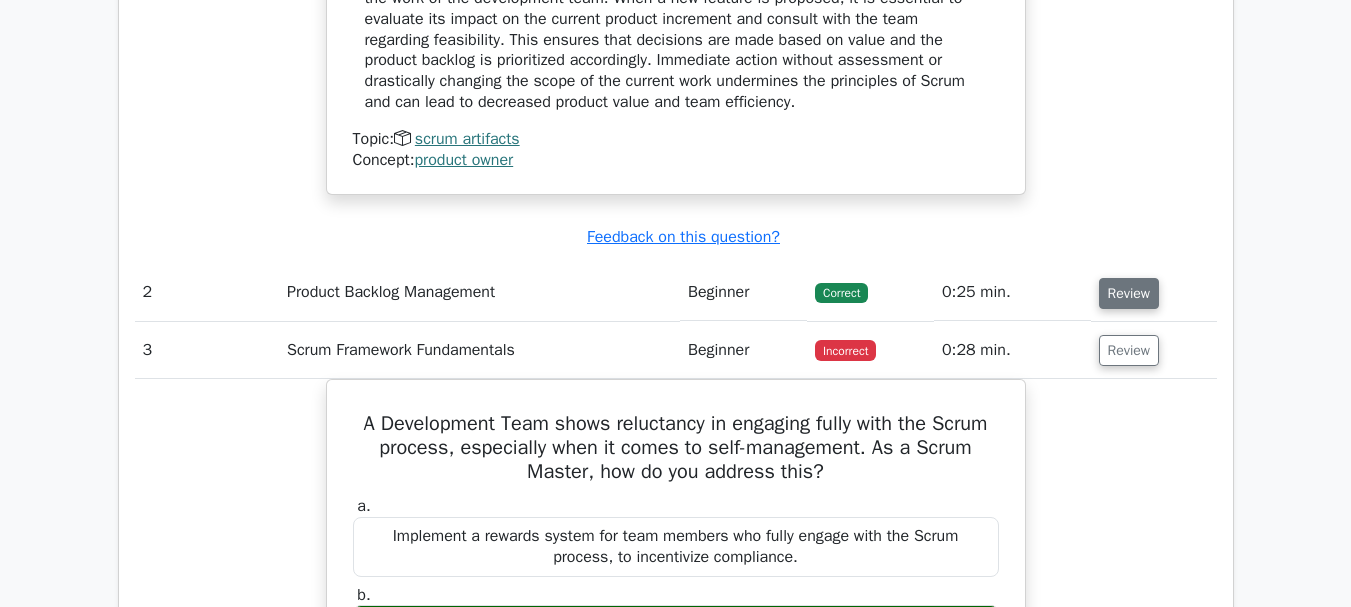 click on "Review" at bounding box center [1129, 293] 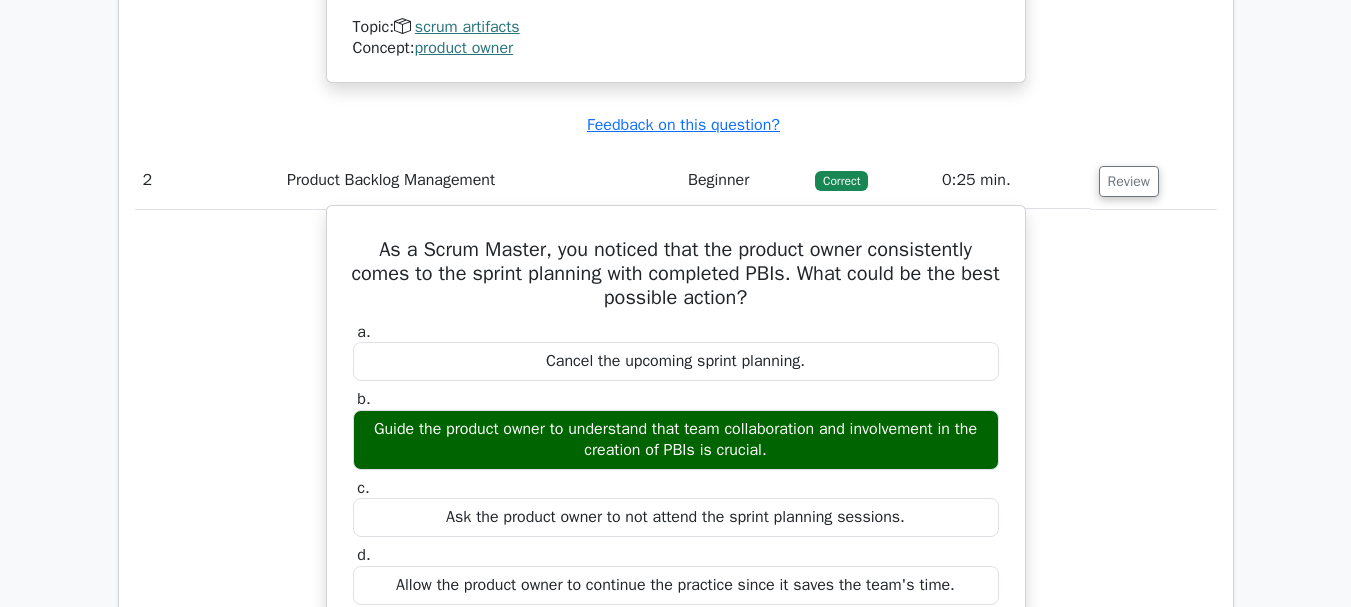 scroll, scrollTop: 2600, scrollLeft: 0, axis: vertical 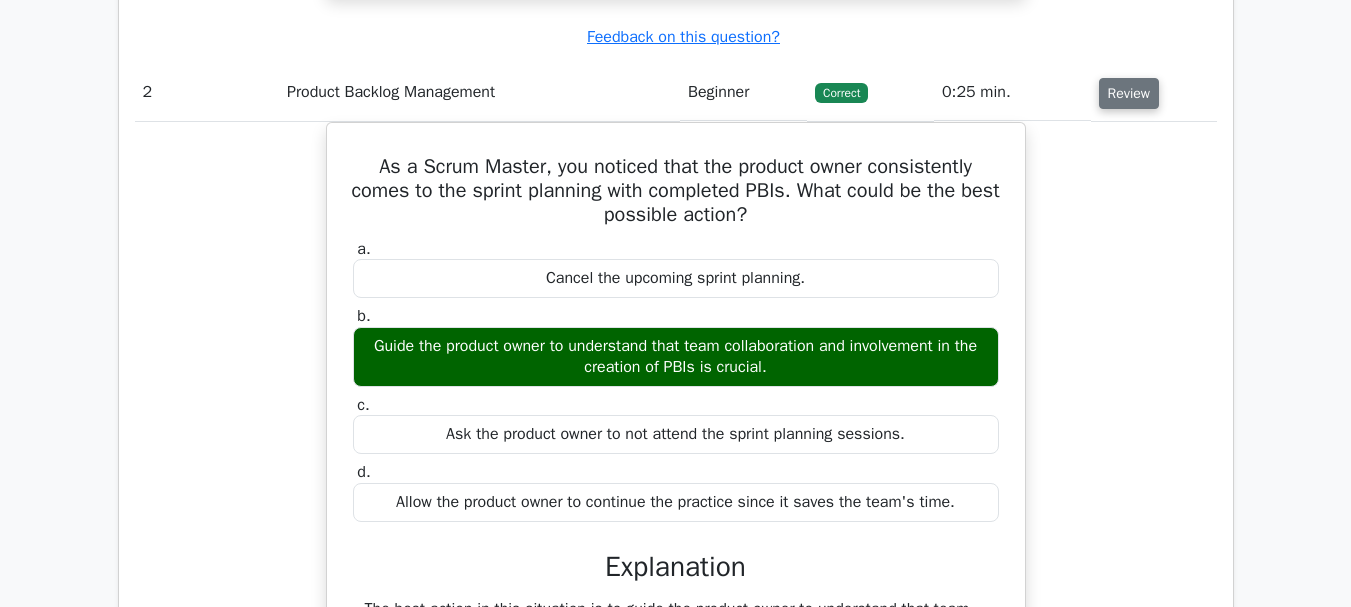 click on "Review" at bounding box center [1129, 93] 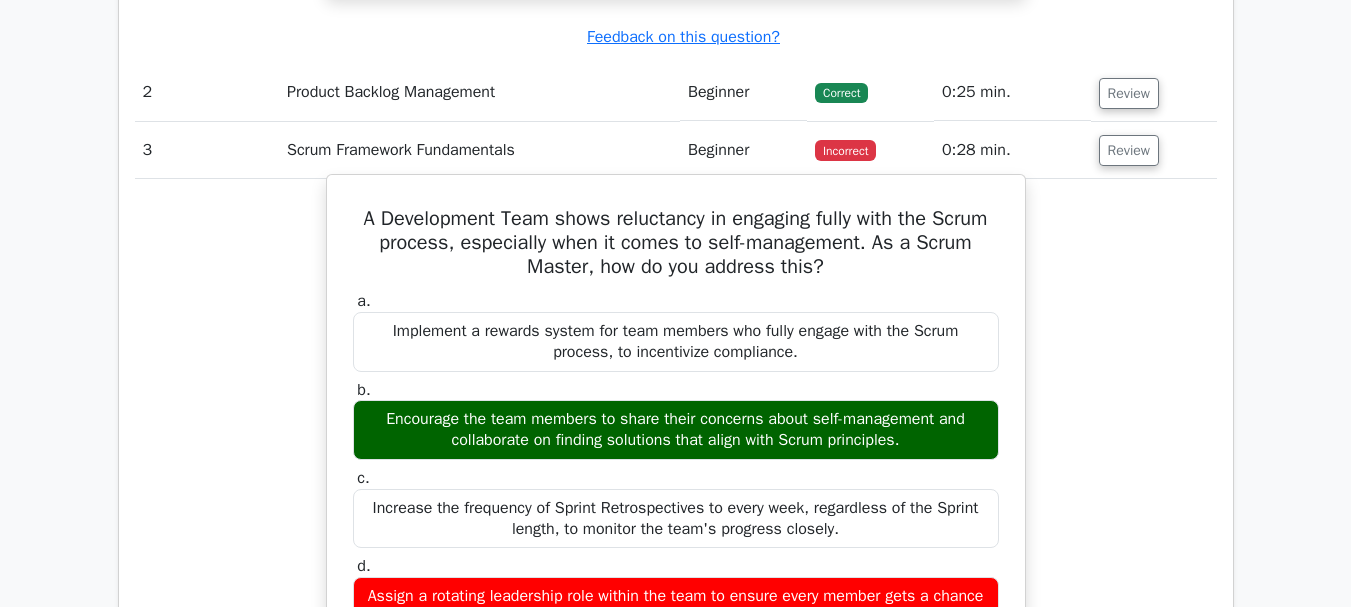 drag, startPoint x: 567, startPoint y: 425, endPoint x: 914, endPoint y: 434, distance: 347.1167 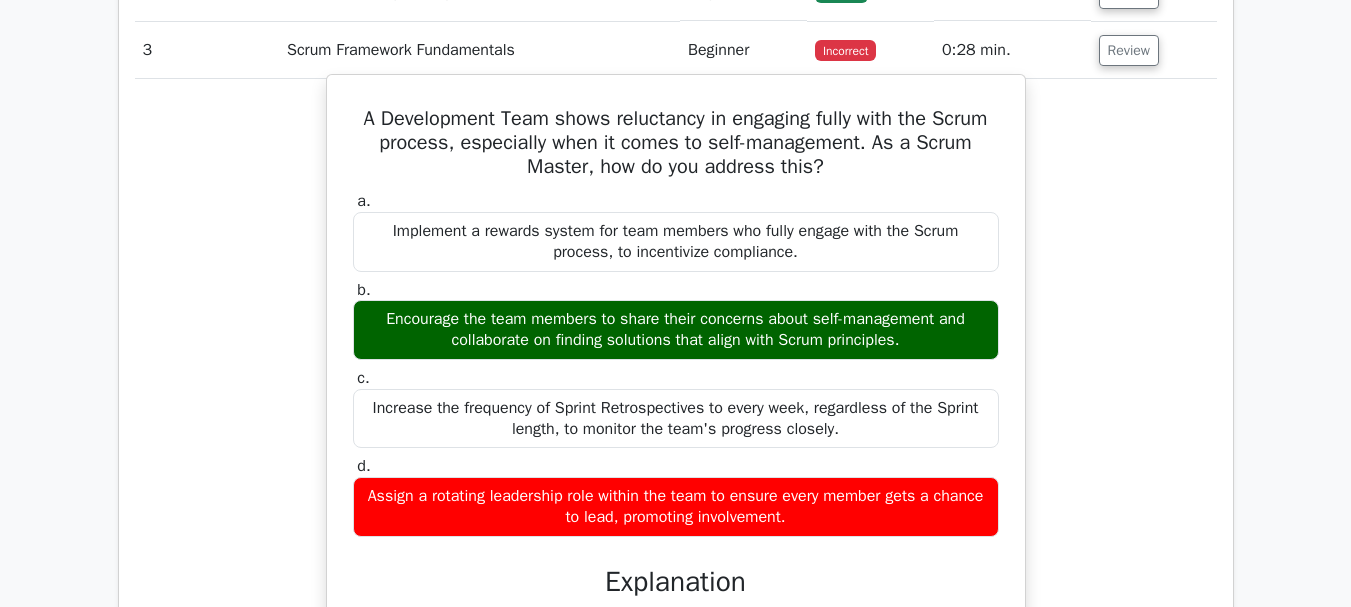 drag, startPoint x: 508, startPoint y: 508, endPoint x: 657, endPoint y: 497, distance: 149.40549 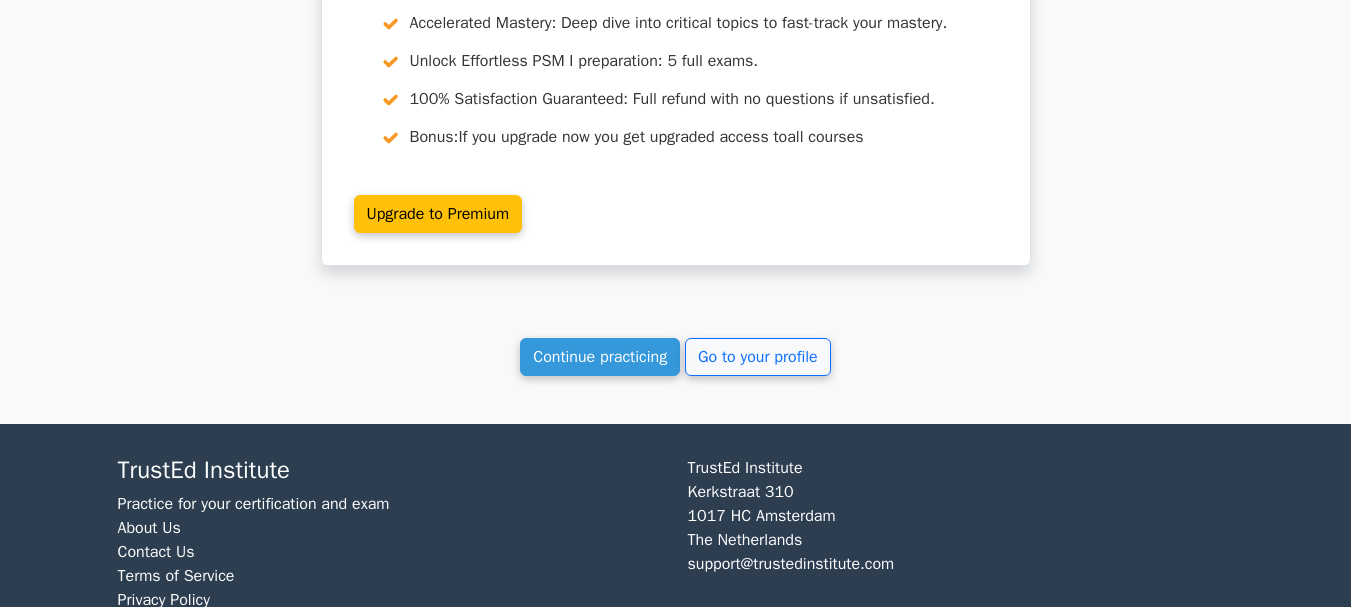 scroll, scrollTop: 4461, scrollLeft: 0, axis: vertical 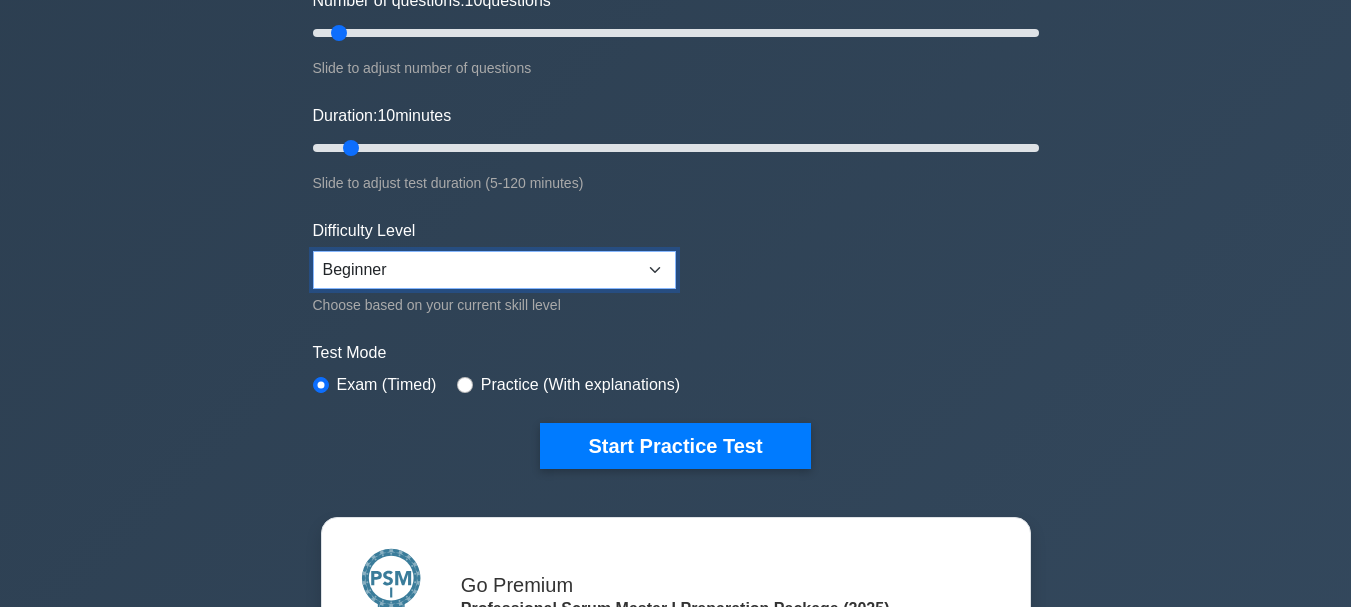 click on "Beginner
Intermediate
Expert" at bounding box center [494, 270] 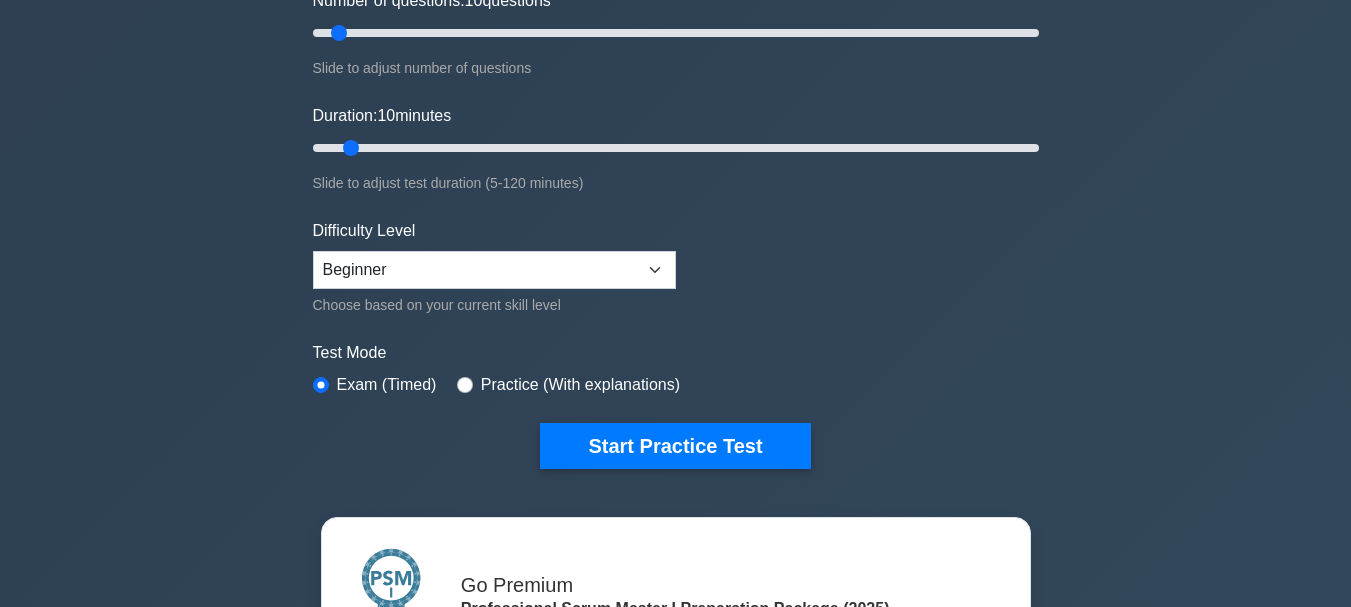 click on "Topics
Scrum Framework Fundamentals
Scrum Artifacts
Scrum Events
Scrum Roles
Scrum in Practice
Product Backlog Management
Sprint Planning and Monitoring
Scale Scrum
Coaching and Facilitation" at bounding box center [676, 152] 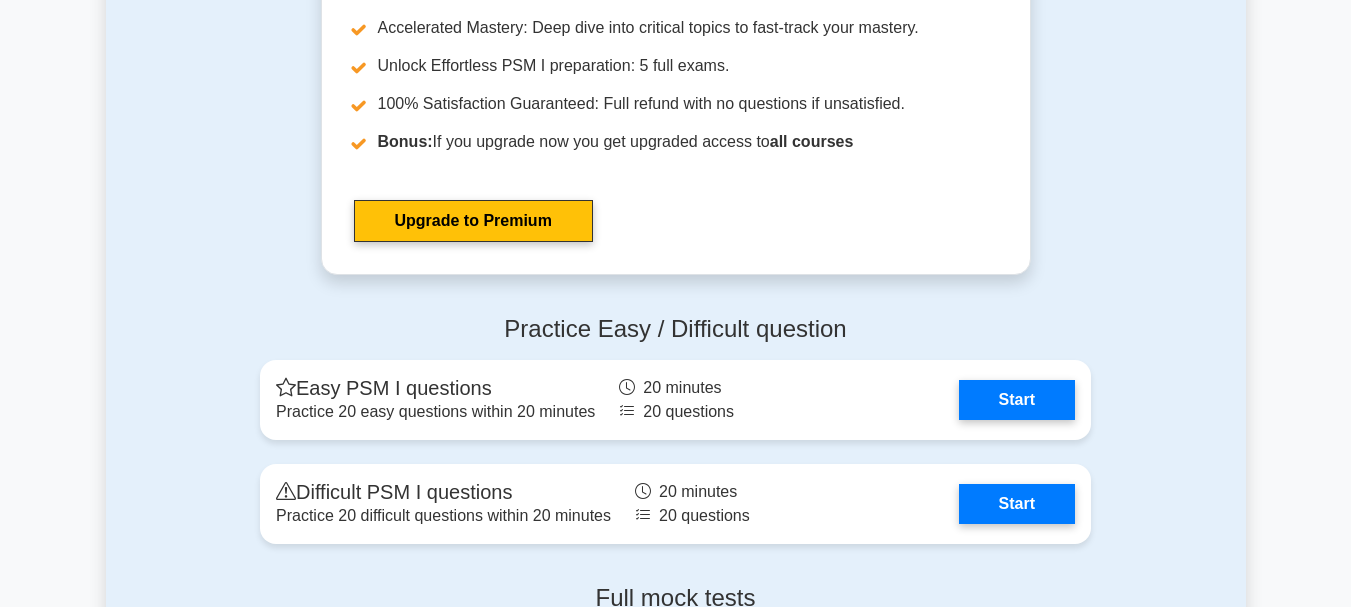 scroll, scrollTop: 5000, scrollLeft: 0, axis: vertical 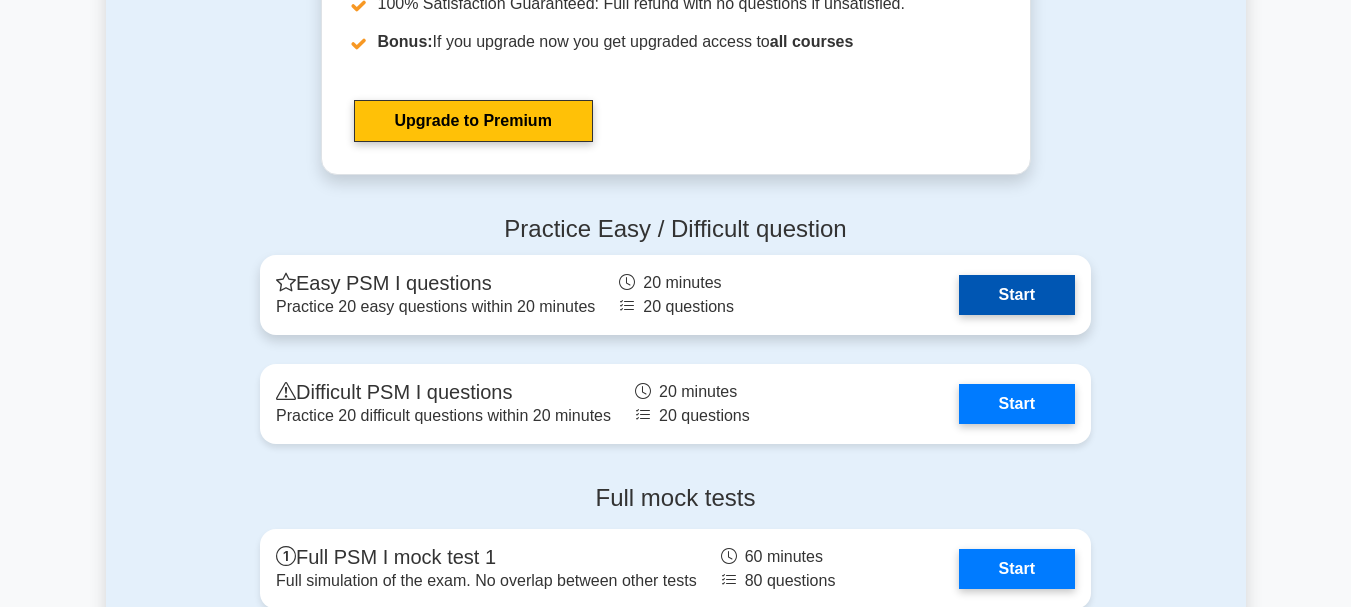click on "Start" at bounding box center [1017, 295] 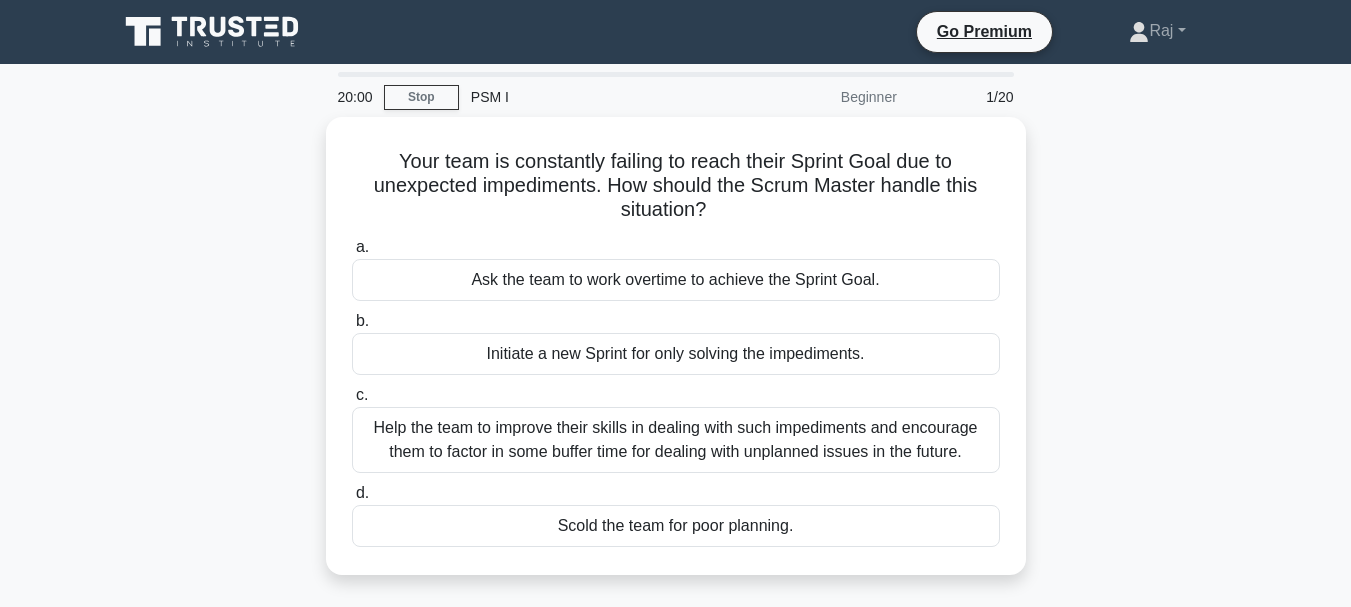 scroll, scrollTop: 0, scrollLeft: 0, axis: both 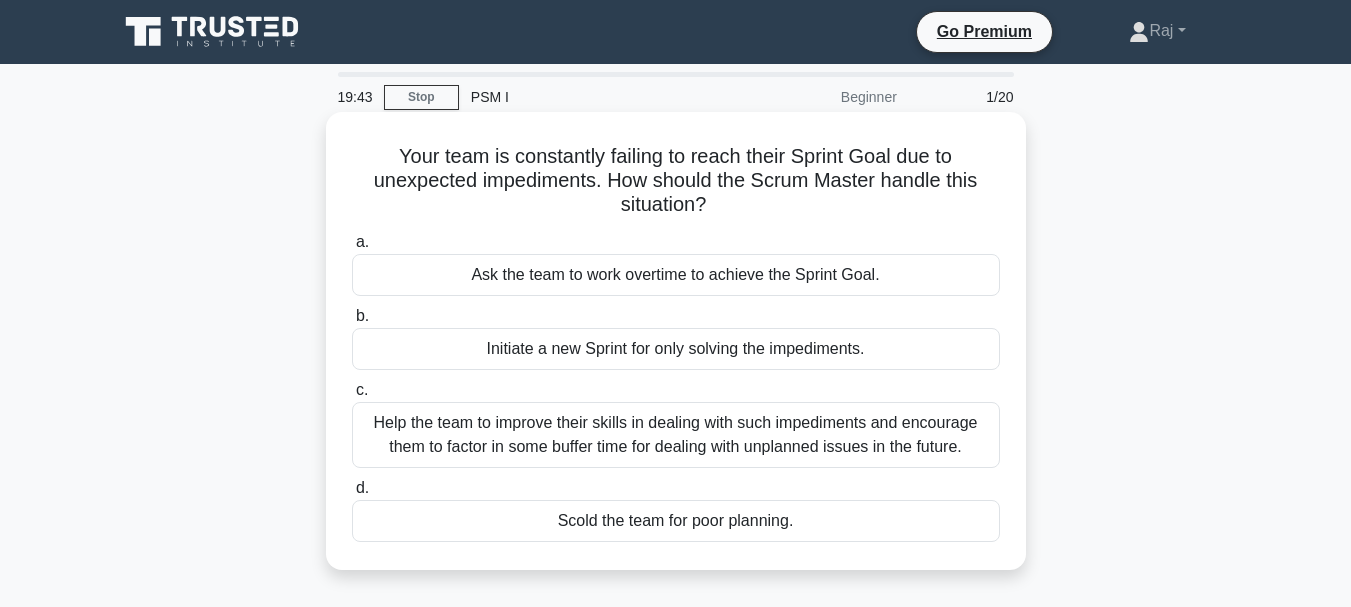 click on "Help the team to improve their skills in dealing with such impediments and encourage them to factor in some buffer time for dealing with unplanned issues in the future." at bounding box center [676, 435] 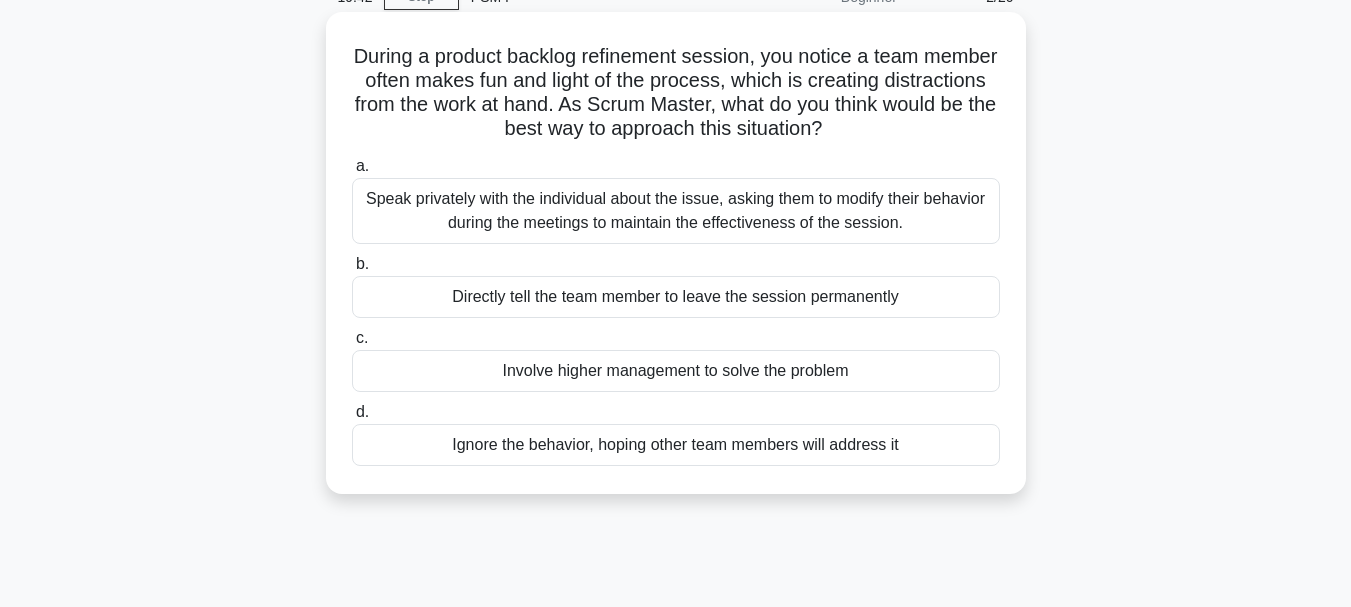scroll, scrollTop: 0, scrollLeft: 0, axis: both 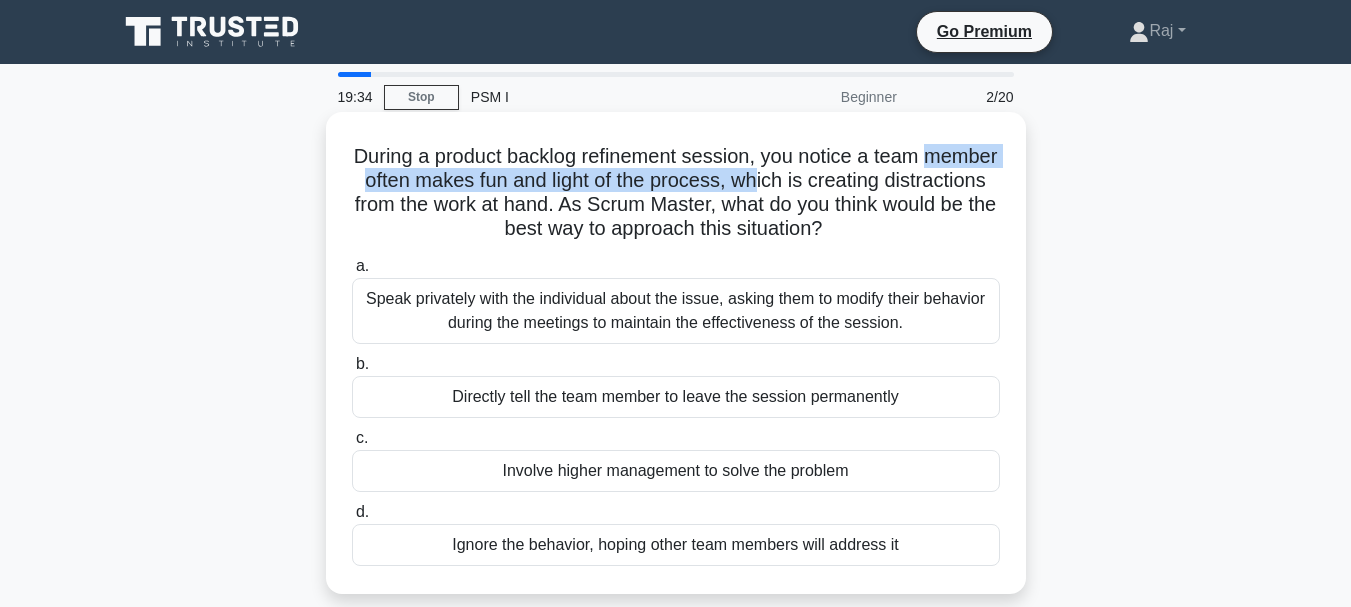 drag, startPoint x: 375, startPoint y: 172, endPoint x: 851, endPoint y: 180, distance: 476.06723 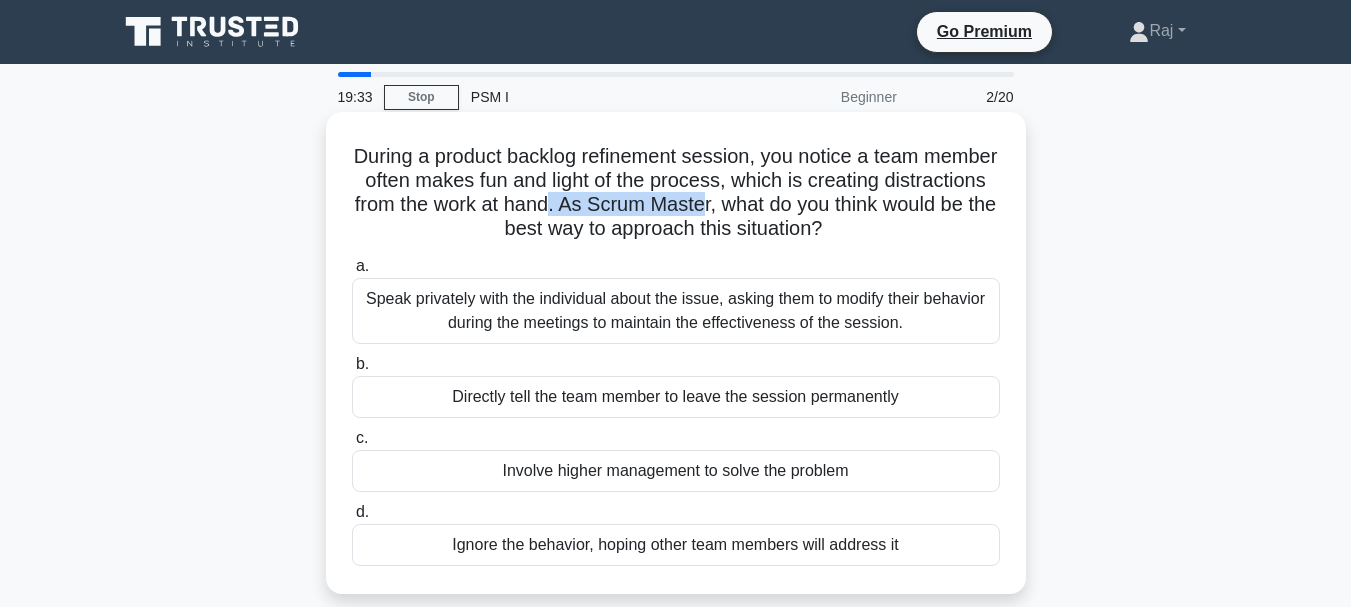 drag, startPoint x: 663, startPoint y: 201, endPoint x: 820, endPoint y: 203, distance: 157.01274 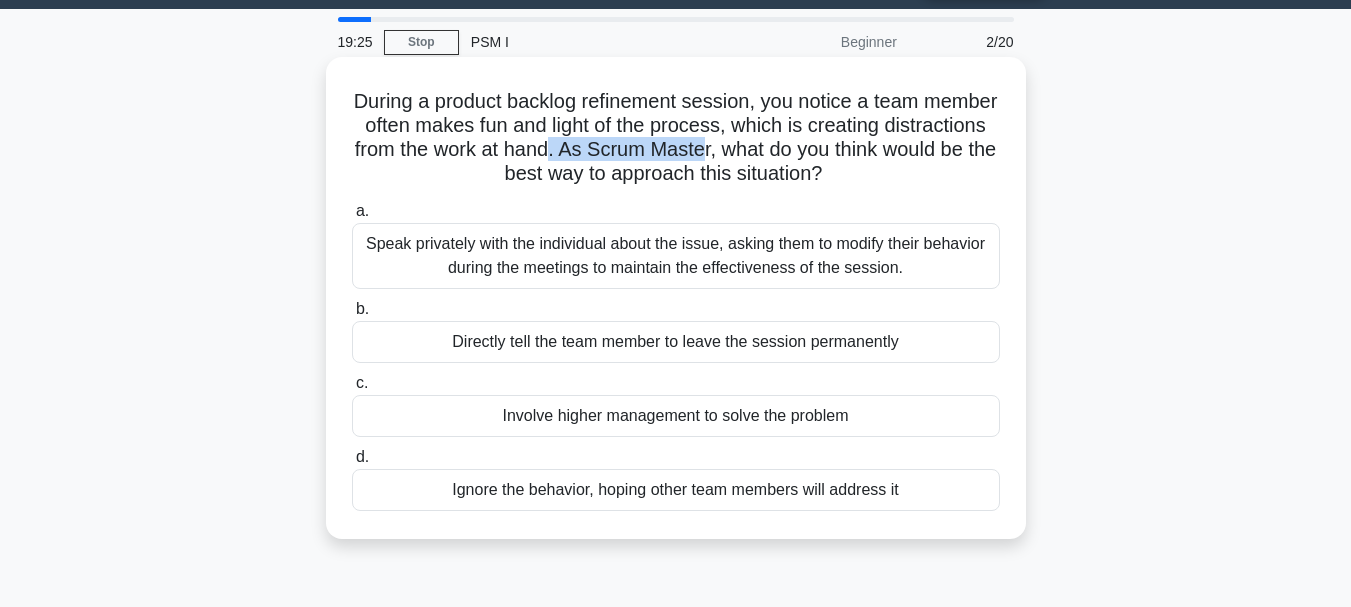 scroll, scrollTop: 100, scrollLeft: 0, axis: vertical 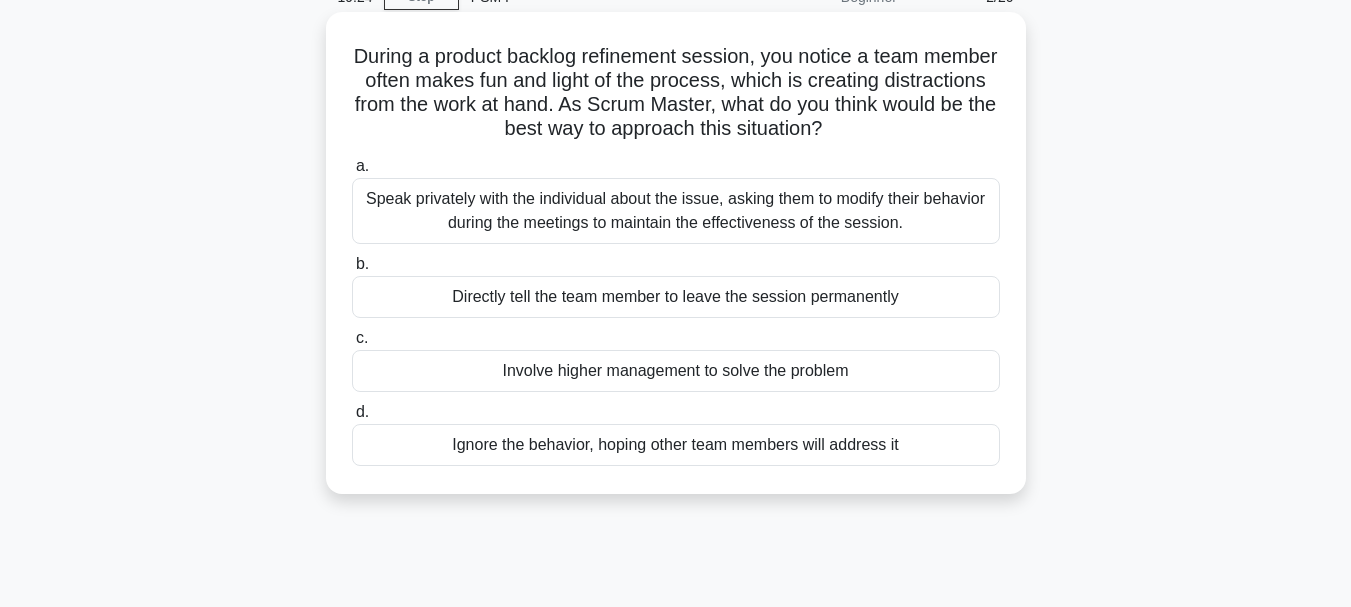 click on "Speak privately with the individual about the issue, asking them to modify their behavior during the meetings to maintain the effectiveness of the session." at bounding box center [676, 211] 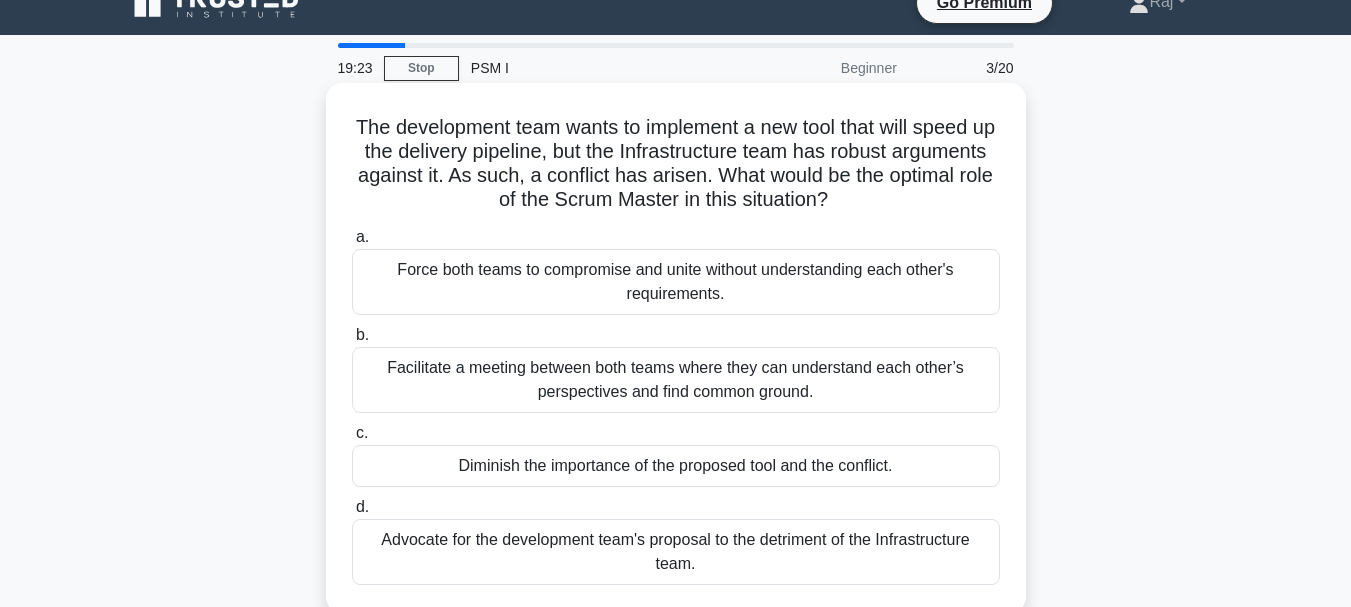 scroll, scrollTop: 0, scrollLeft: 0, axis: both 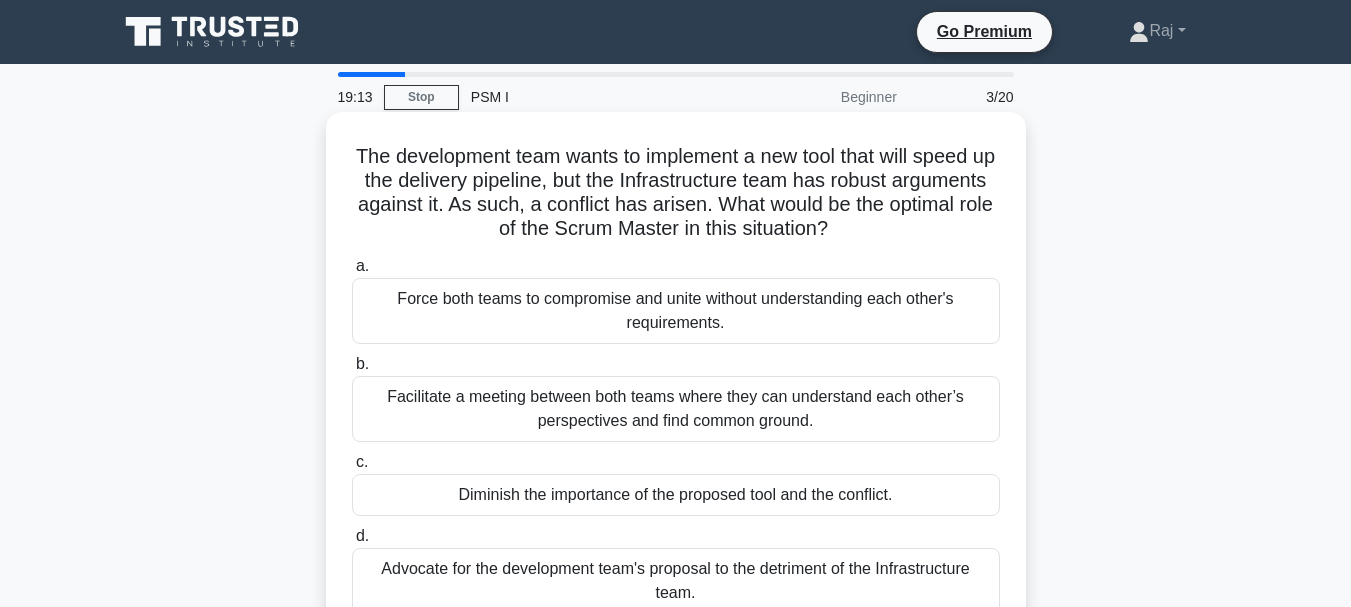 click on "The development team wants to implement a new tool that will speed up the delivery pipeline, but the Infrastructure team has robust arguments against it. As such, a conflict has arisen. What would be the optimal role of the Scrum Master in this situation?
.spinner_0XTQ{transform-origin:center;animation:spinner_y6GP .75s linear infinite}@keyframes spinner_y6GP{100%{transform:rotate(360deg)}}" at bounding box center [676, 193] 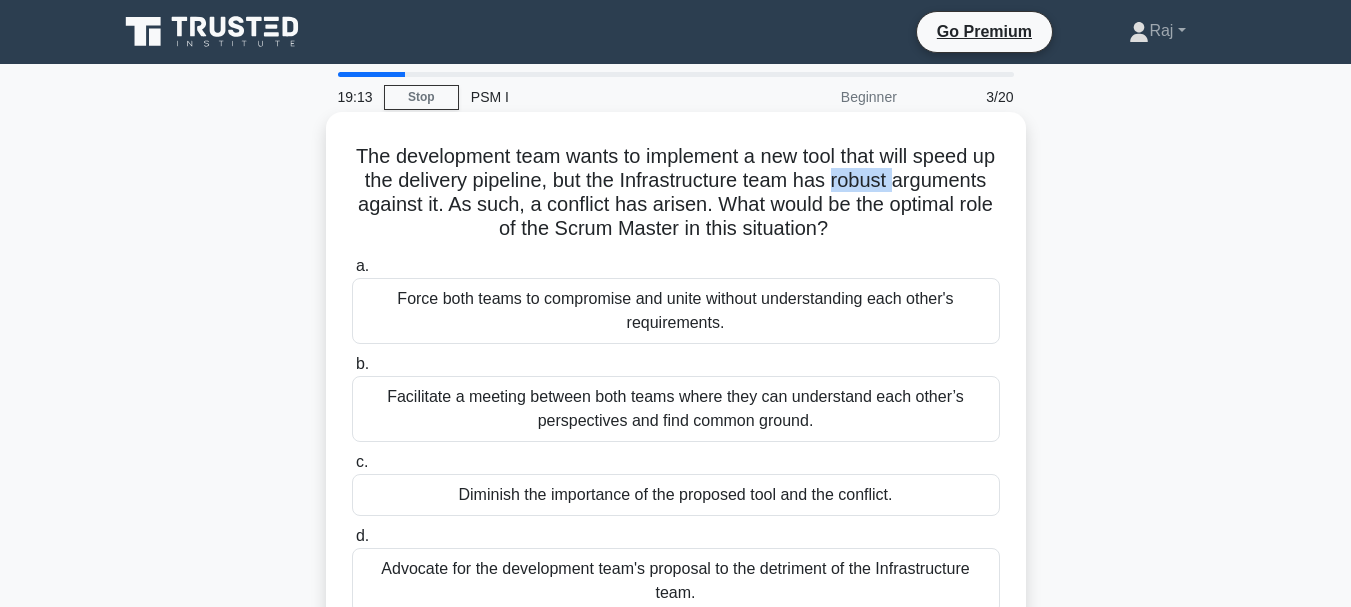 click on "The development team wants to implement a new tool that will speed up the delivery pipeline, but the Infrastructure team has robust arguments against it. As such, a conflict has arisen. What would be the optimal role of the Scrum Master in this situation?
.spinner_0XTQ{transform-origin:center;animation:spinner_y6GP .75s linear infinite}@keyframes spinner_y6GP{100%{transform:rotate(360deg)}}" at bounding box center [676, 193] 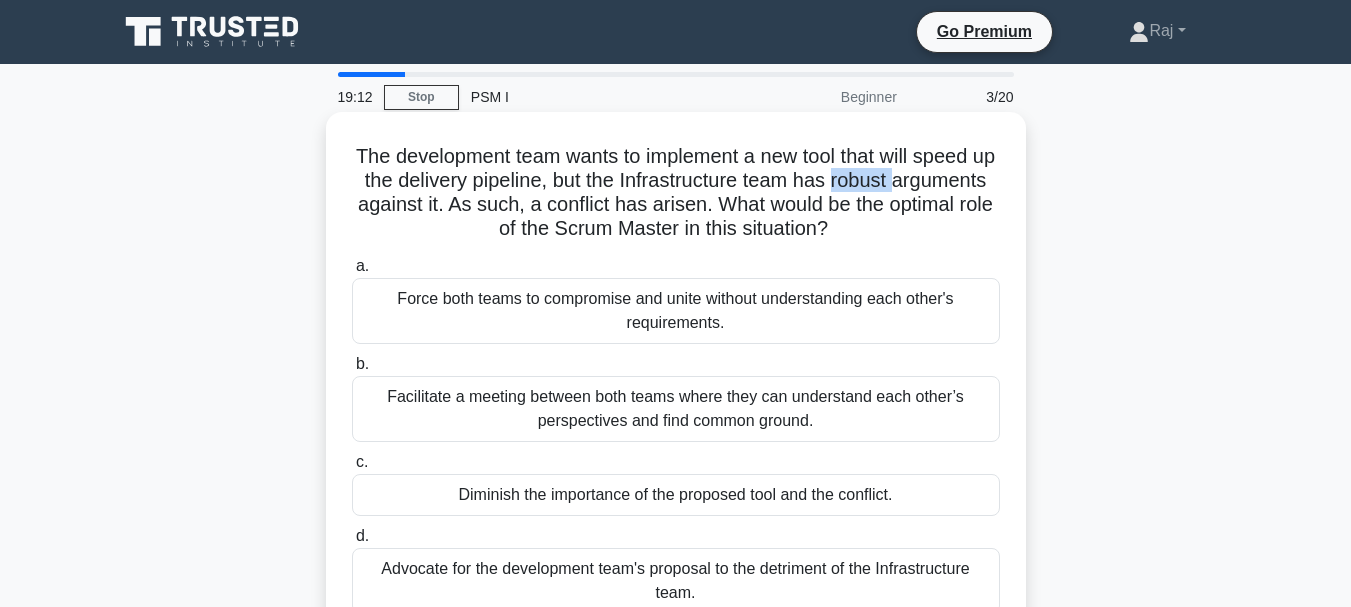 copy on "robust" 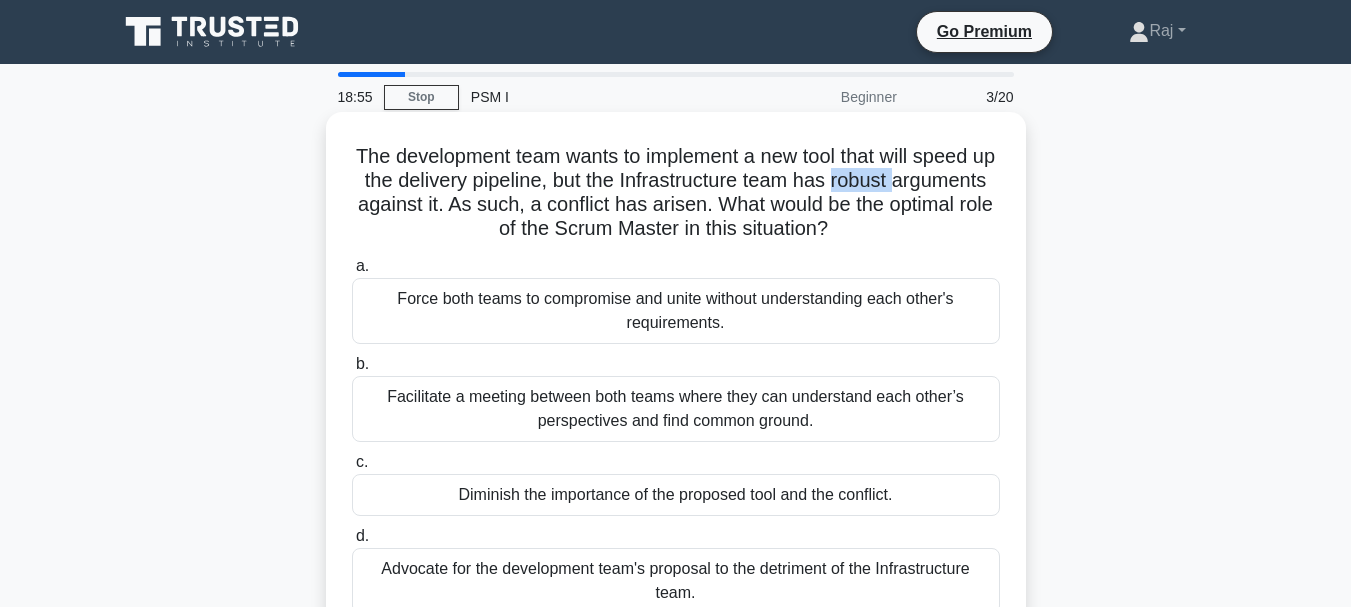 scroll, scrollTop: 100, scrollLeft: 0, axis: vertical 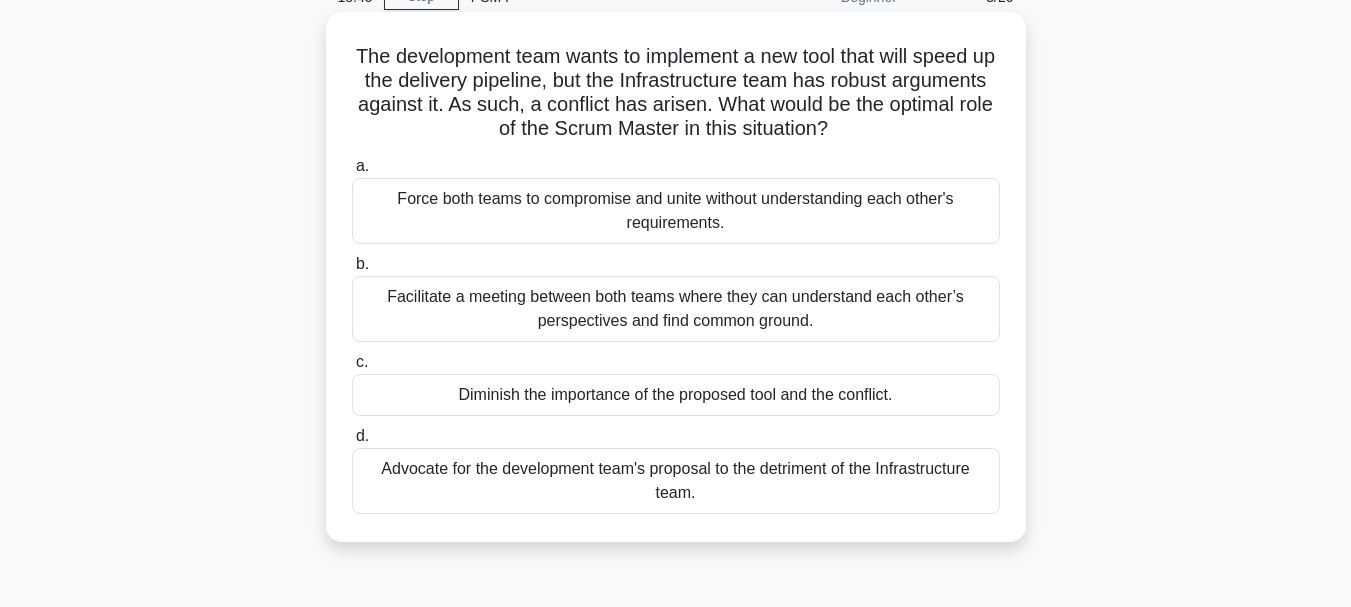 click on "Facilitate a meeting between both teams where they can understand each other’s perspectives and find common ground." at bounding box center (676, 309) 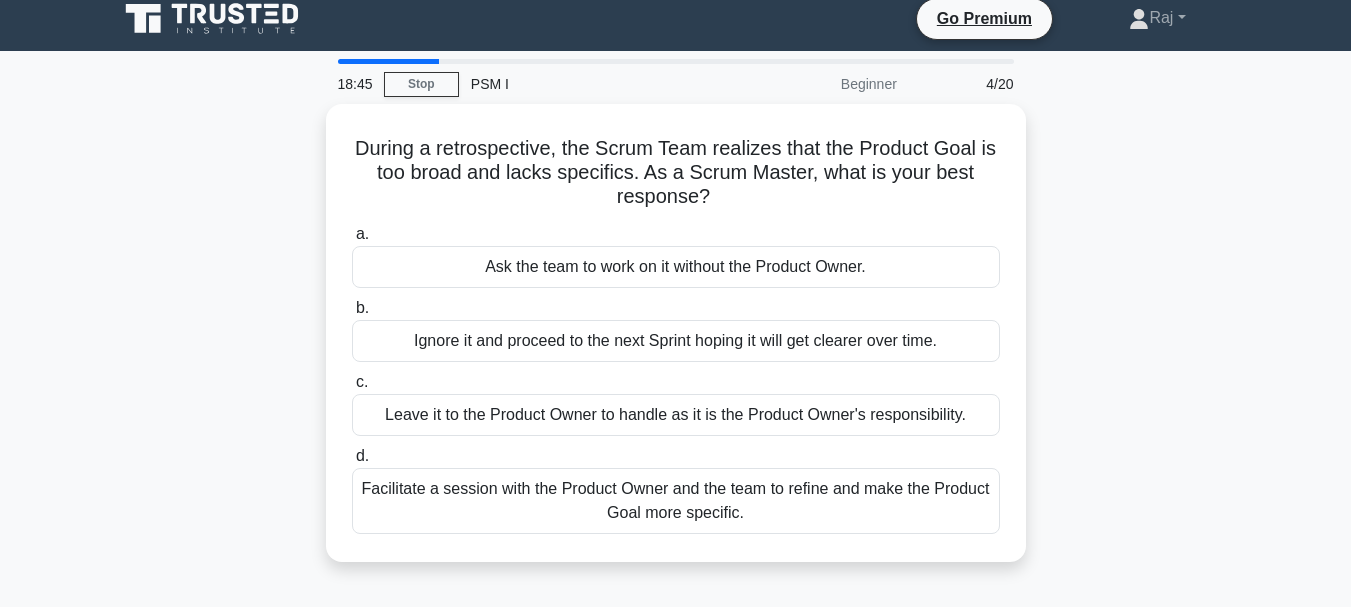 scroll, scrollTop: 0, scrollLeft: 0, axis: both 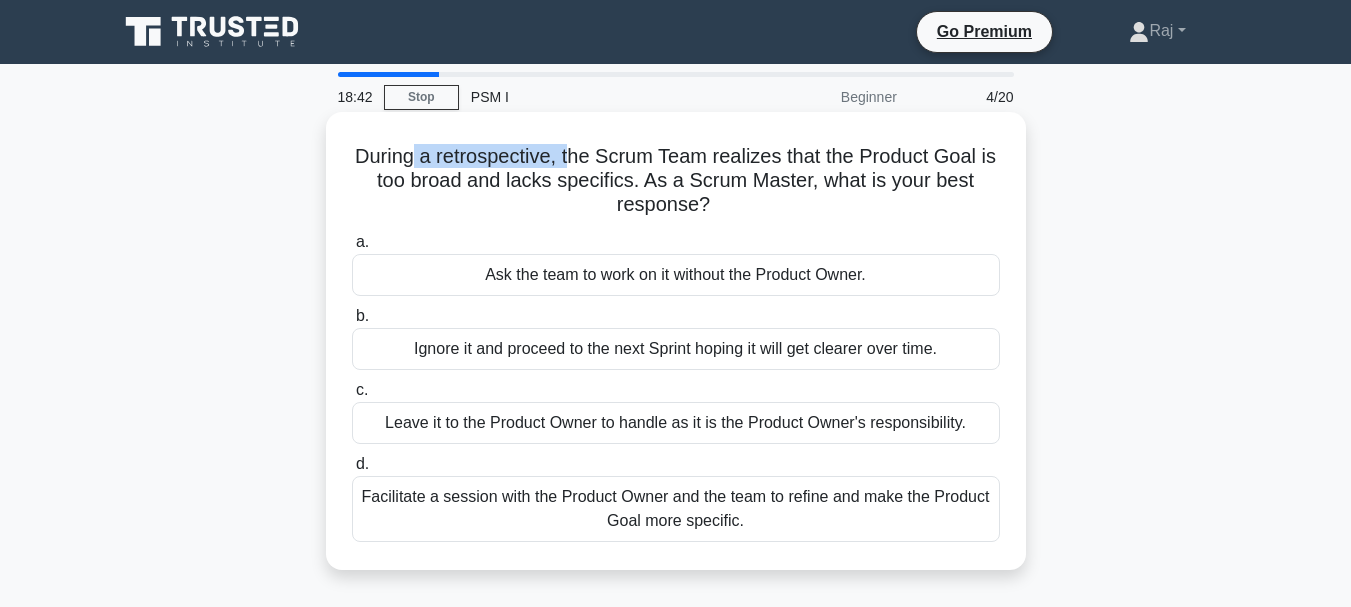 drag, startPoint x: 447, startPoint y: 153, endPoint x: 567, endPoint y: 150, distance: 120.03749 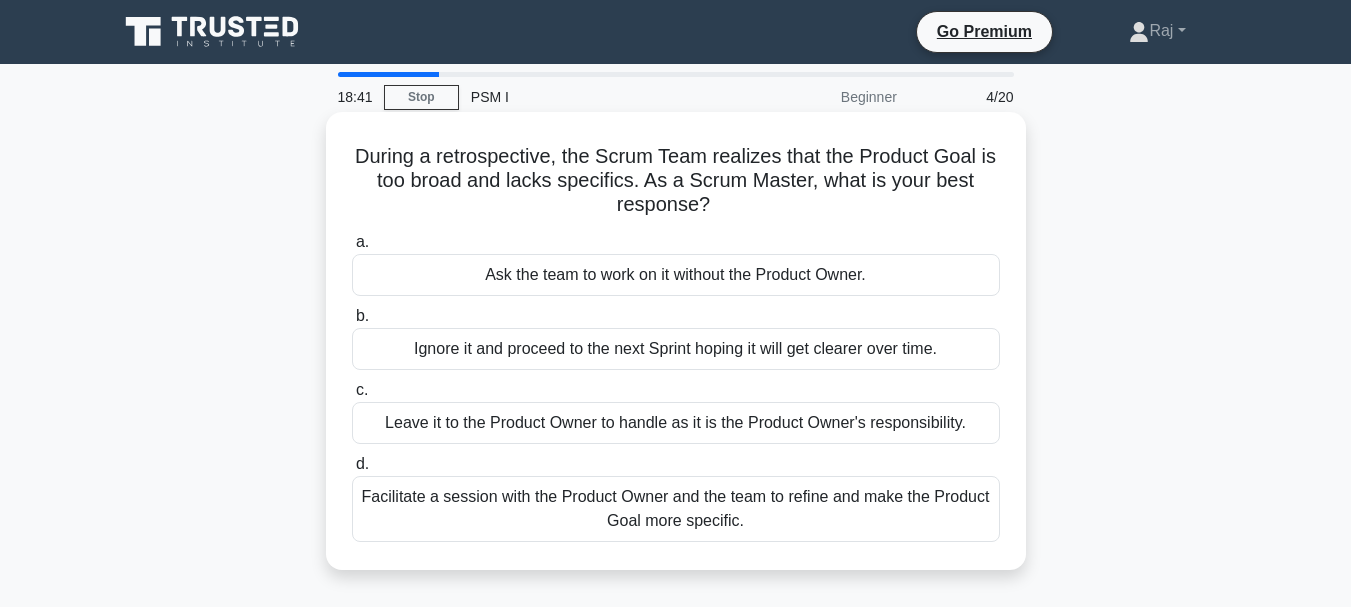 click on "During a retrospective, the Scrum Team realizes that the Product Goal is too broad and lacks specifics. As a Scrum Master, what is your best response?
.spinner_0XTQ{transform-origin:center;animation:spinner_y6GP .75s linear infinite}@keyframes spinner_y6GP{100%{transform:rotate(360deg)}}" at bounding box center (676, 181) 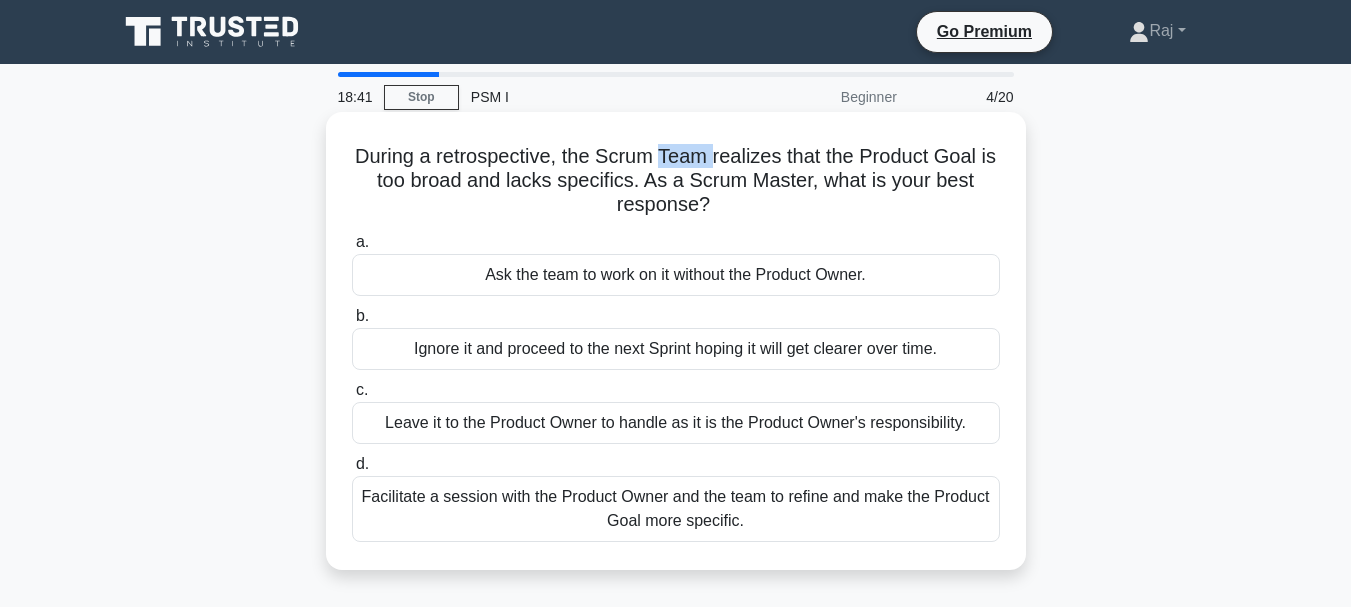 click on "During a retrospective, the Scrum Team realizes that the Product Goal is too broad and lacks specifics. As a Scrum Master, what is your best response?
.spinner_0XTQ{transform-origin:center;animation:spinner_y6GP .75s linear infinite}@keyframes spinner_y6GP{100%{transform:rotate(360deg)}}" at bounding box center [676, 181] 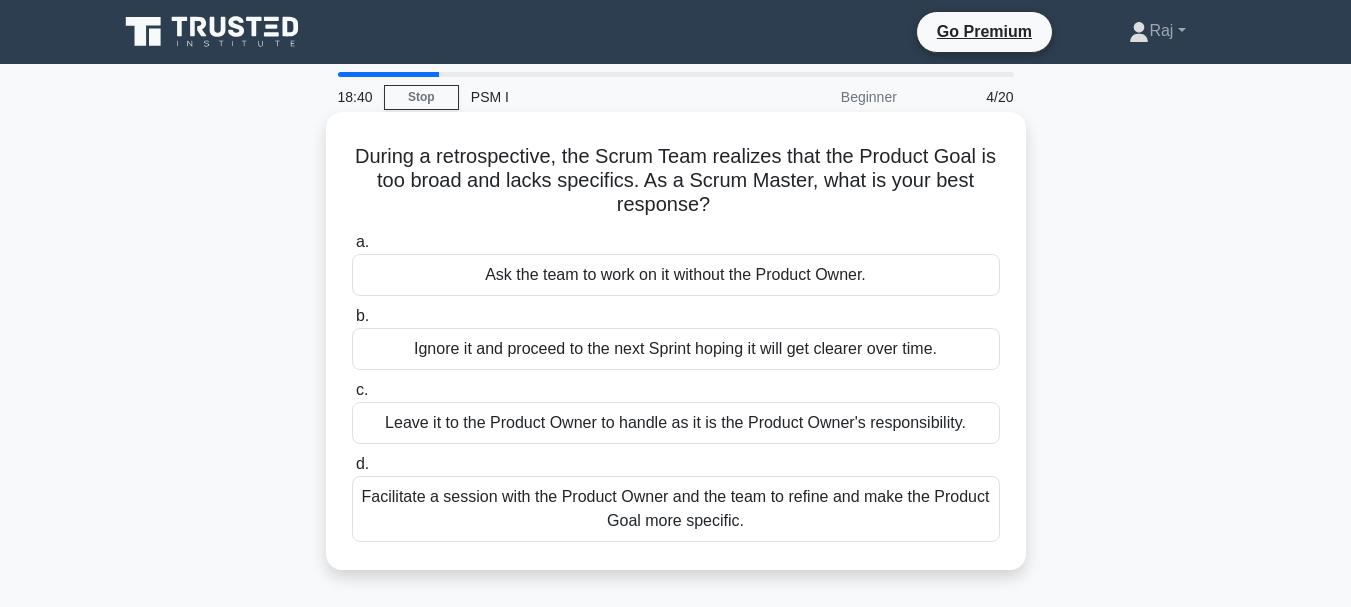 click on "During a retrospective, the Scrum Team realizes that the Product Goal is too broad and lacks specifics. As a Scrum Master, what is your best response?
.spinner_0XTQ{transform-origin:center;animation:spinner_y6GP .75s linear infinite}@keyframes spinner_y6GP{100%{transform:rotate(360deg)}}" at bounding box center [676, 181] 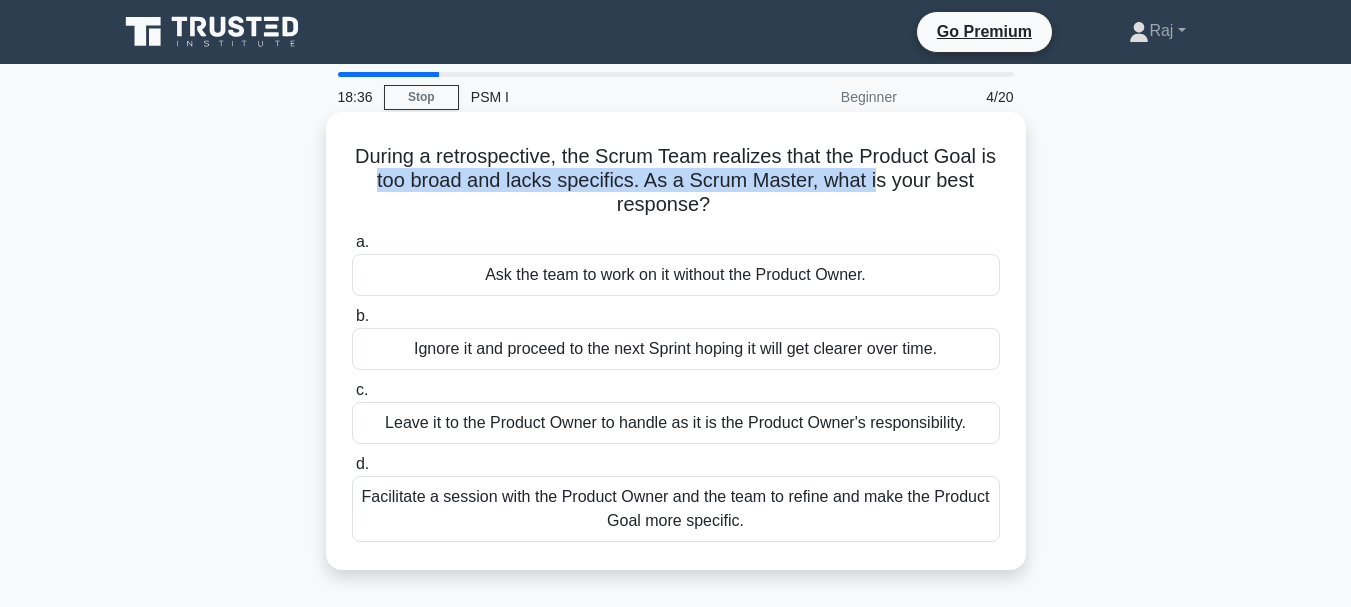 drag, startPoint x: 368, startPoint y: 181, endPoint x: 879, endPoint y: 174, distance: 511.04794 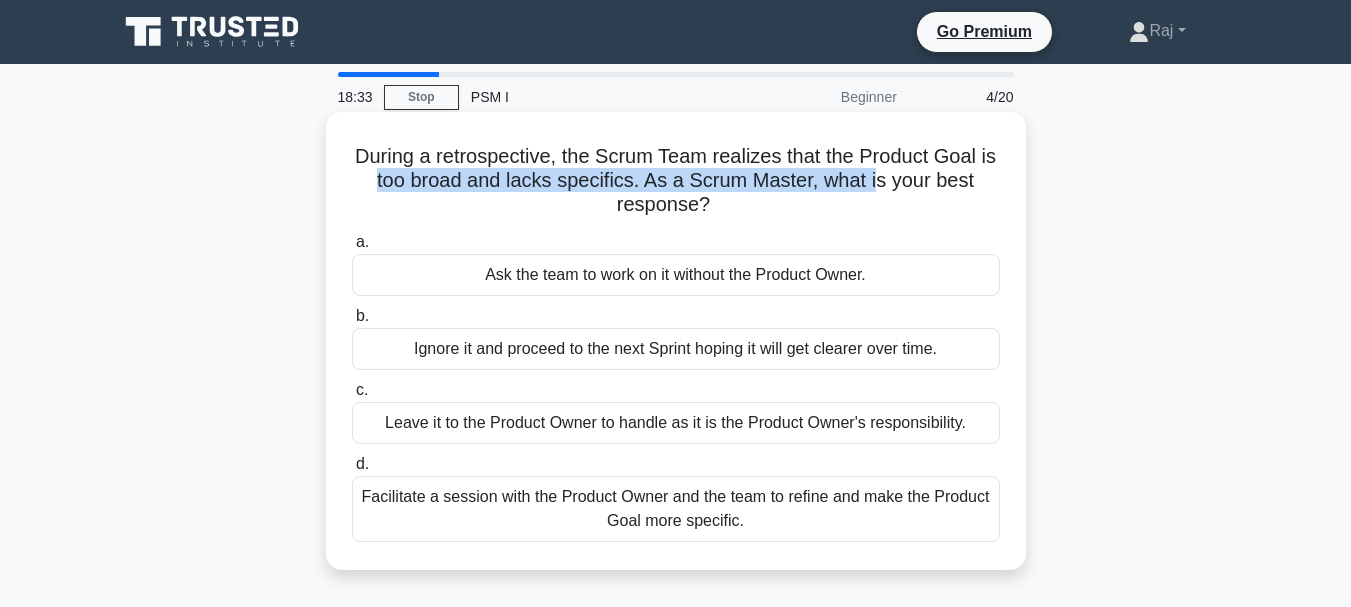 click on "During a retrospective, the Scrum Team realizes that the Product Goal is too broad and lacks specifics. As a Scrum Master, what is your best response?
.spinner_0XTQ{transform-origin:center;animation:spinner_y6GP .75s linear infinite}@keyframes spinner_y6GP{100%{transform:rotate(360deg)}}" at bounding box center [676, 181] 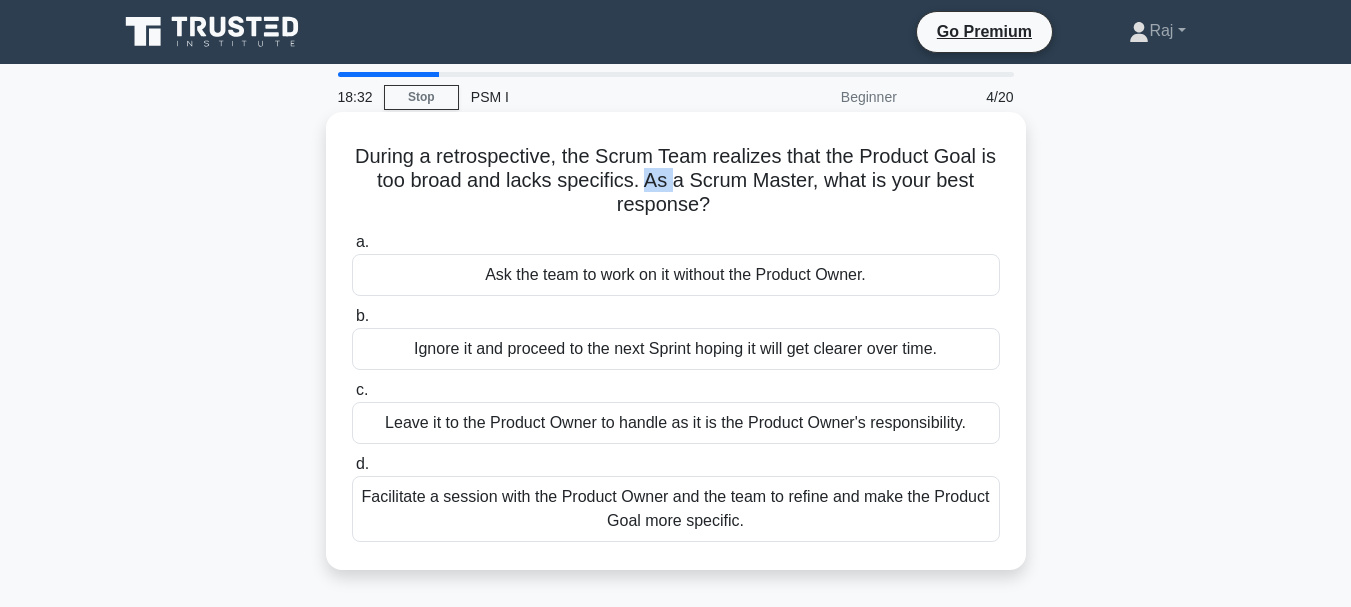 click on "During a retrospective, the Scrum Team realizes that the Product Goal is too broad and lacks specifics. As a Scrum Master, what is your best response?
.spinner_0XTQ{transform-origin:center;animation:spinner_y6GP .75s linear infinite}@keyframes spinner_y6GP{100%{transform:rotate(360deg)}}" at bounding box center (676, 181) 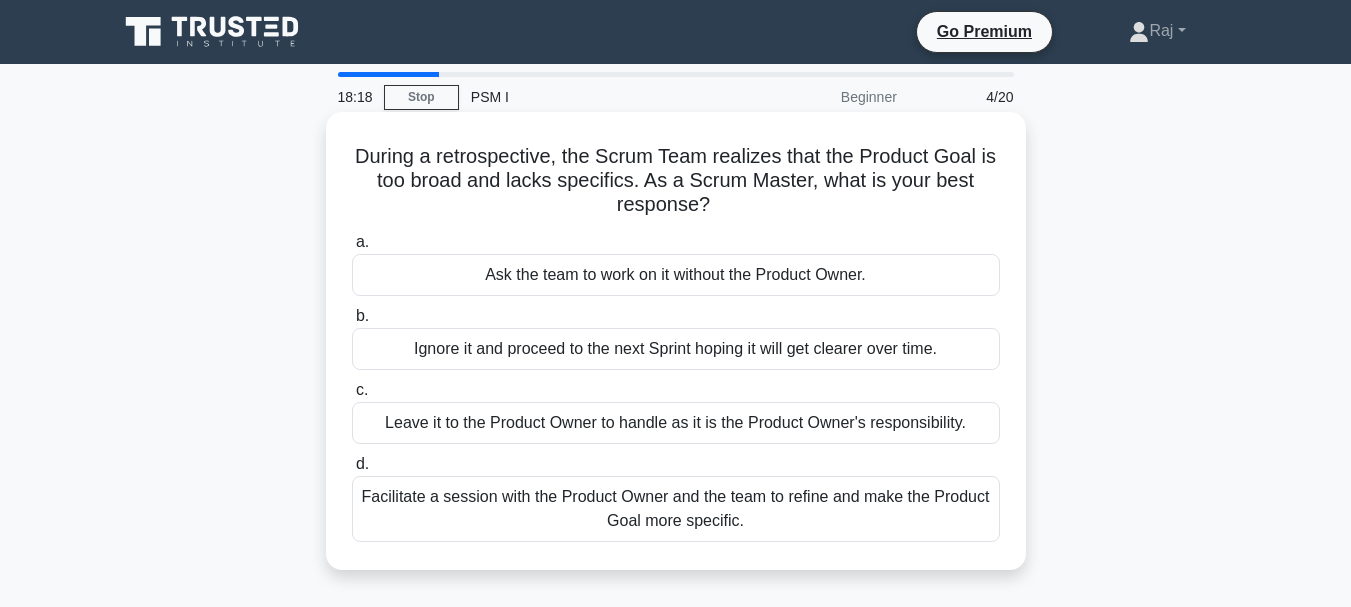 click on "During a retrospective, the Scrum Team realizes that the Product Goal is too broad and lacks specifics. As a Scrum Master, what is your best response?
.spinner_0XTQ{transform-origin:center;animation:spinner_y6GP .75s linear infinite}@keyframes spinner_y6GP{100%{transform:rotate(360deg)}}" at bounding box center [676, 181] 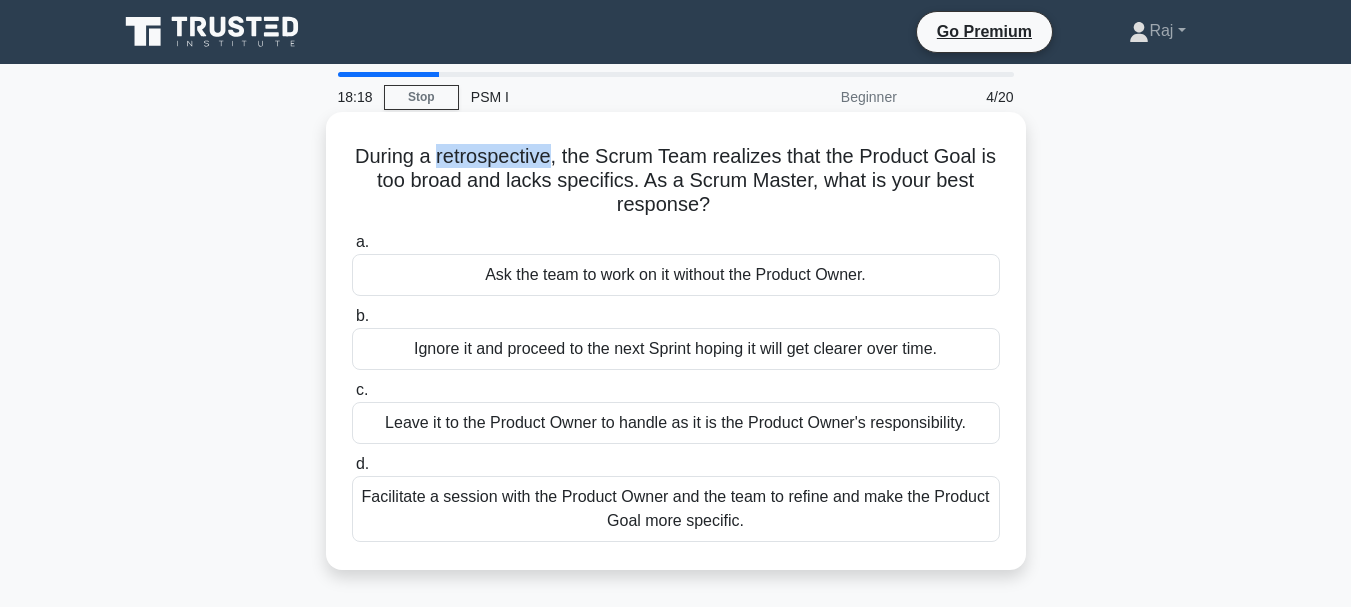 click on "During a retrospective, the Scrum Team realizes that the Product Goal is too broad and lacks specifics. As a Scrum Master, what is your best response?
.spinner_0XTQ{transform-origin:center;animation:spinner_y6GP .75s linear infinite}@keyframes spinner_y6GP{100%{transform:rotate(360deg)}}" at bounding box center [676, 181] 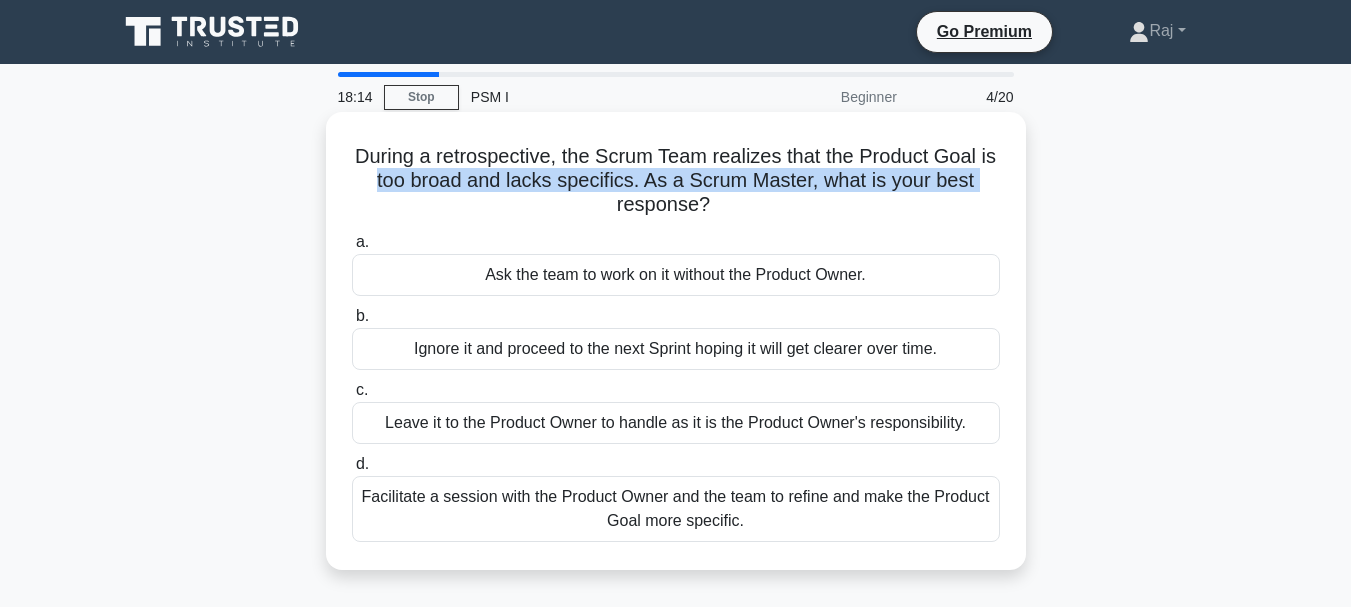 drag, startPoint x: 358, startPoint y: 173, endPoint x: 561, endPoint y: 209, distance: 206.1674 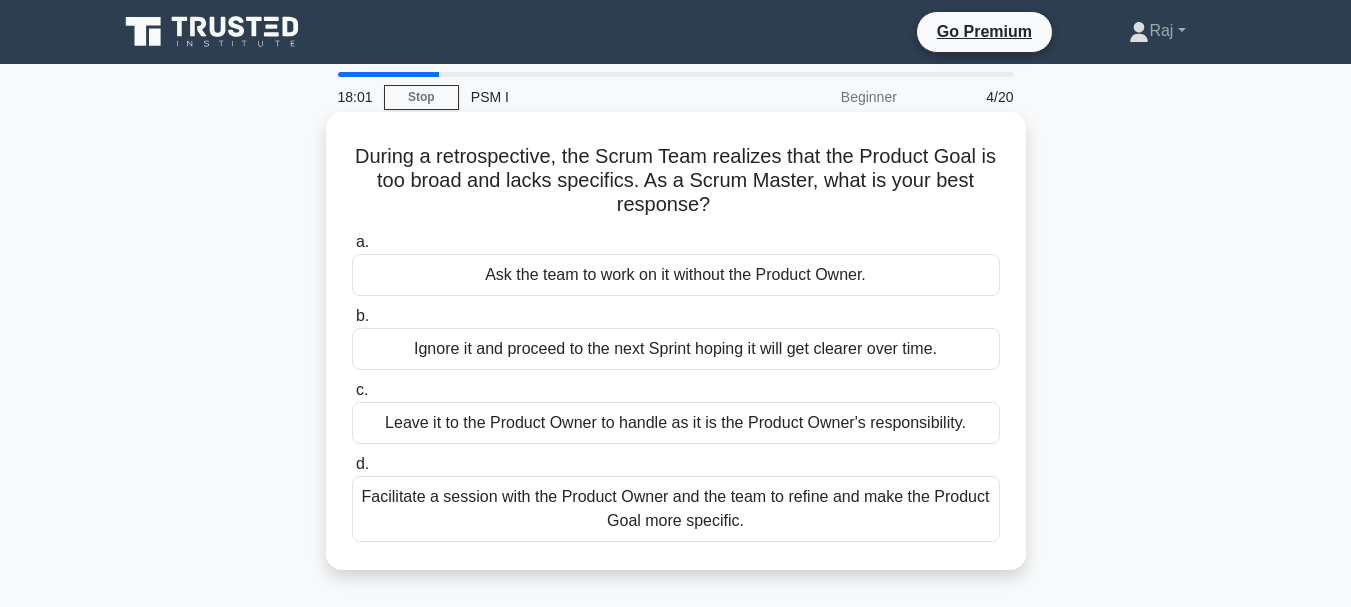 click on "Facilitate a session with the Product Owner and the team to refine and make the Product Goal more specific." at bounding box center [676, 509] 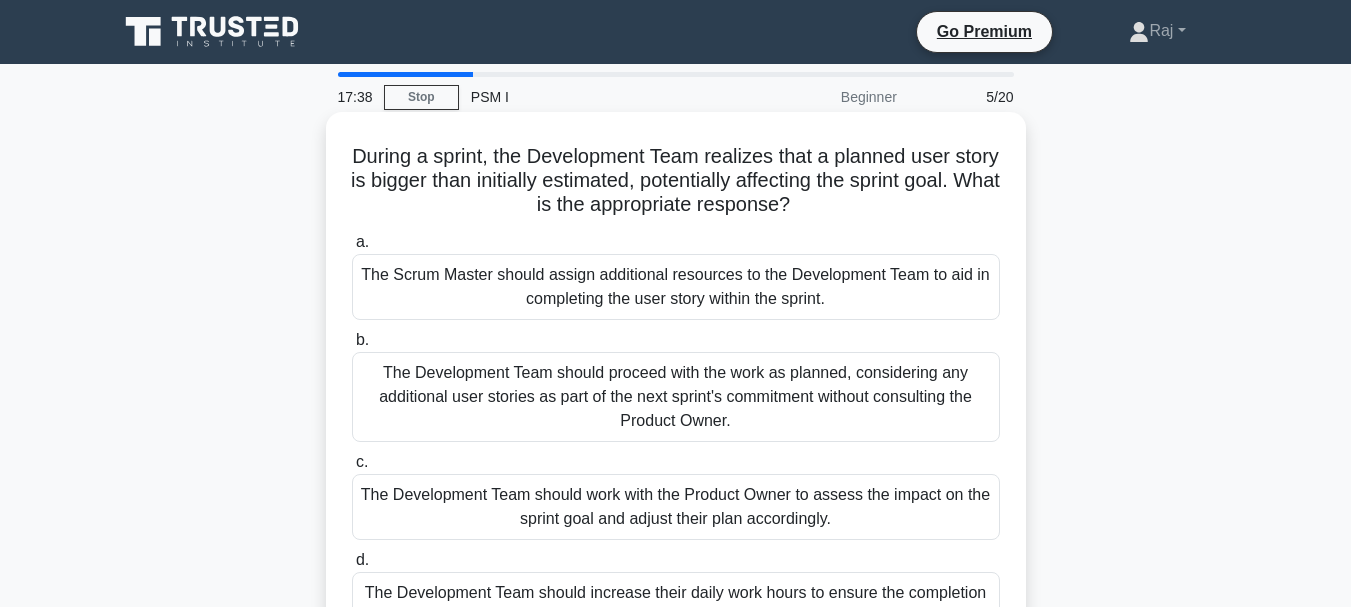 scroll, scrollTop: 100, scrollLeft: 0, axis: vertical 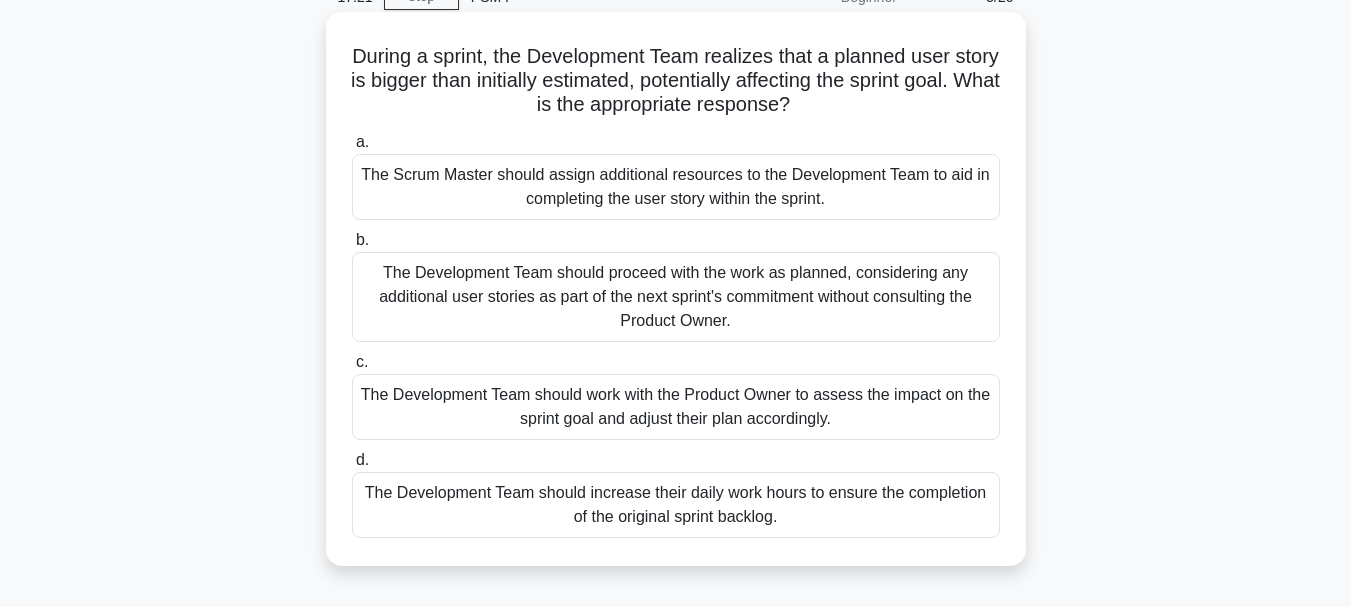click on "The Scrum Master should assign additional resources to the Development Team to aid in completing the user story within the sprint." at bounding box center (676, 187) 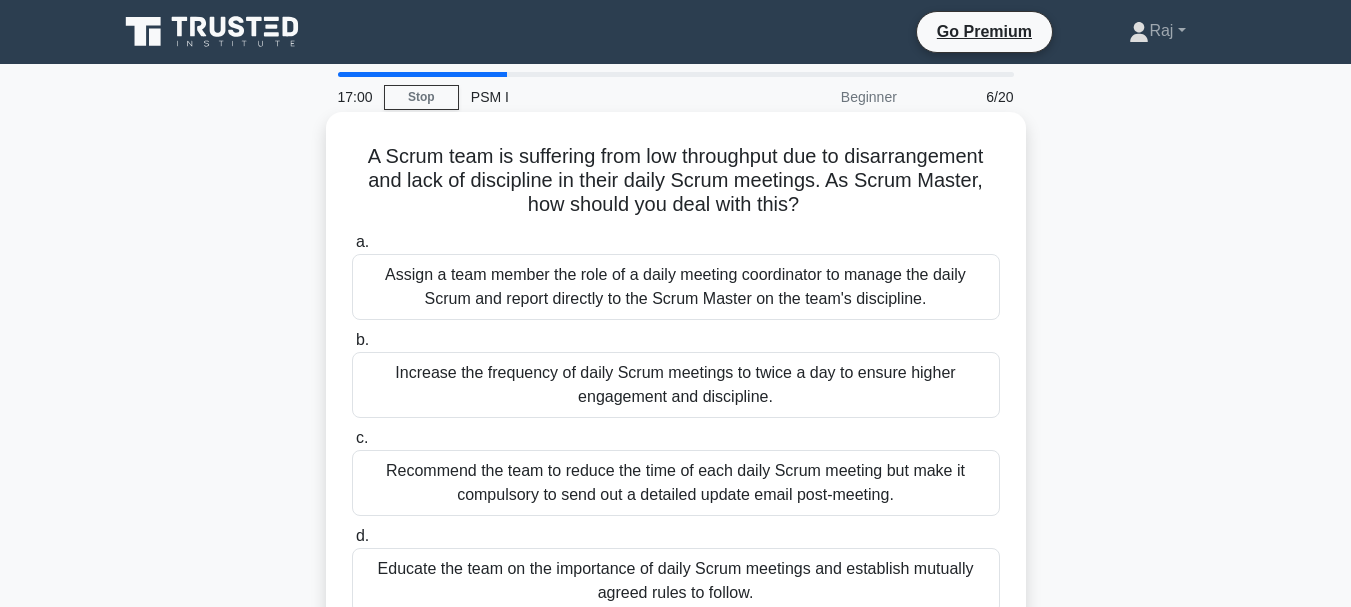 scroll, scrollTop: 100, scrollLeft: 0, axis: vertical 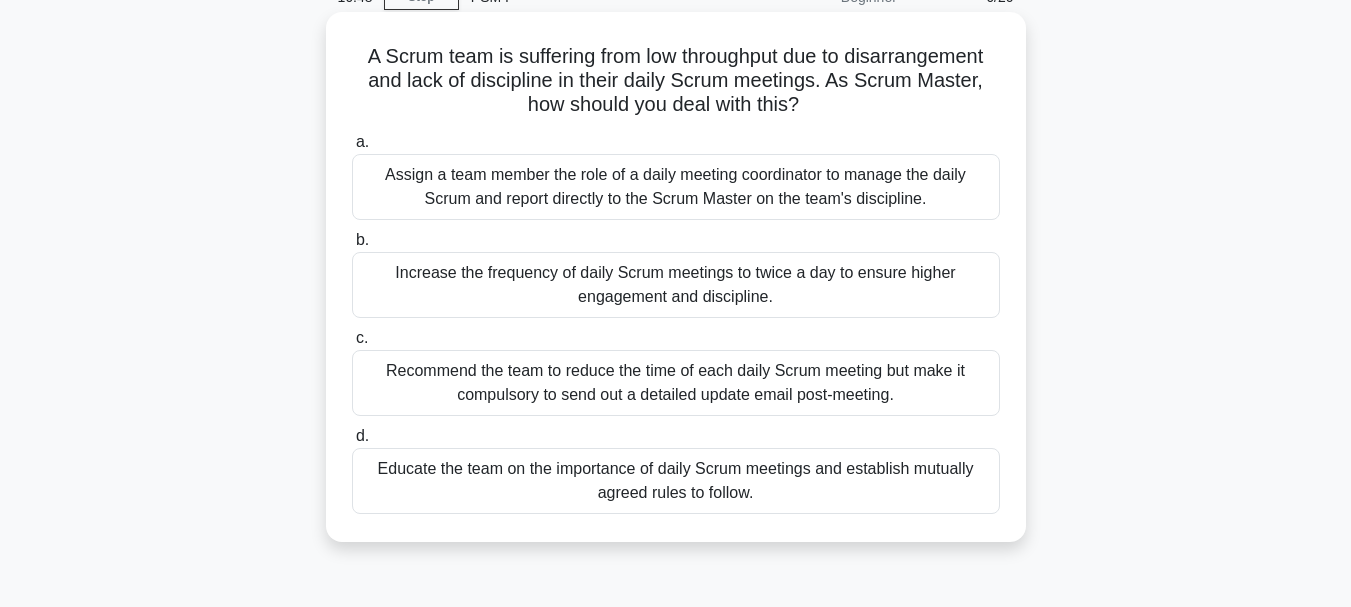 click on "Educate the team on the importance of daily Scrum meetings and establish mutually agreed rules to follow." at bounding box center (676, 481) 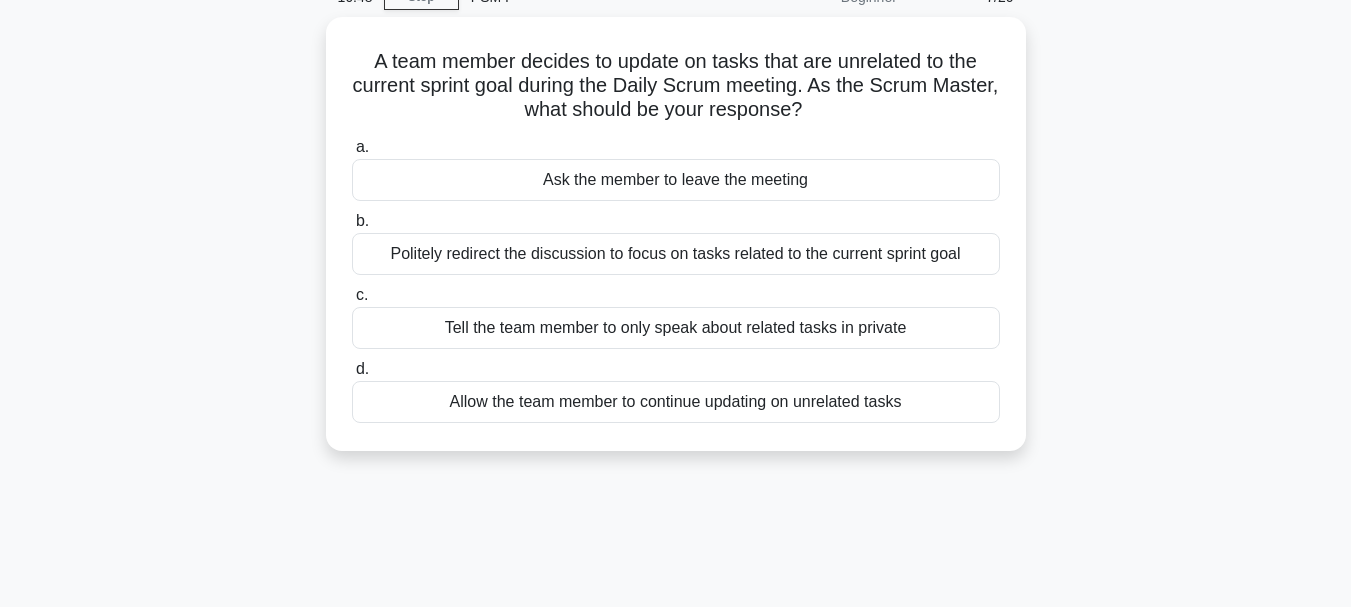scroll, scrollTop: 0, scrollLeft: 0, axis: both 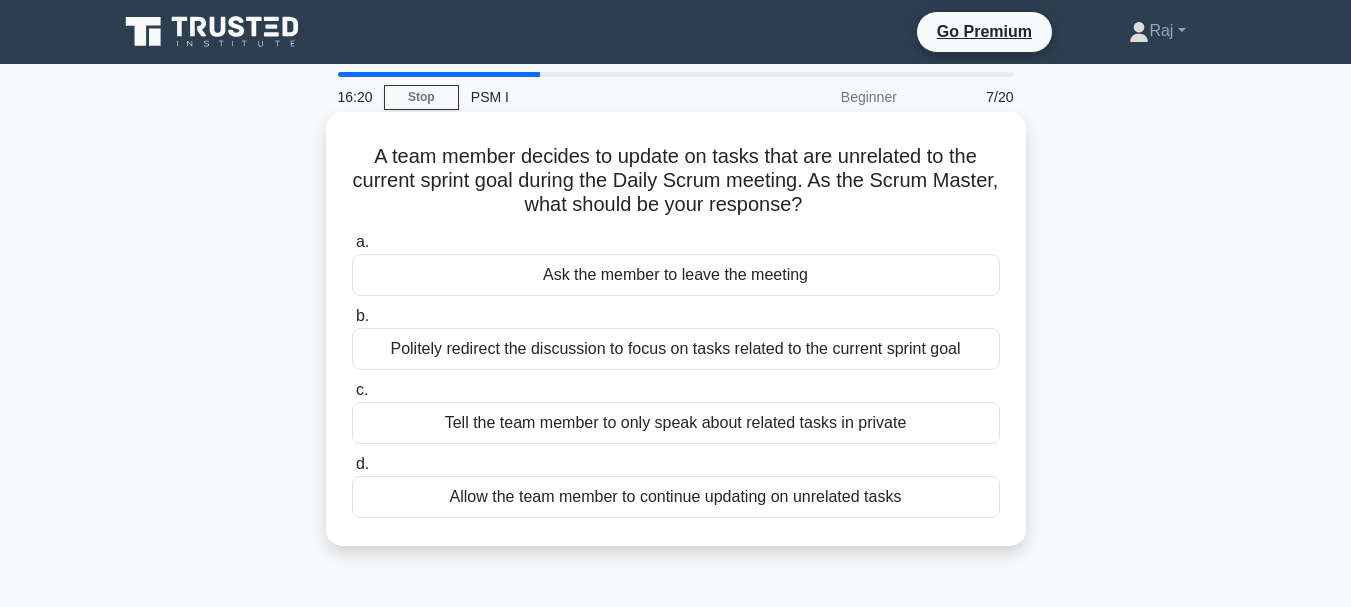 click on "Tell the team member to only speak about related tasks in private" at bounding box center [676, 423] 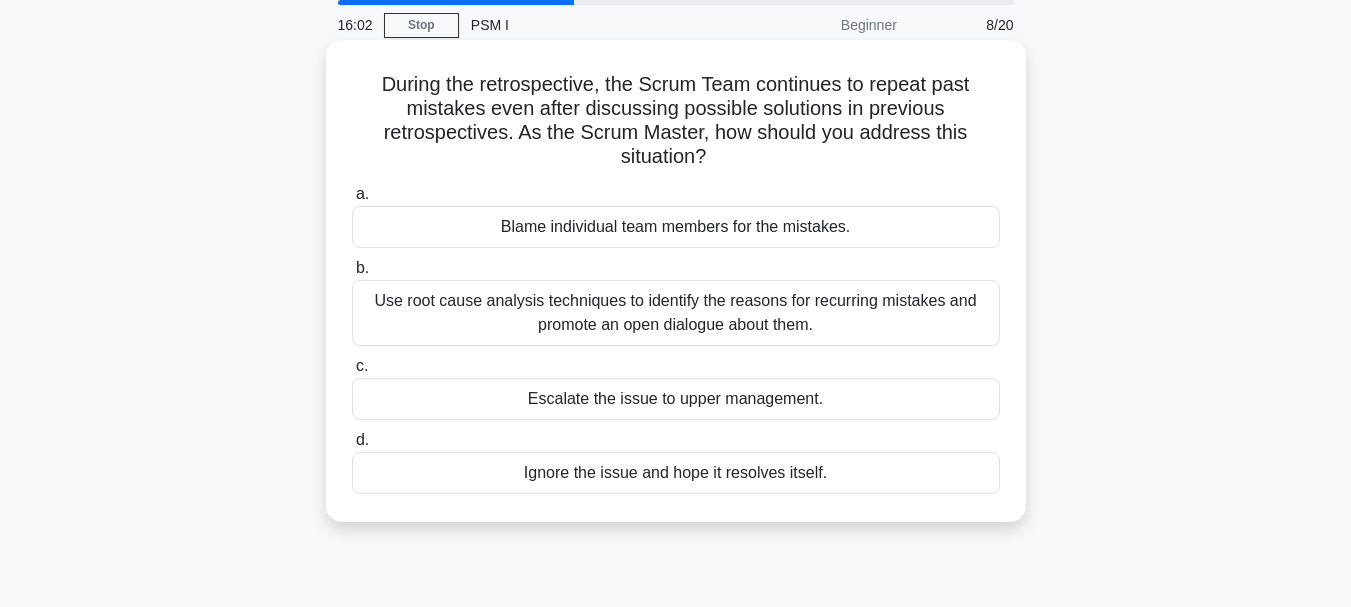 scroll, scrollTop: 100, scrollLeft: 0, axis: vertical 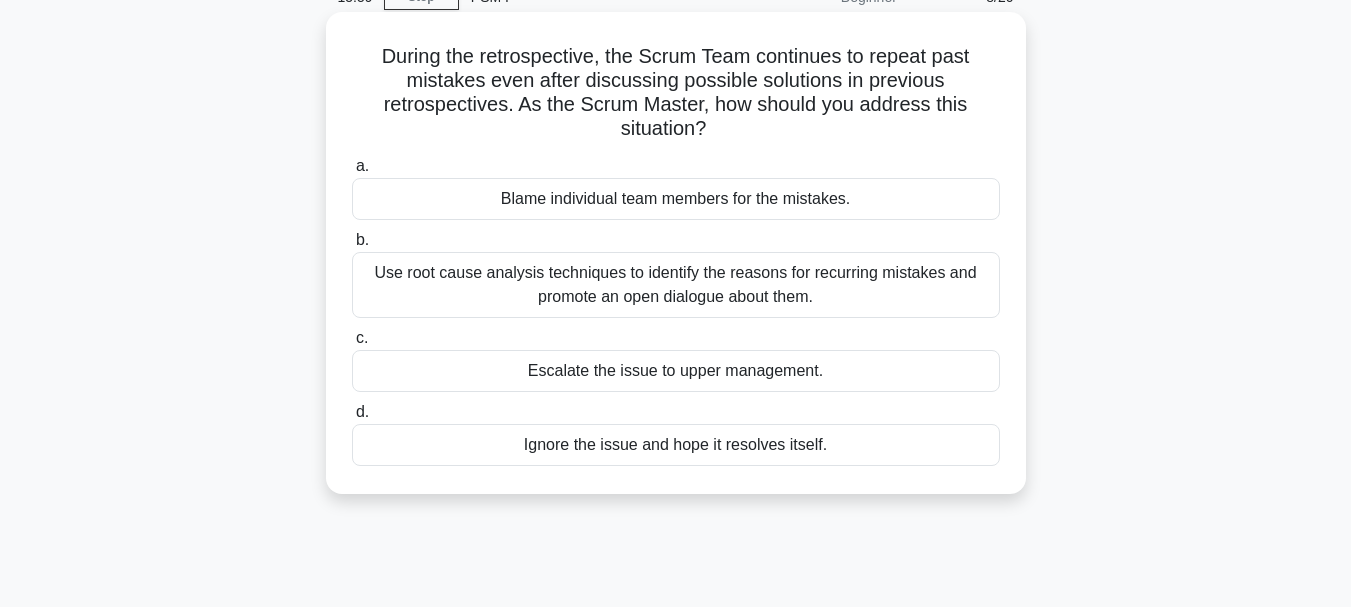 click on "Use root cause analysis techniques to identify the reasons for recurring mistakes and promote an open dialogue about them." at bounding box center [676, 285] 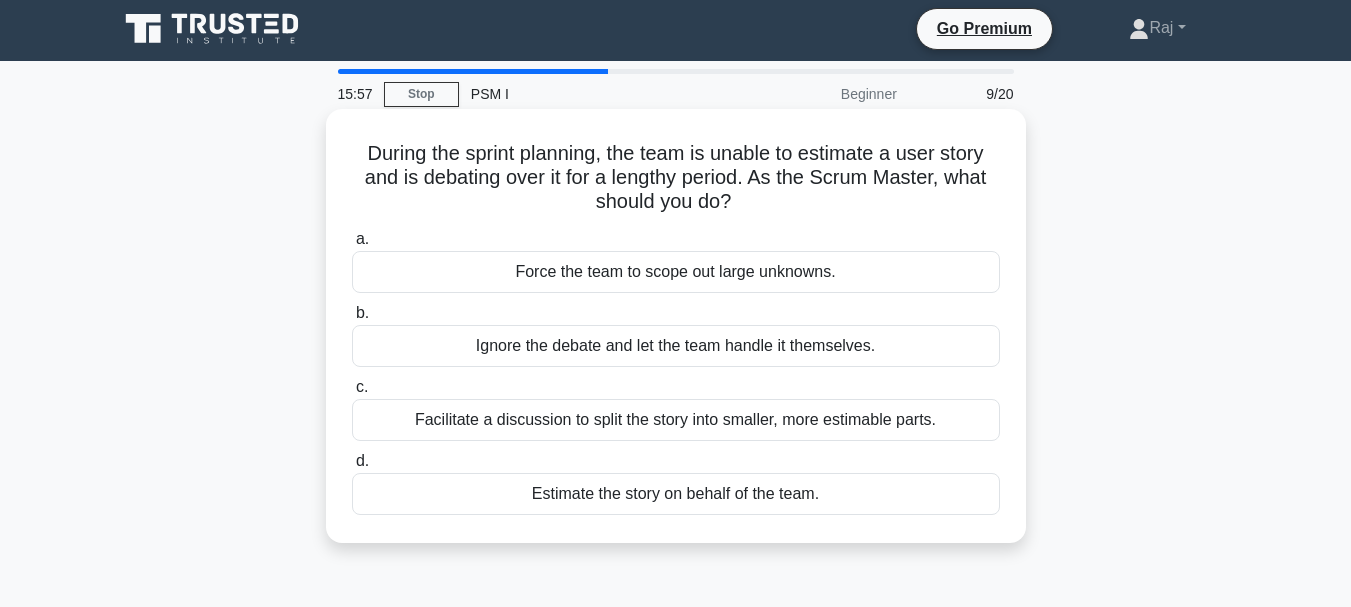 scroll, scrollTop: 0, scrollLeft: 0, axis: both 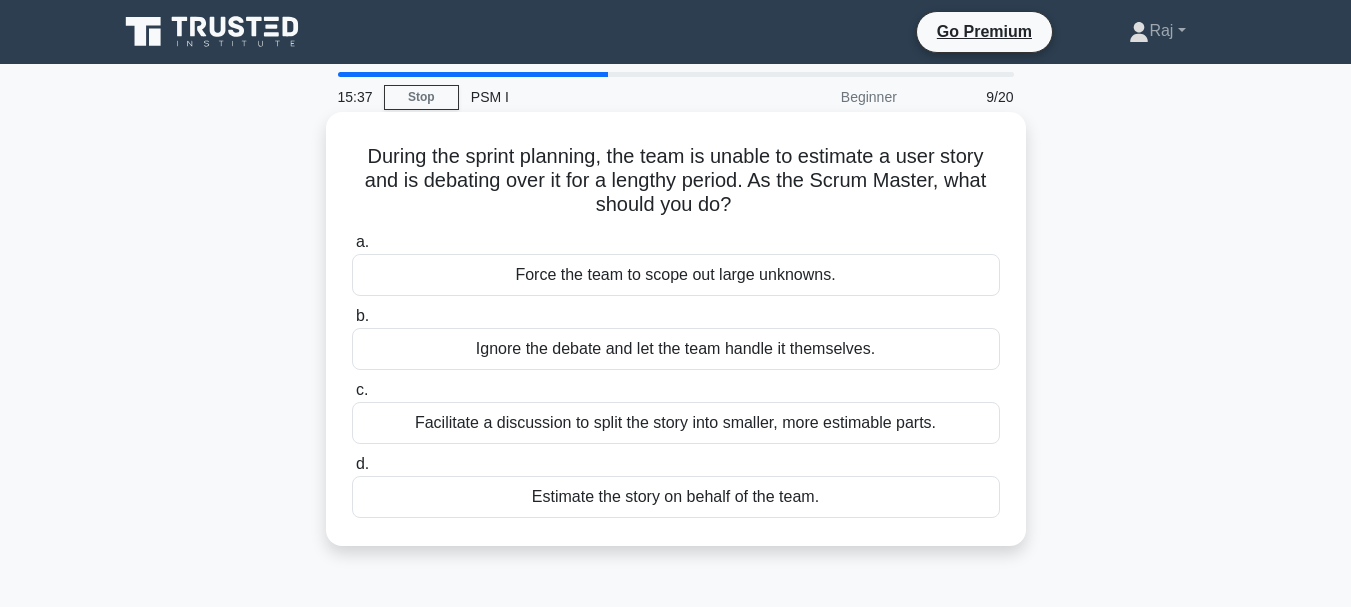 click on "Facilitate a discussion to split the story into smaller, more estimable parts." at bounding box center [676, 423] 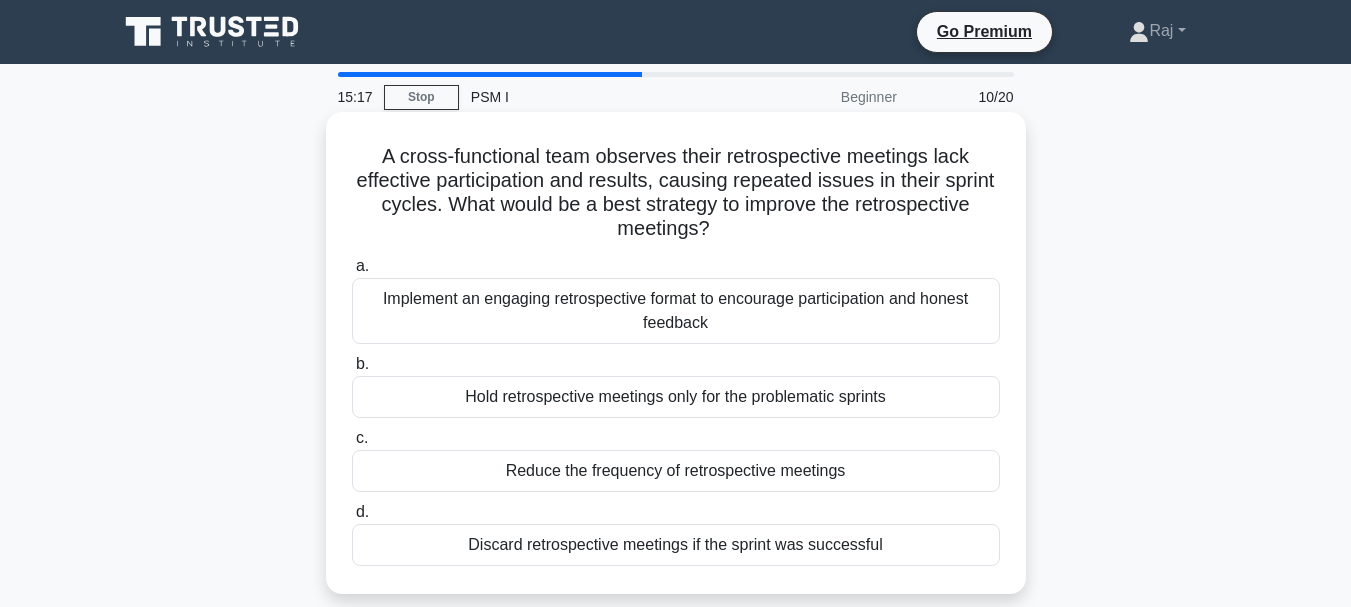 scroll, scrollTop: 100, scrollLeft: 0, axis: vertical 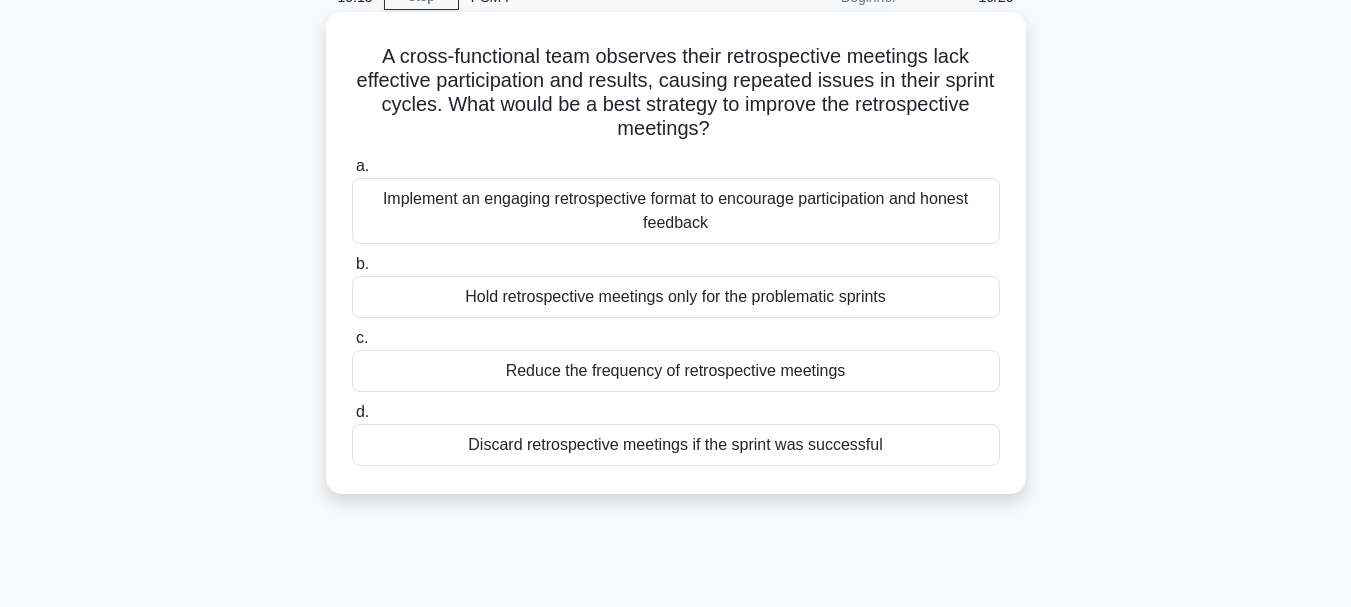 click on "Implement an engaging retrospective format to encourage participation and honest feedback" at bounding box center (676, 211) 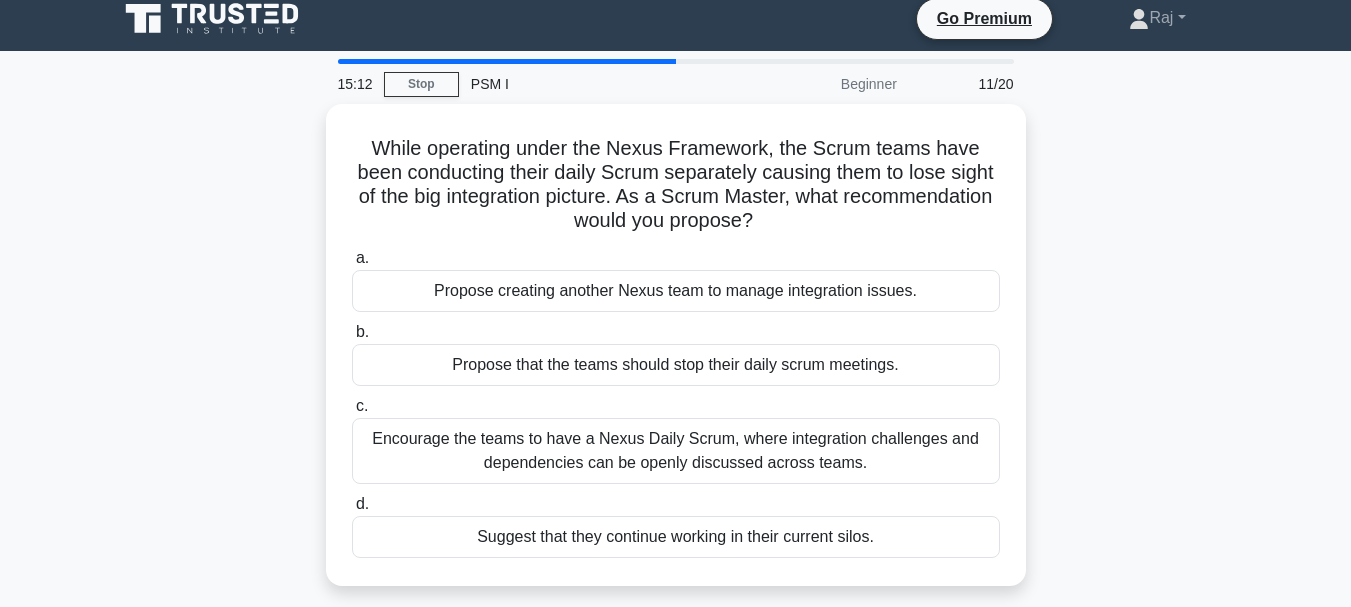 scroll, scrollTop: 0, scrollLeft: 0, axis: both 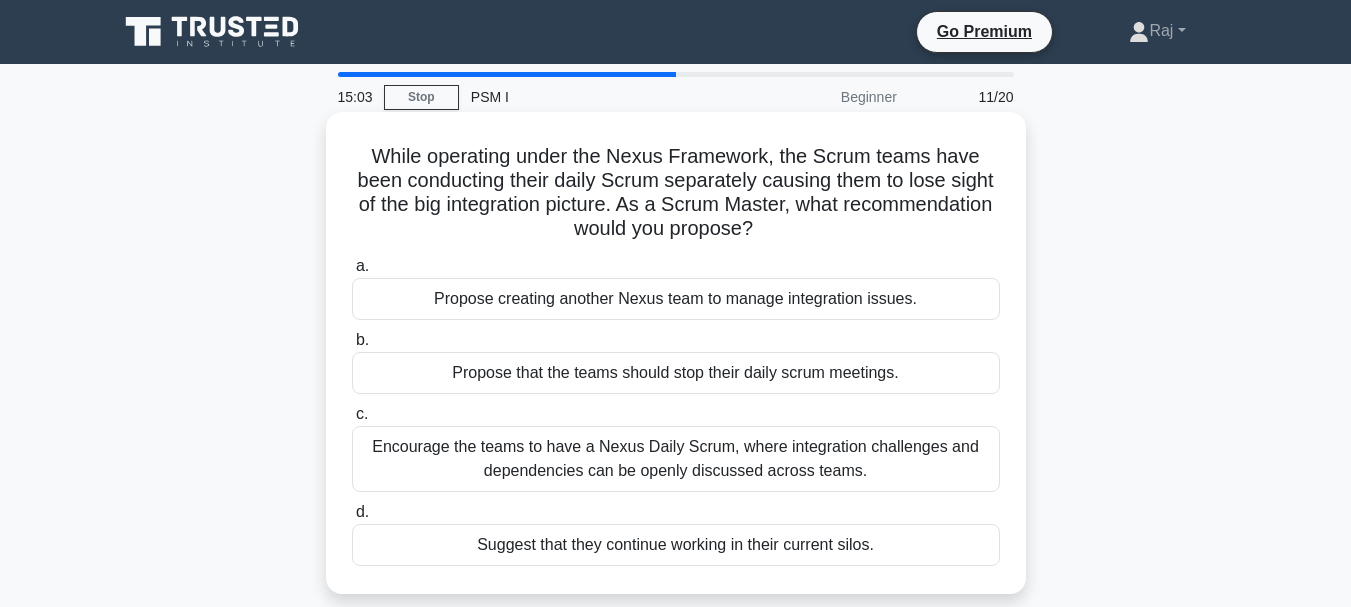 click on "While operating under the Nexus Framework, the Scrum teams have been conducting their daily Scrum separately causing them to lose sight of the big integration picture. As a Scrum Master, what recommendation would you propose?
.spinner_0XTQ{transform-origin:center;animation:spinner_y6GP .75s linear infinite}@keyframes spinner_y6GP{100%{transform:rotate(360deg)}}" at bounding box center (676, 193) 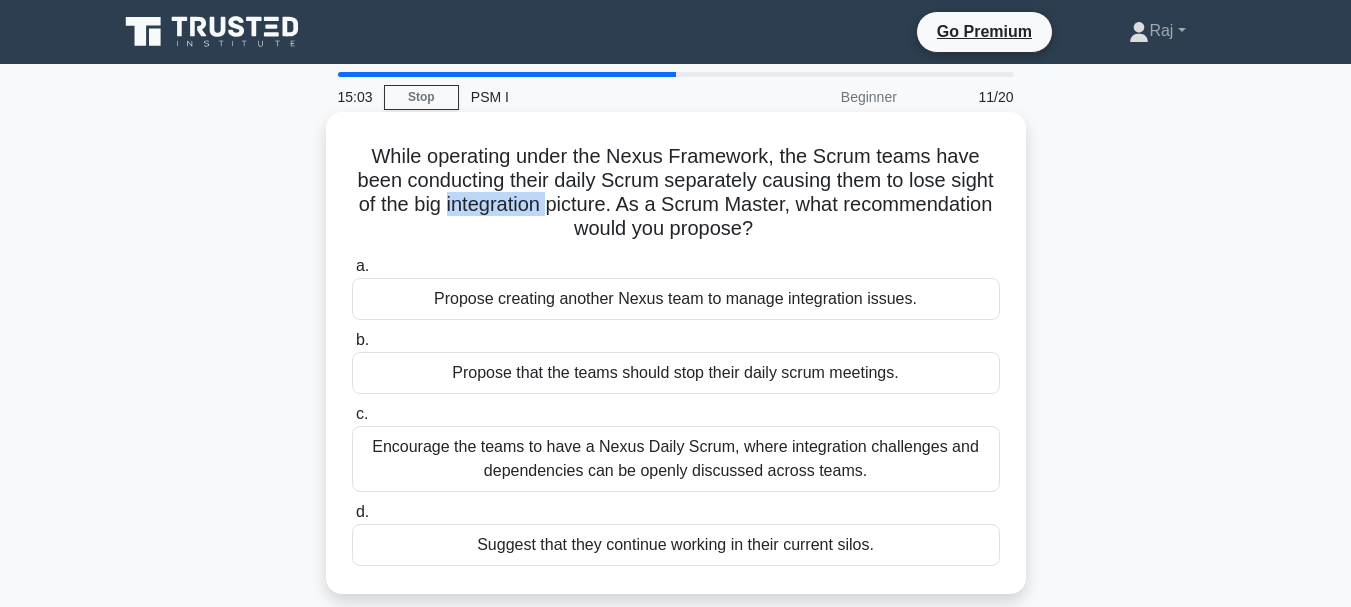 click on "While operating under the Nexus Framework, the Scrum teams have been conducting their daily Scrum separately causing them to lose sight of the big integration picture. As a Scrum Master, what recommendation would you propose?
.spinner_0XTQ{transform-origin:center;animation:spinner_y6GP .75s linear infinite}@keyframes spinner_y6GP{100%{transform:rotate(360deg)}}" at bounding box center [676, 193] 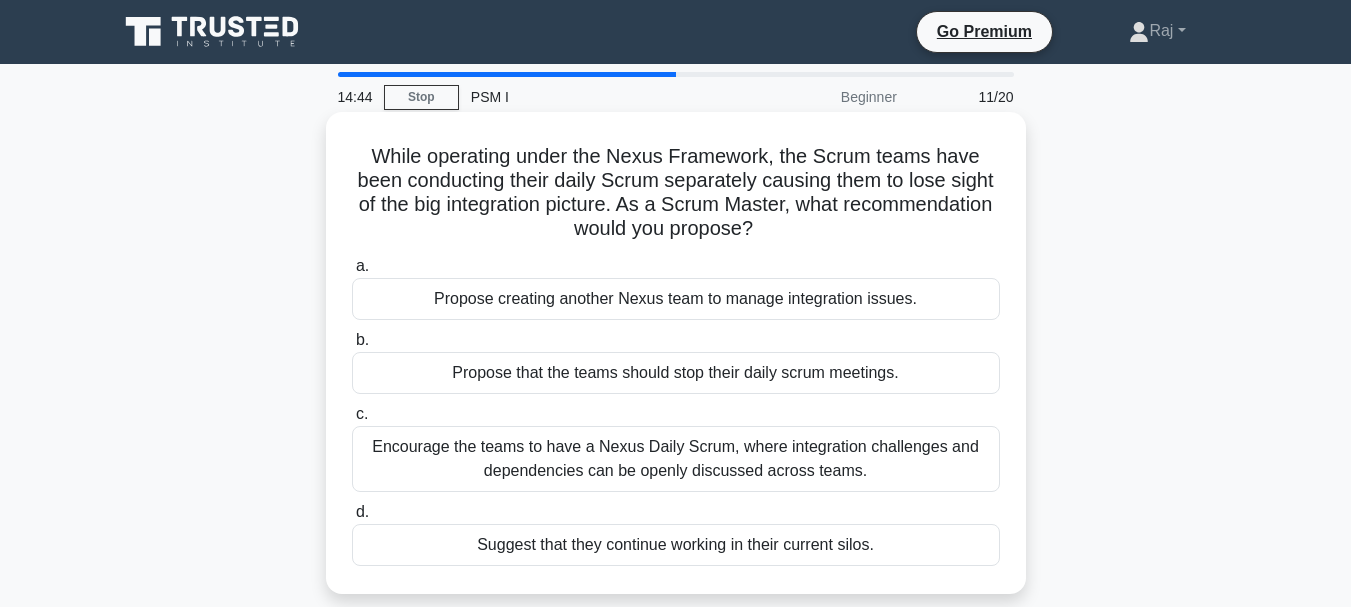 drag, startPoint x: 481, startPoint y: 468, endPoint x: 423, endPoint y: 438, distance: 65.29931 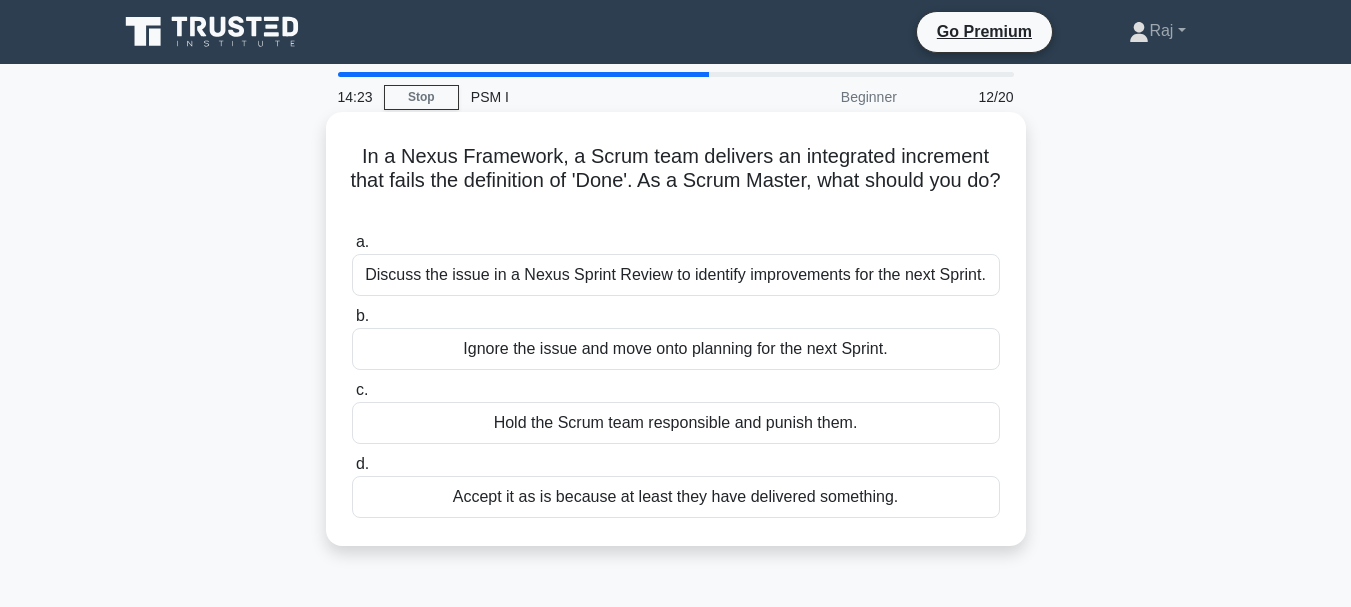 click on "Discuss the issue in a Nexus Sprint Review to identify improvements for the next Sprint." at bounding box center (676, 275) 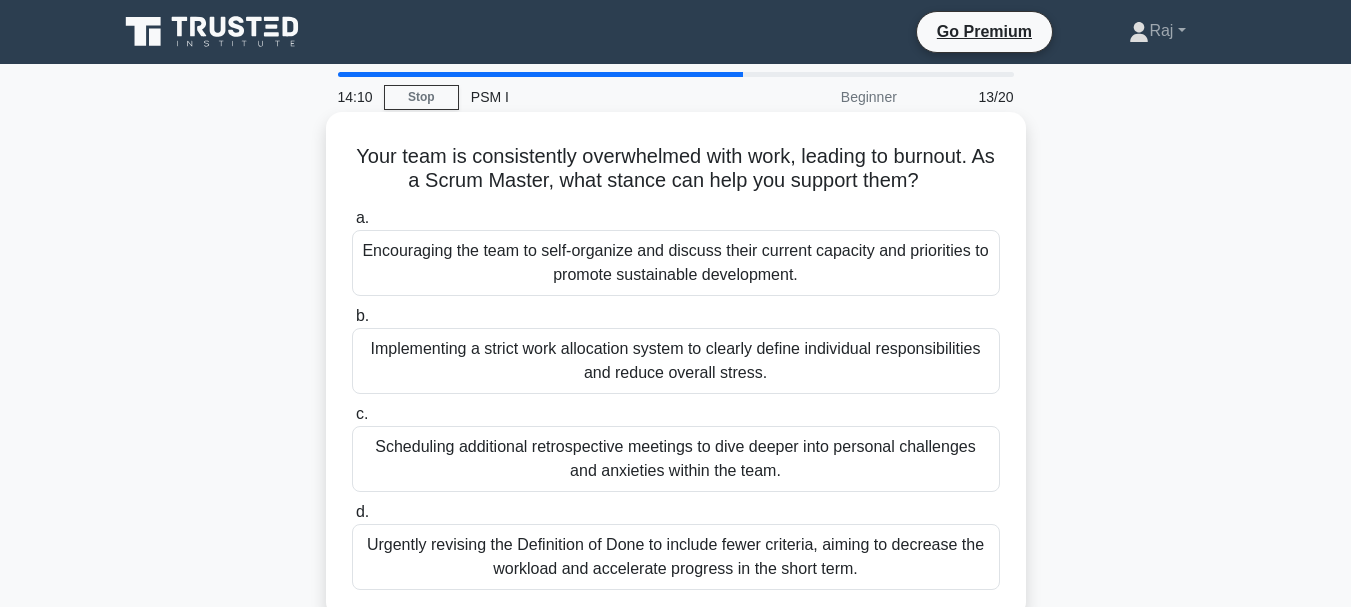 scroll, scrollTop: 100, scrollLeft: 0, axis: vertical 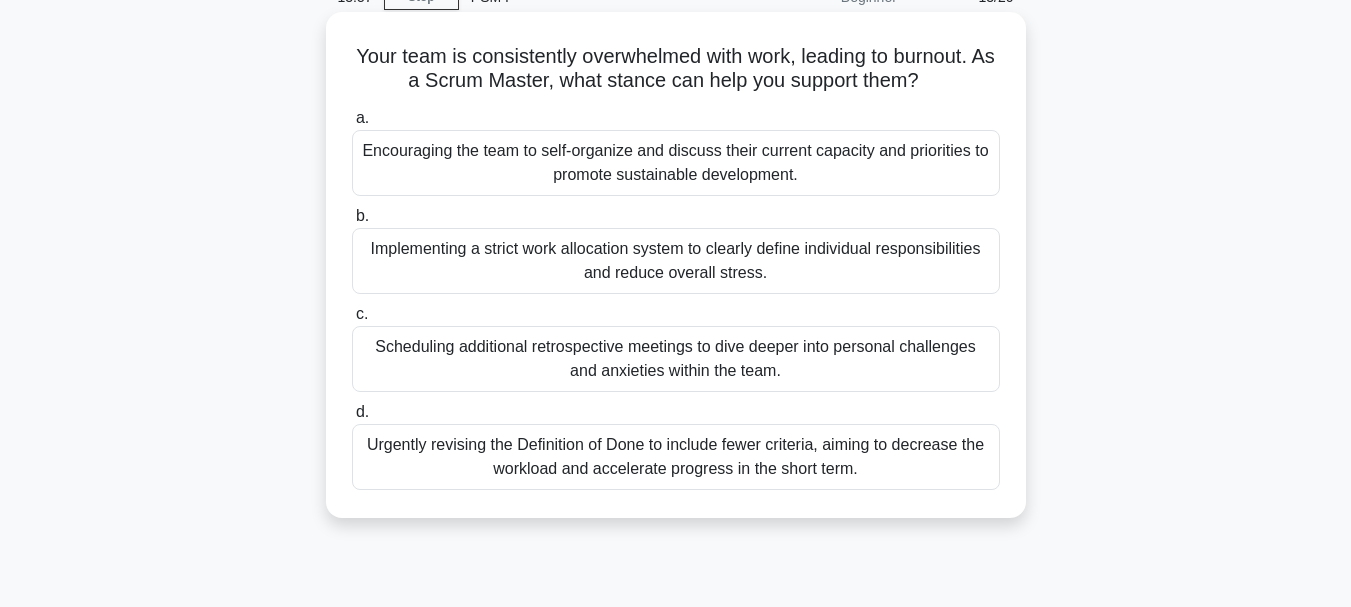 click on "Encouraging the team to self-organize and discuss their current capacity and priorities to promote sustainable development." at bounding box center (676, 163) 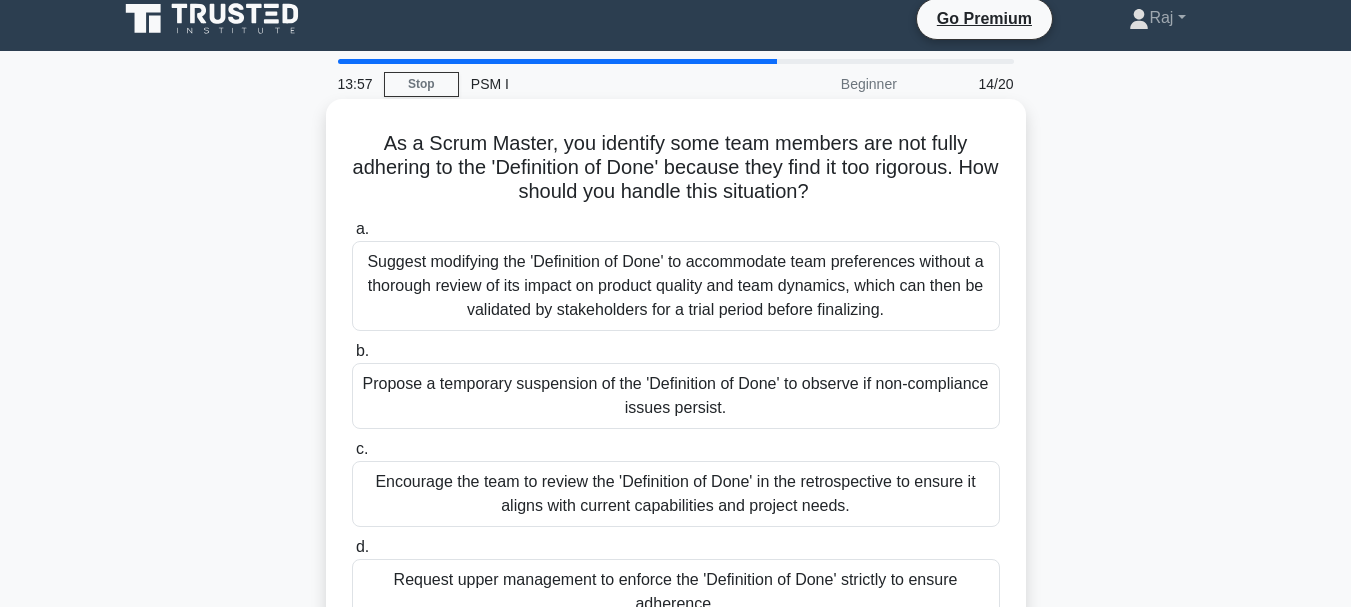 scroll, scrollTop: 0, scrollLeft: 0, axis: both 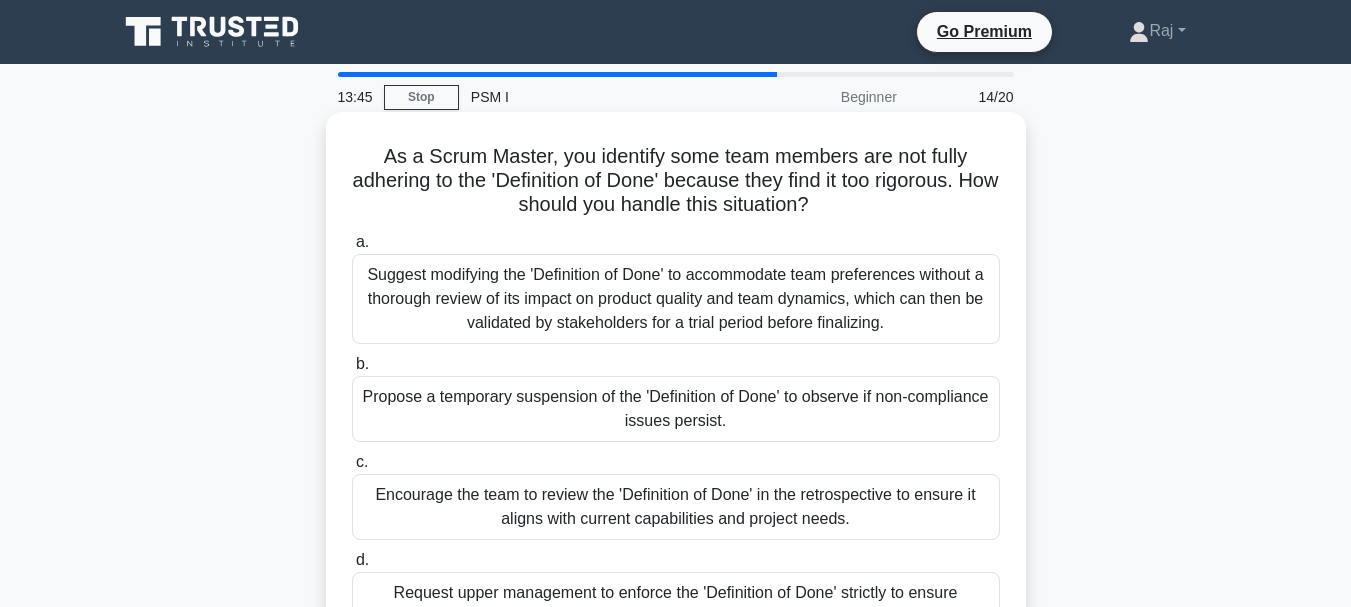 click on "As a Scrum Master, you identify some team members are not fully adhering to the 'Definition of Done' because they find it too rigorous. How should you handle this situation?
.spinner_0XTQ{transform-origin:center;animation:spinner_y6GP .75s linear infinite}@keyframes spinner_y6GP{100%{transform:rotate(360deg)}}" at bounding box center (676, 181) 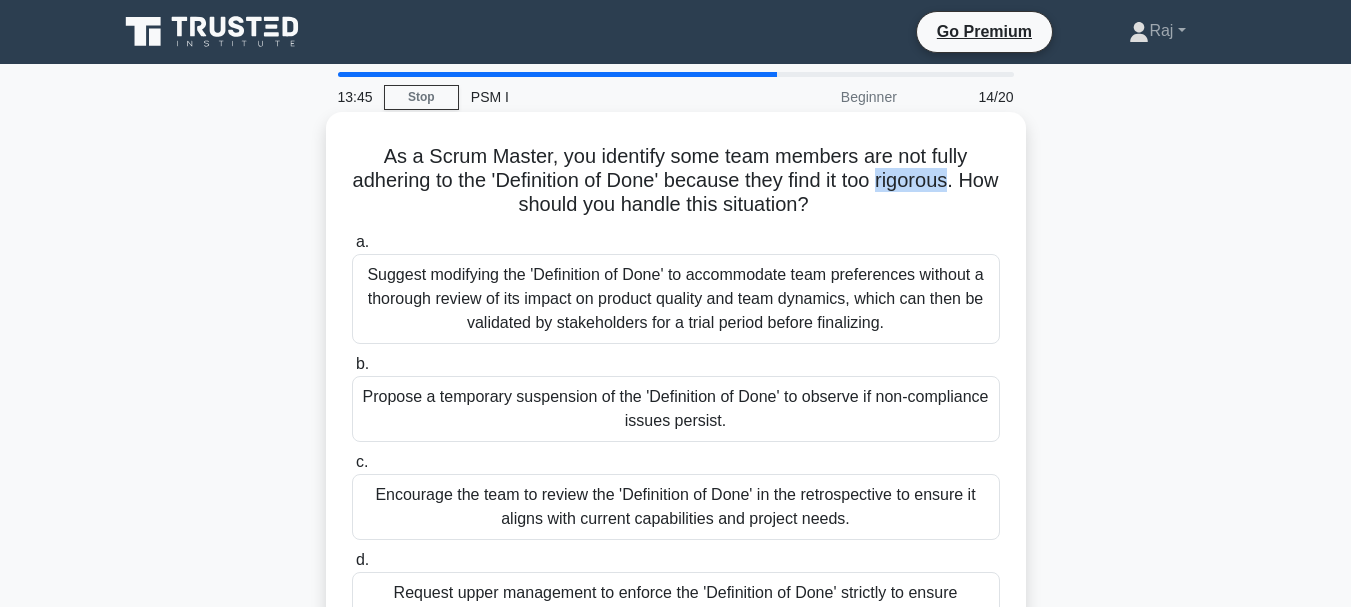 click on "As a Scrum Master, you identify some team members are not fully adhering to the 'Definition of Done' because they find it too rigorous. How should you handle this situation?
.spinner_0XTQ{transform-origin:center;animation:spinner_y6GP .75s linear infinite}@keyframes spinner_y6GP{100%{transform:rotate(360deg)}}" at bounding box center (676, 181) 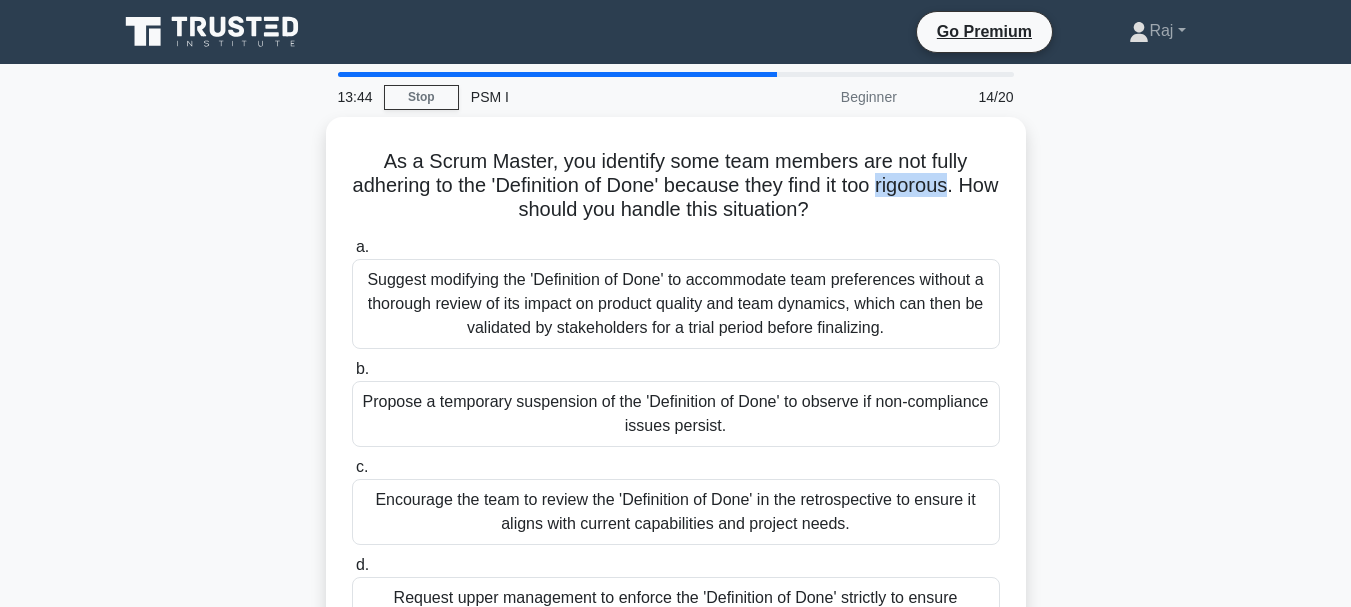 copy on "rigorous" 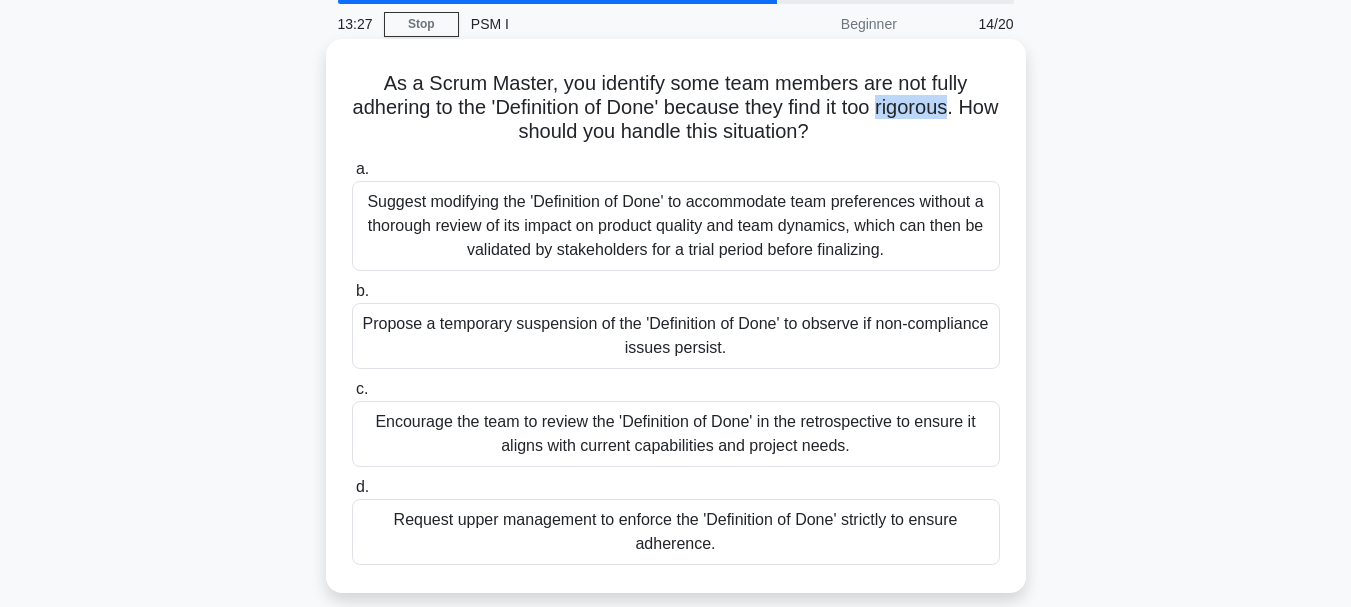 scroll, scrollTop: 200, scrollLeft: 0, axis: vertical 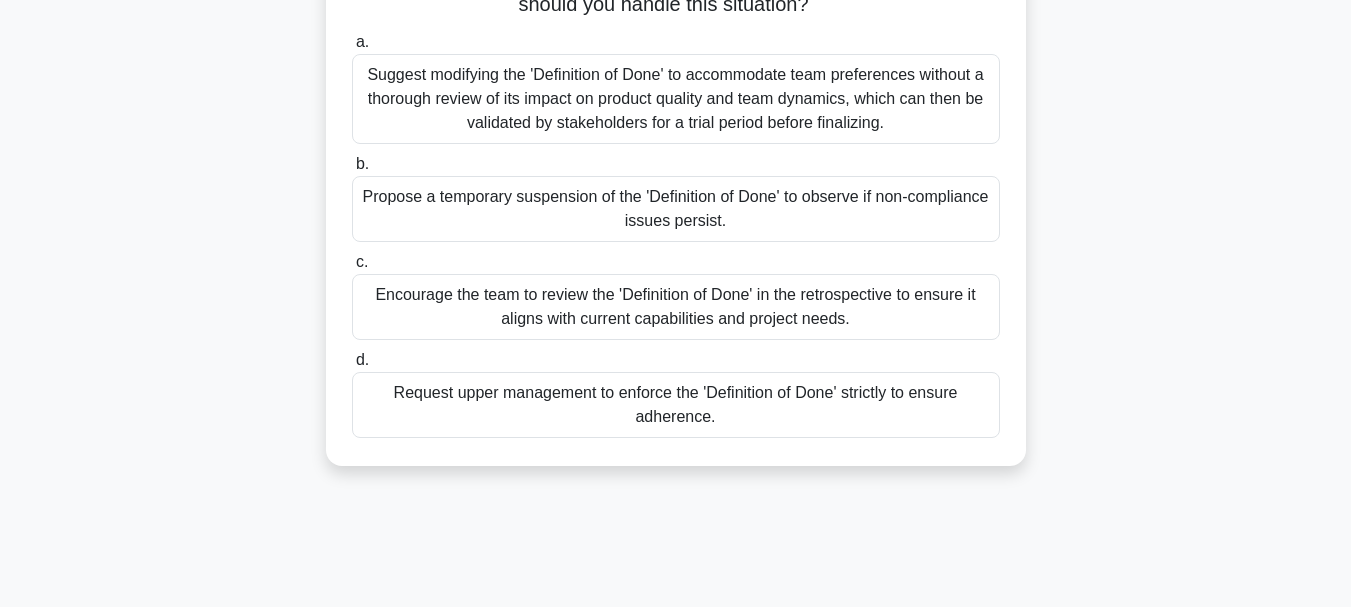 click on "Encourage the team to review the 'Definition of Done' in the retrospective to ensure it aligns with current capabilities and project needs." at bounding box center (676, 307) 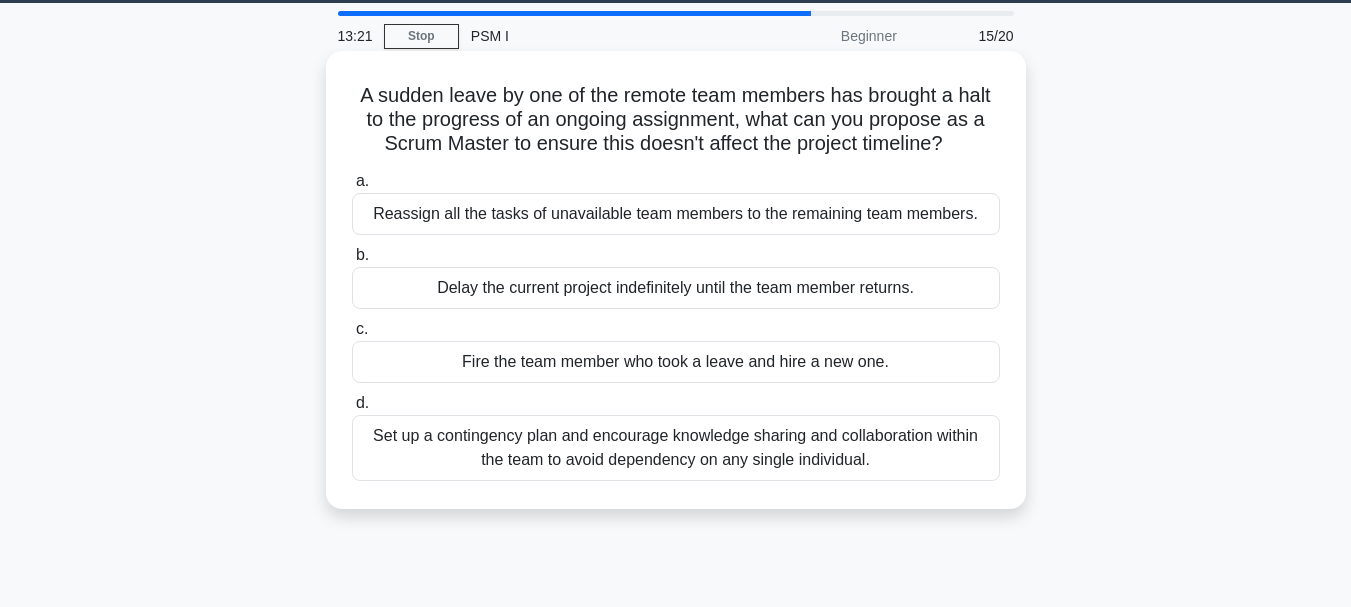 scroll, scrollTop: 0, scrollLeft: 0, axis: both 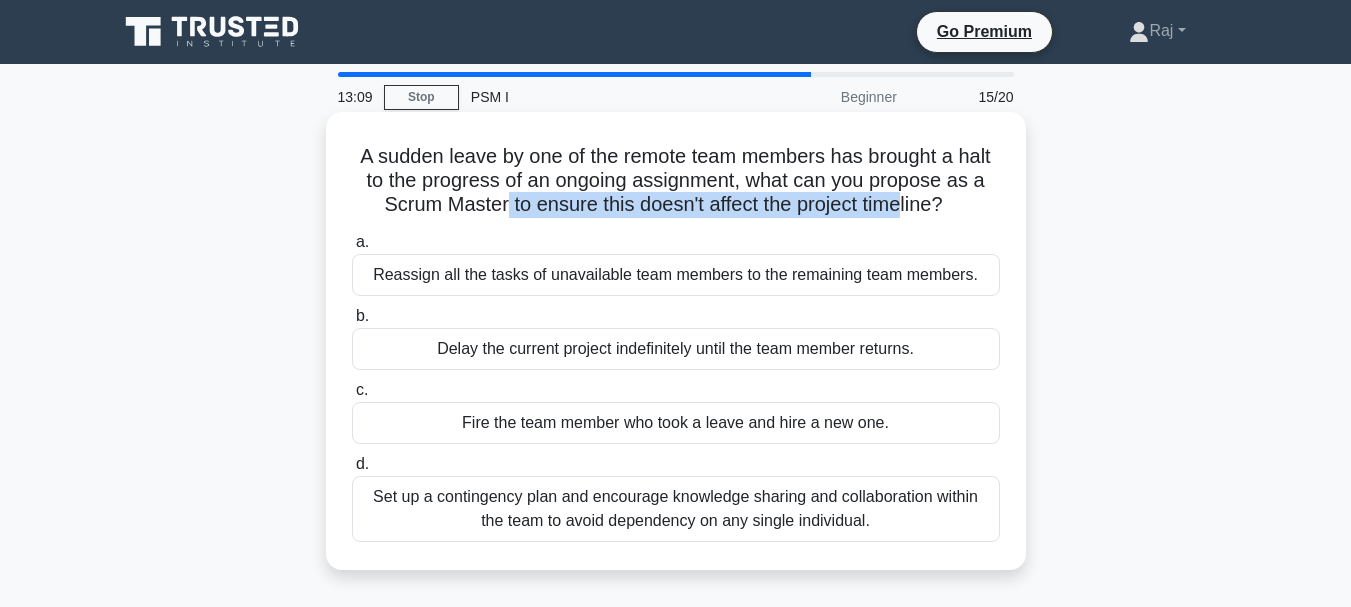drag, startPoint x: 501, startPoint y: 202, endPoint x: 909, endPoint y: 201, distance: 408.00122 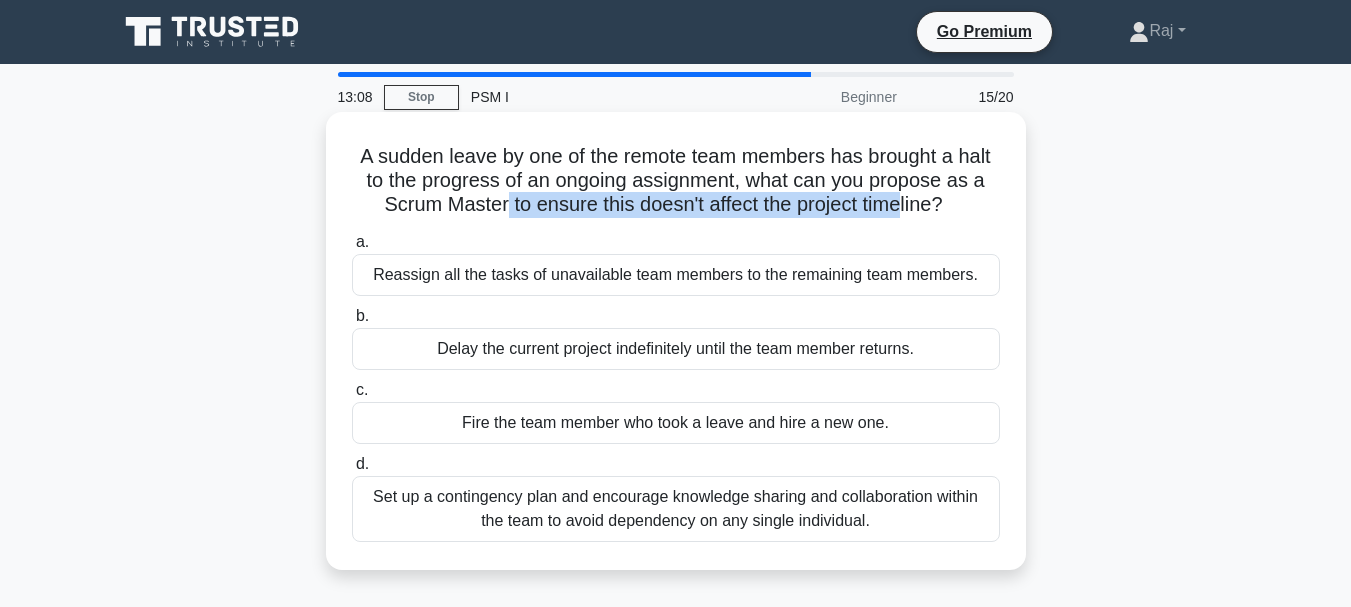 click on "A sudden leave by one of the remote team members has brought a halt to the progress of an ongoing assignment, what can you propose as a Scrum Master to ensure this doesn't affect the project timeline?
.spinner_0XTQ{transform-origin:center;animation:spinner_y6GP .75s linear infinite}@keyframes spinner_y6GP{100%{transform:rotate(360deg)}}" at bounding box center [676, 181] 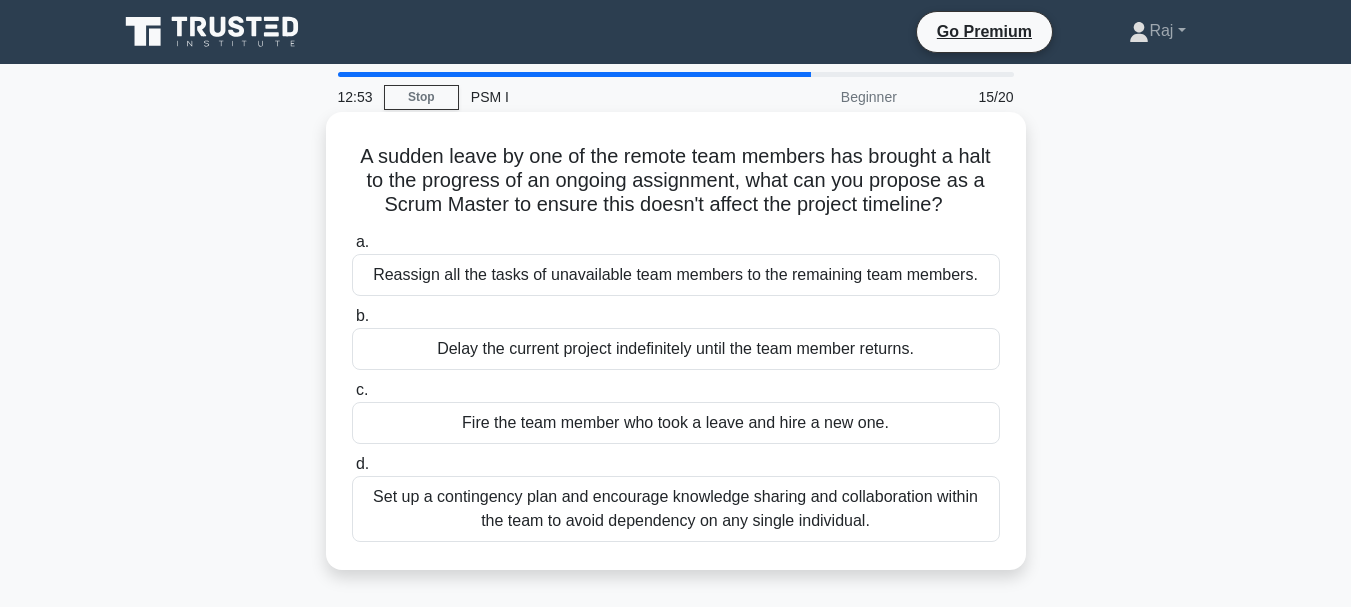 click on "Set up a contingency plan and encourage knowledge sharing and collaboration within the team to avoid dependency on any single individual." at bounding box center (676, 509) 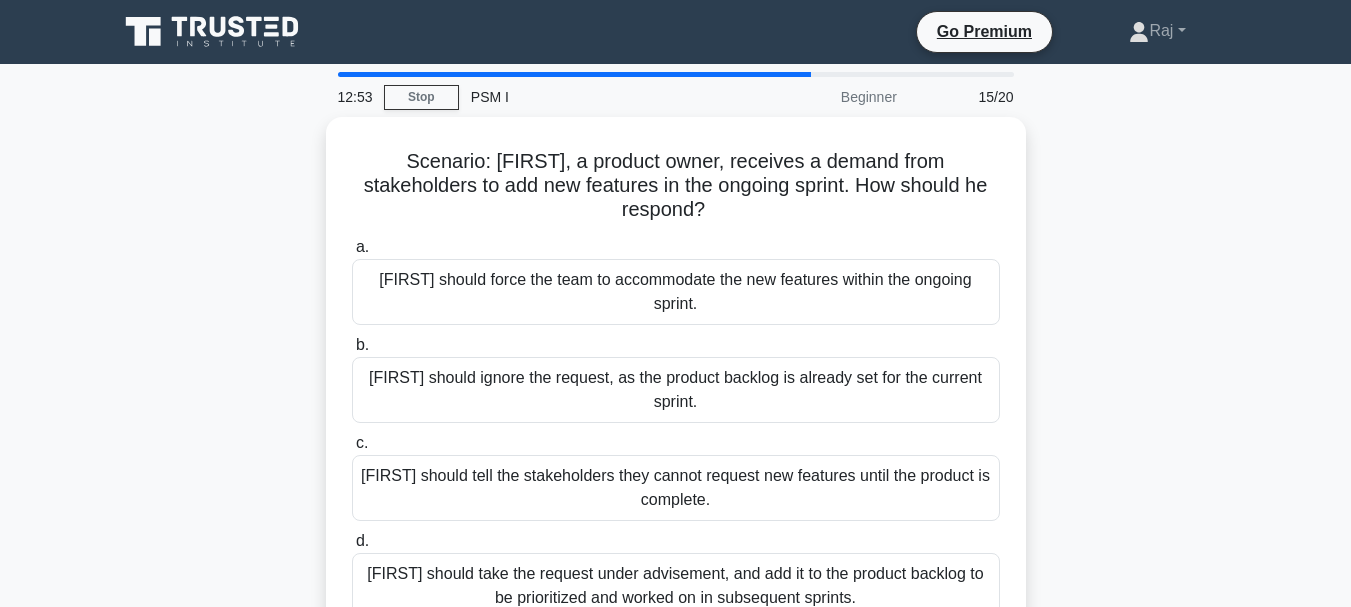 click on "d.
Peter should take the request under advisement, and add it to the product backlog to be prioritized and worked on in subsequent sprints." at bounding box center (676, 574) 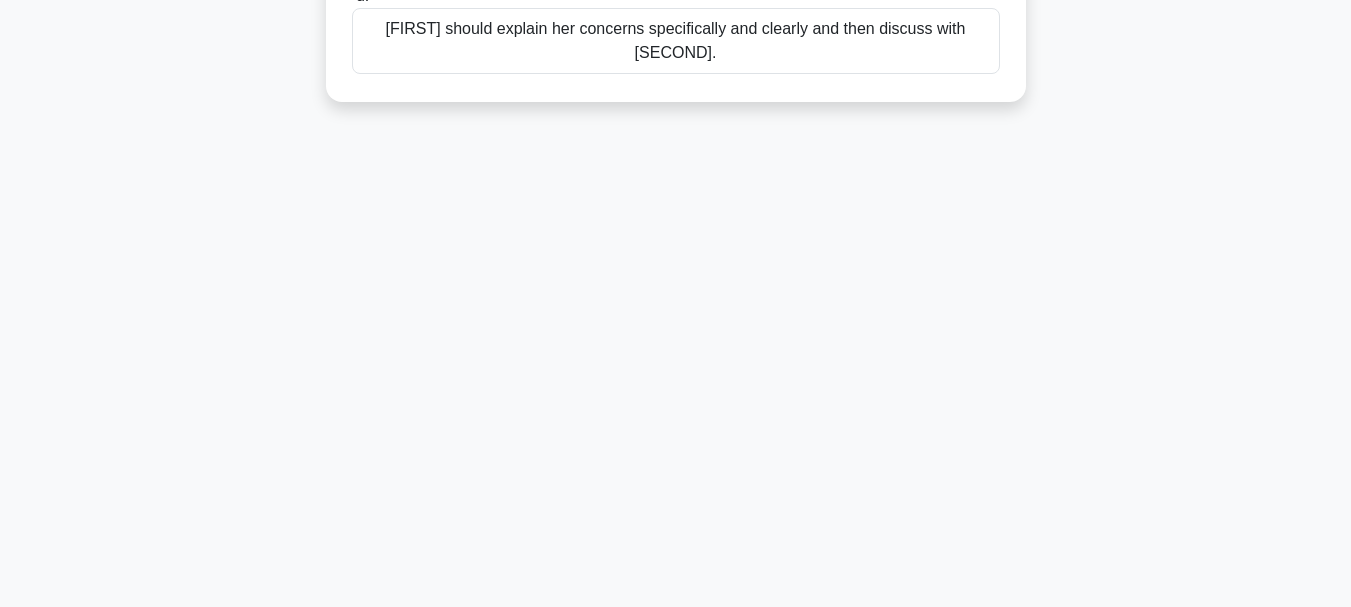 scroll, scrollTop: 73, scrollLeft: 0, axis: vertical 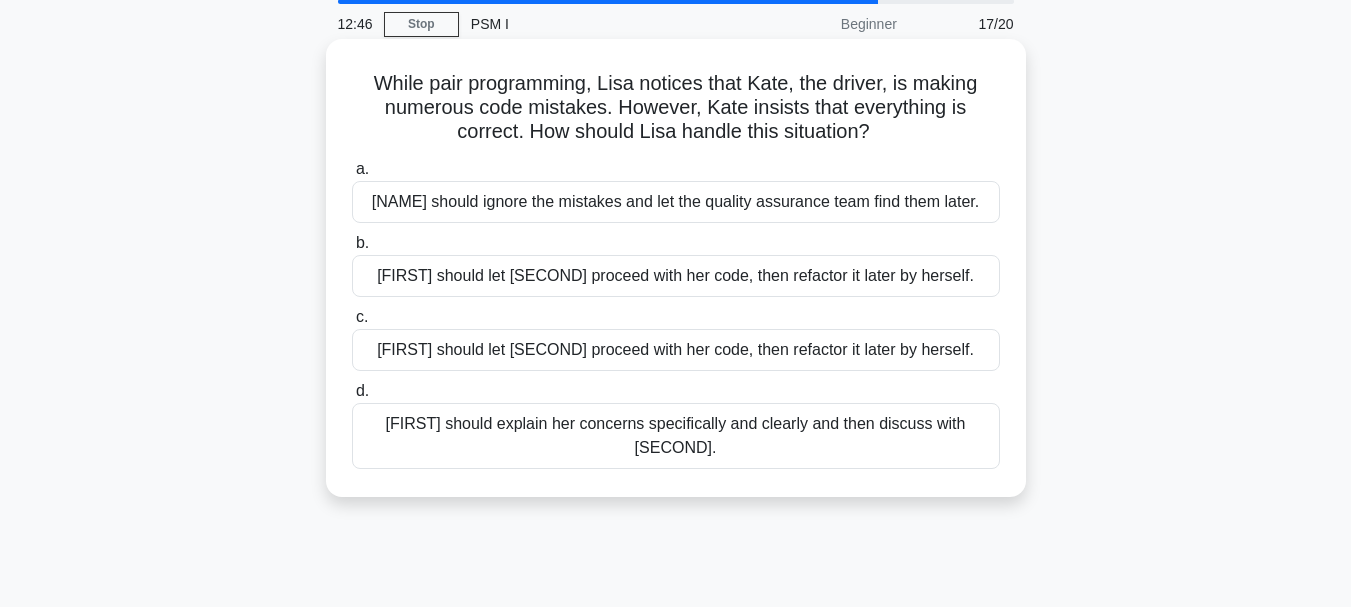 drag, startPoint x: 517, startPoint y: 433, endPoint x: 476, endPoint y: 434, distance: 41.01219 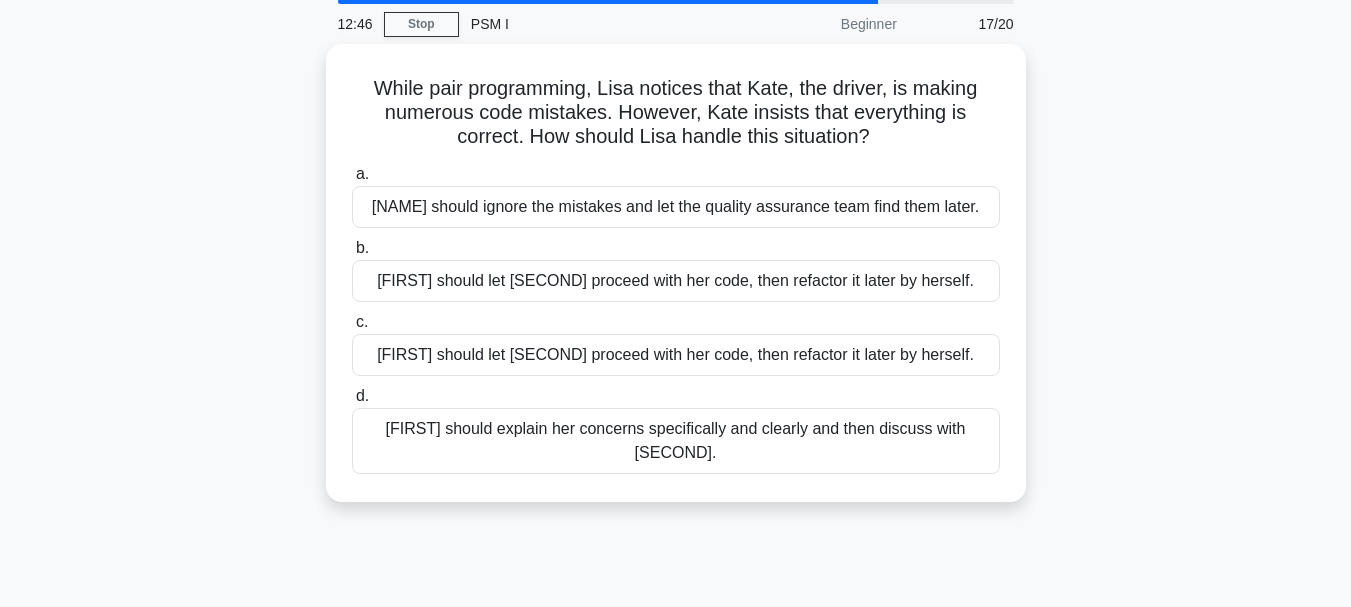 click on "12:46
Stop
PSM I
Beginner
17/20
While pair programming, Lisa notices that Kate, the driver, is making numerous code mistakes. However, Kate insists that everything is correct. How should Lisa handle this situation?
.spinner_0XTQ{transform-origin:center;animation:spinner_y6GP .75s linear infinite}@keyframes spinner_y6GP{100%{transform:rotate(360deg)}}
a.
b. c. d." at bounding box center [676, 499] 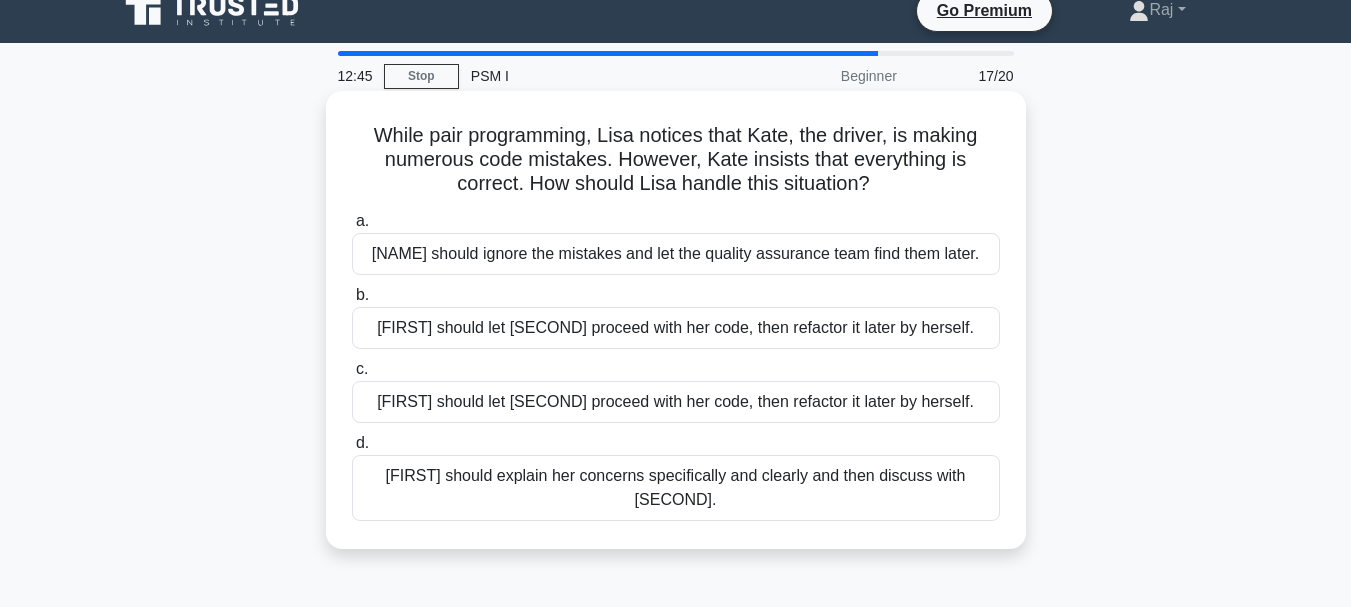 scroll, scrollTop: 0, scrollLeft: 0, axis: both 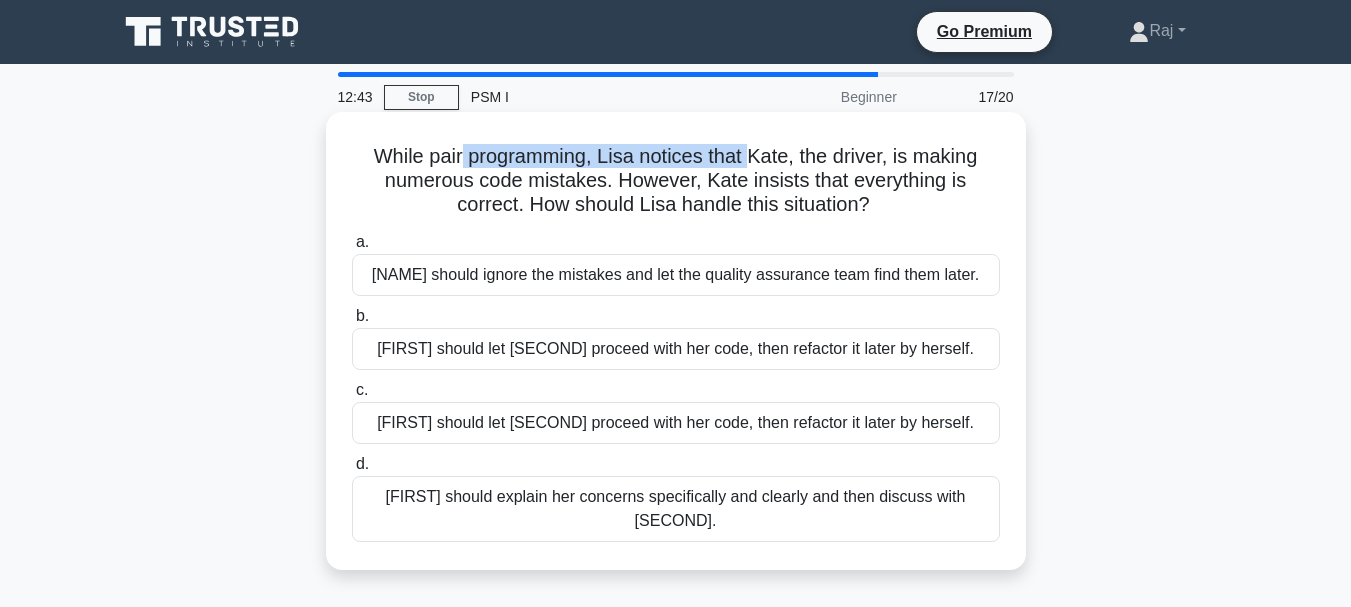 drag, startPoint x: 460, startPoint y: 164, endPoint x: 756, endPoint y: 164, distance: 296 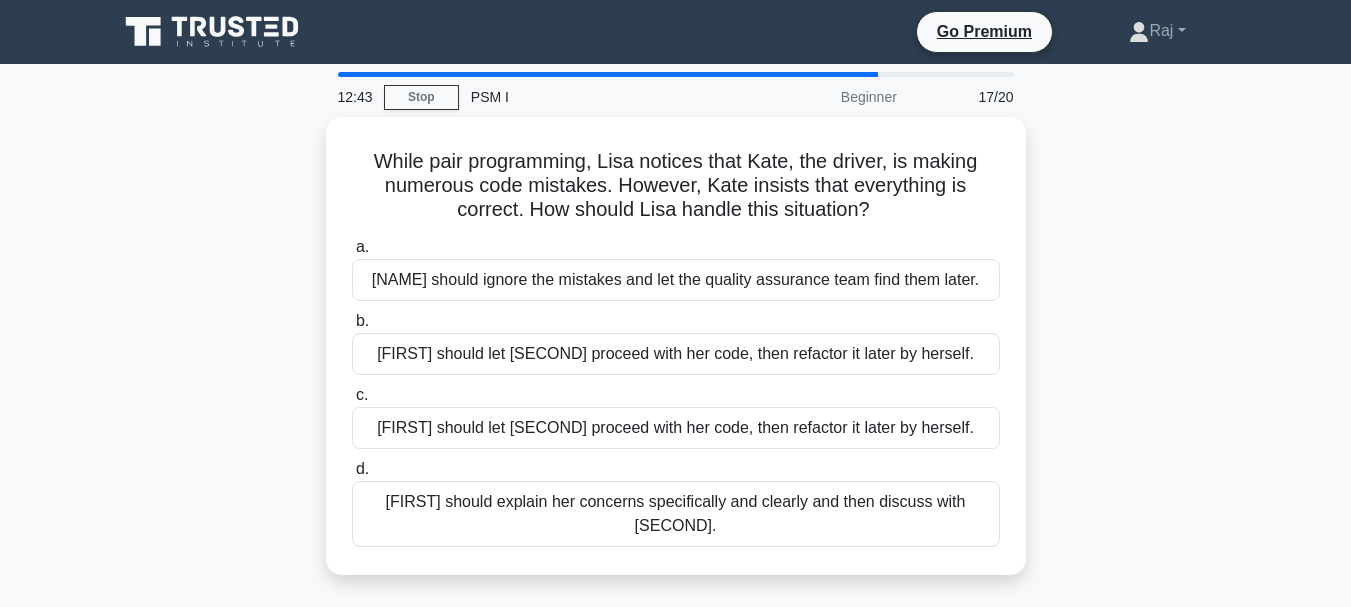 click on "17/20" at bounding box center [967, 97] 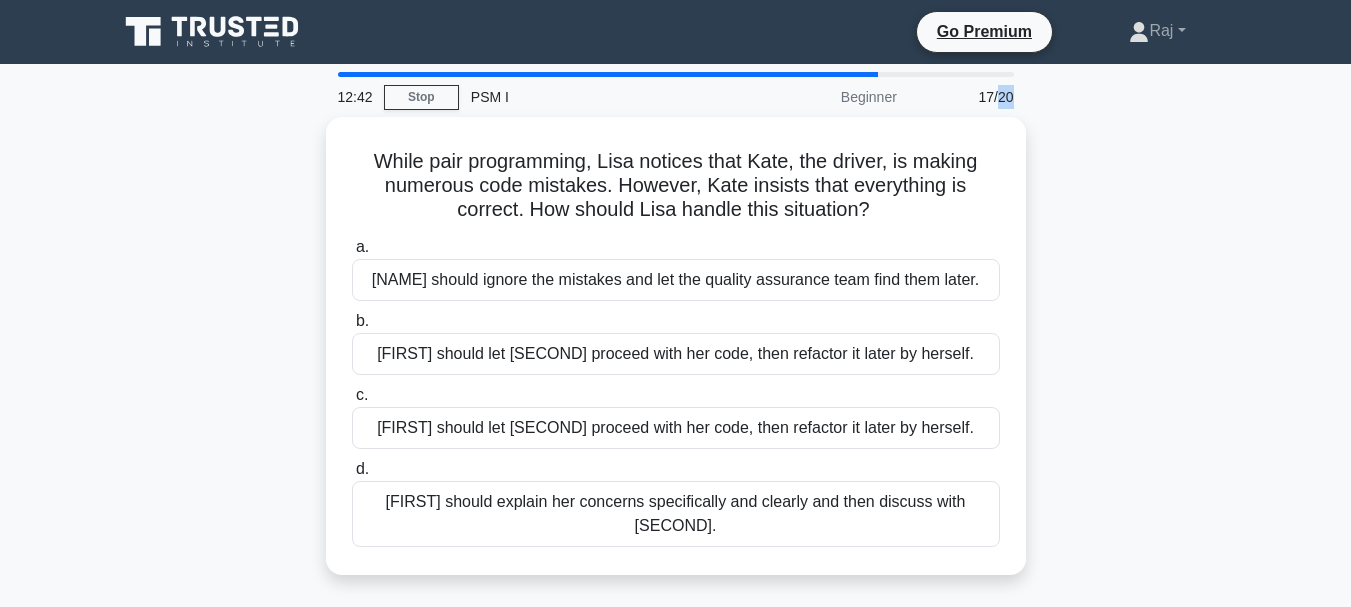 click on "17/20" at bounding box center (967, 97) 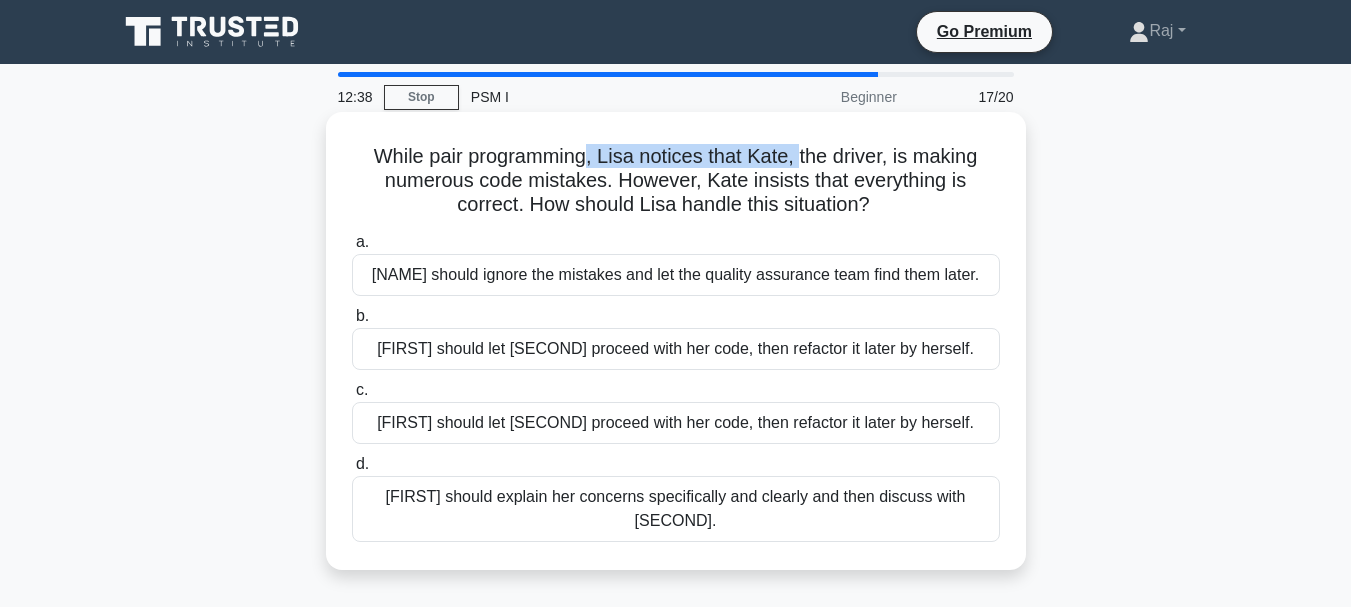 drag, startPoint x: 591, startPoint y: 150, endPoint x: 805, endPoint y: 161, distance: 214.28252 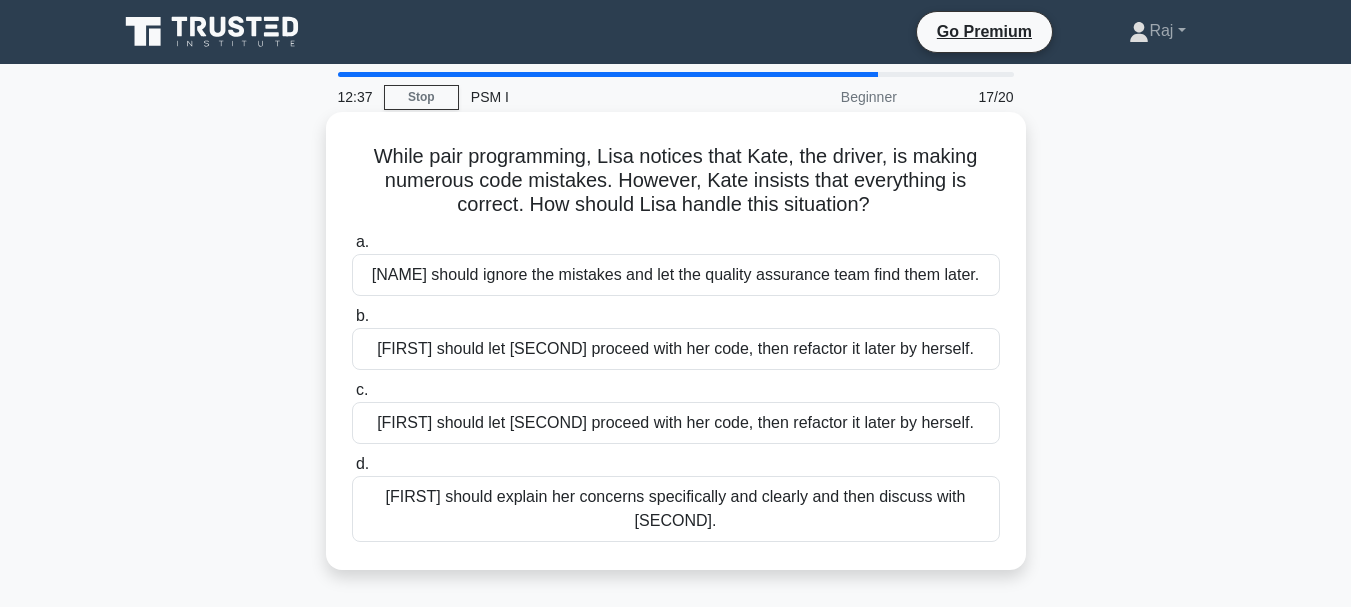 click on "While pair programming, Lisa notices that Kate, the driver, is making numerous code mistakes. However, Kate insists that everything is correct. How should Lisa handle this situation?
.spinner_0XTQ{transform-origin:center;animation:spinner_y6GP .75s linear infinite}@keyframes spinner_y6GP{100%{transform:rotate(360deg)}}" at bounding box center [676, 181] 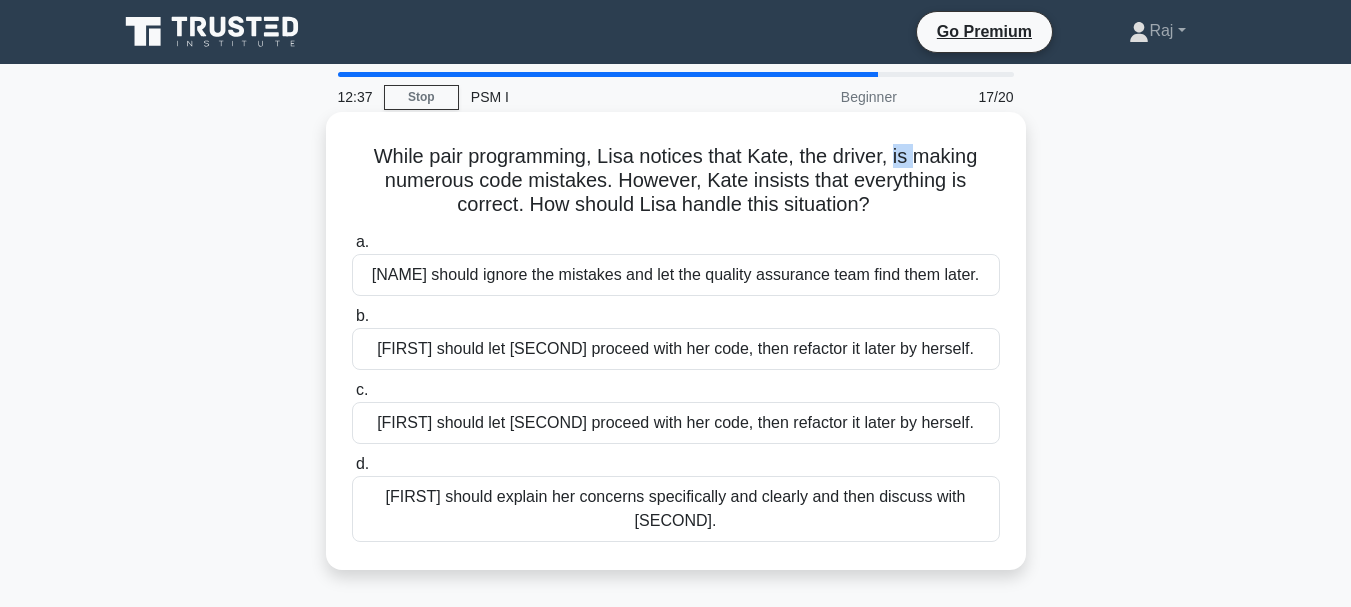 click on "While pair programming, Lisa notices that Kate, the driver, is making numerous code mistakes. However, Kate insists that everything is correct. How should Lisa handle this situation?
.spinner_0XTQ{transform-origin:center;animation:spinner_y6GP .75s linear infinite}@keyframes spinner_y6GP{100%{transform:rotate(360deg)}}" at bounding box center (676, 181) 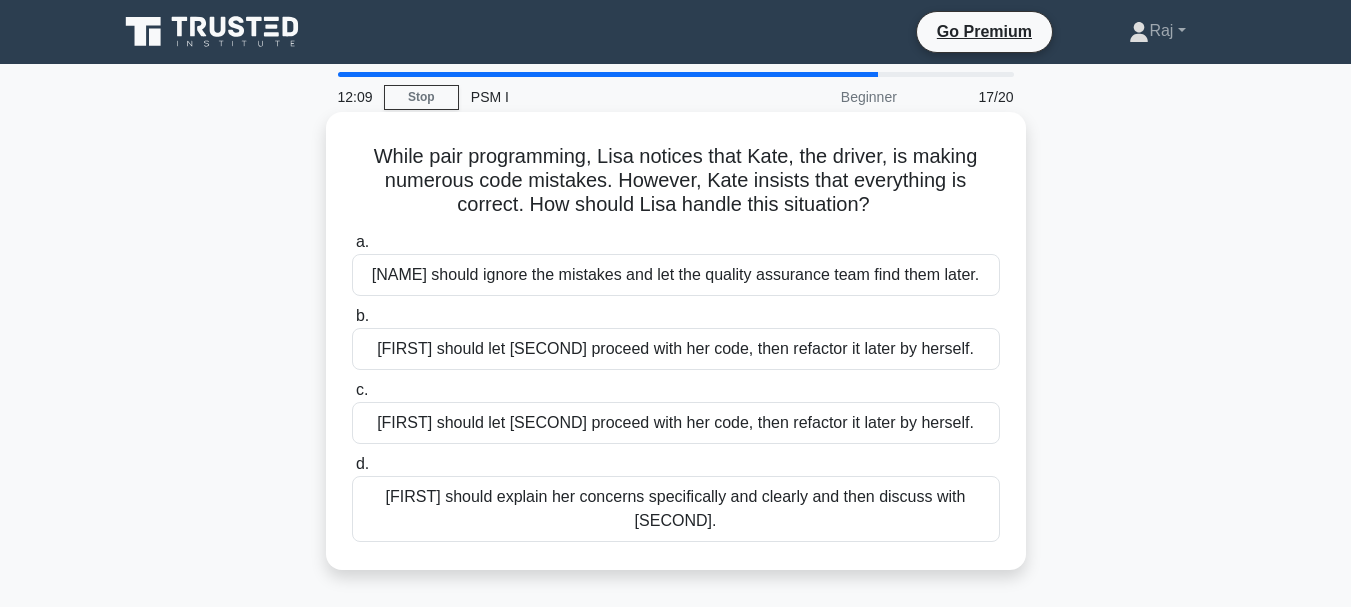 click on "Lisa should explain her concerns specifically and clearly and then discuss with Kate." at bounding box center (676, 509) 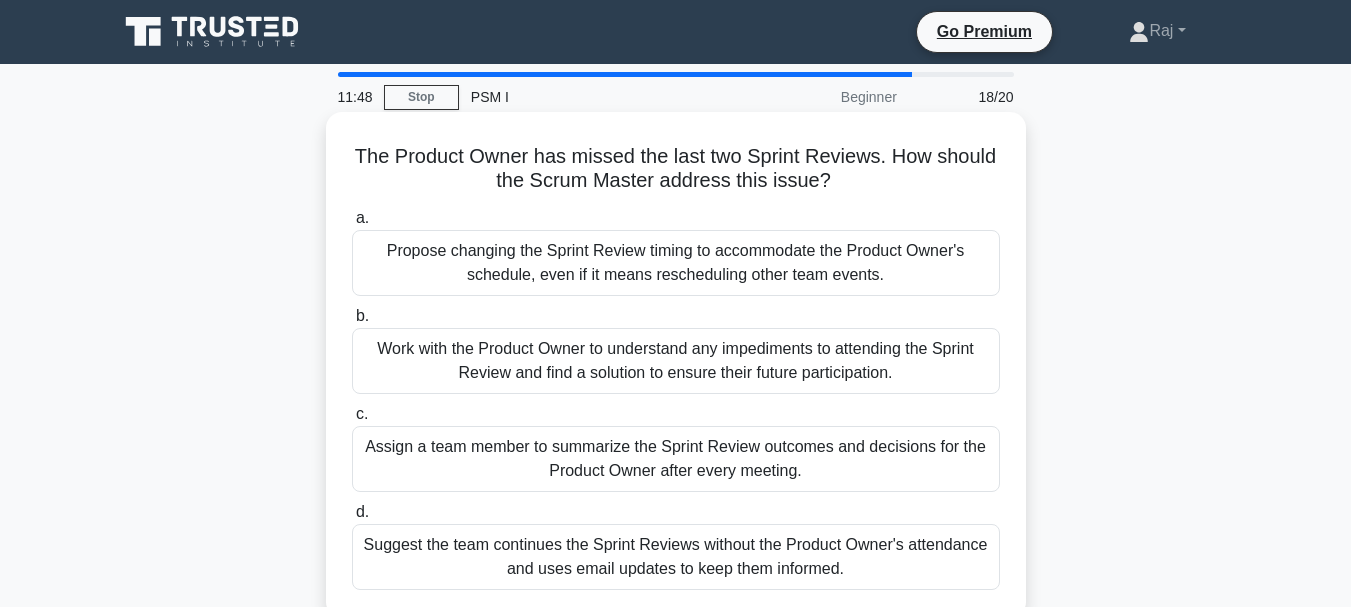drag, startPoint x: 810, startPoint y: 349, endPoint x: 722, endPoint y: 345, distance: 88.09086 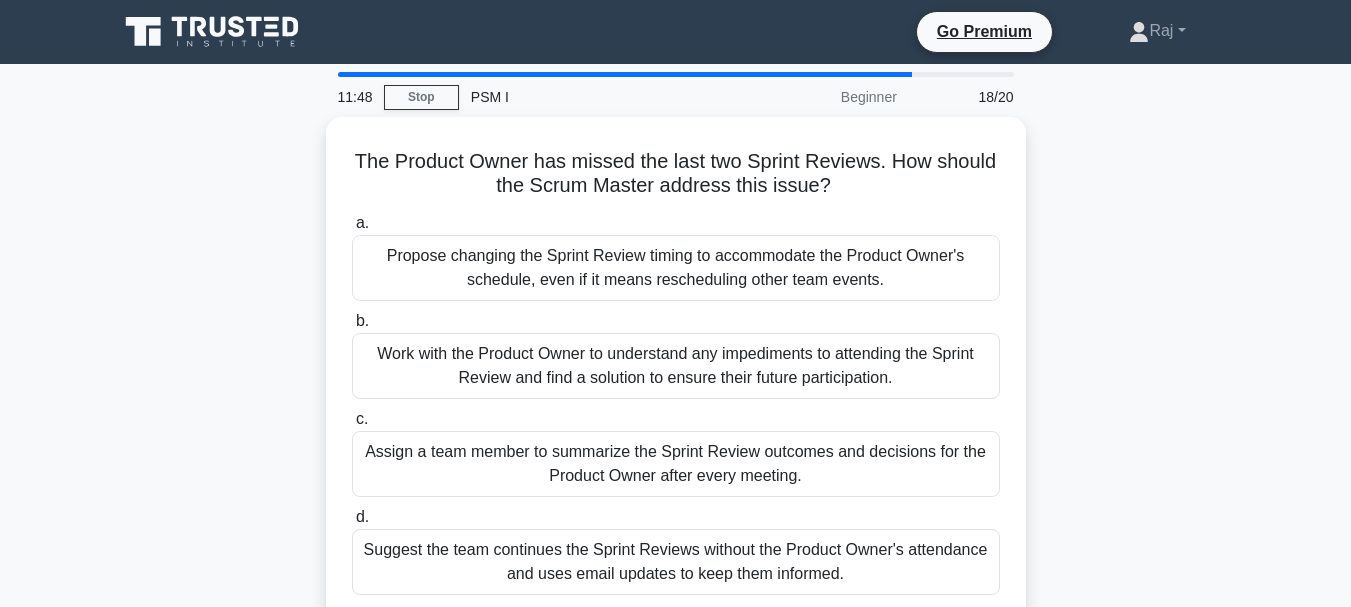 copy on "impediments" 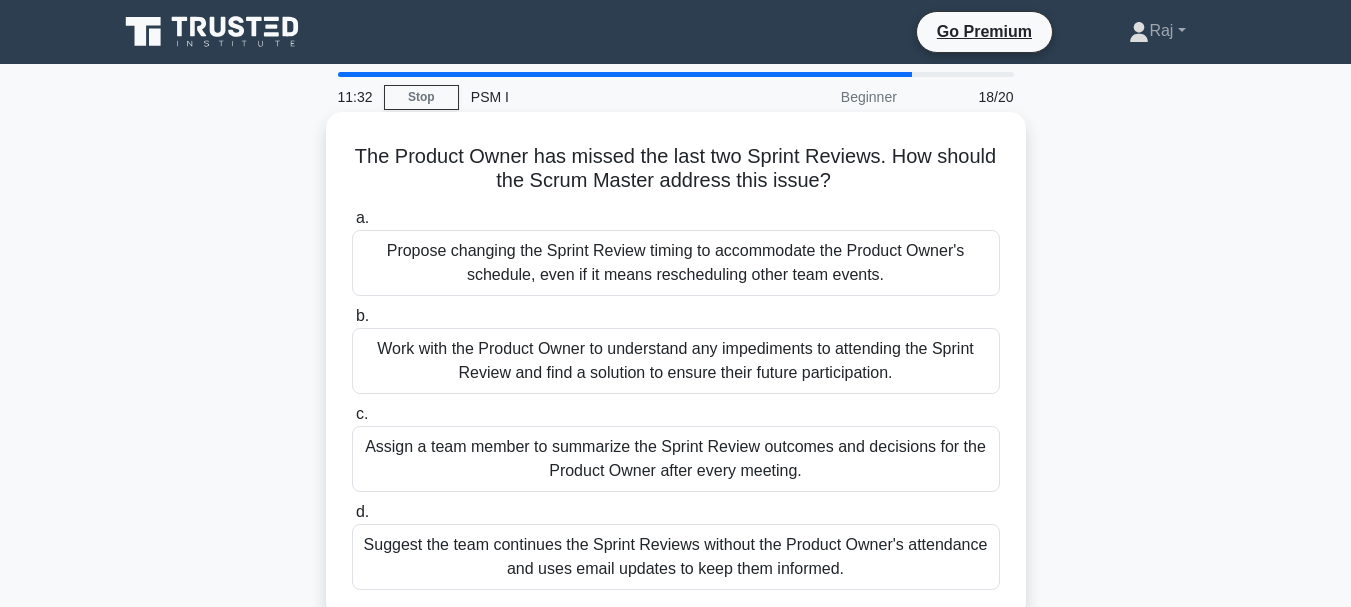 click on "Work with the Product Owner to understand any impediments to attending the Sprint Review and find a solution to ensure their future participation." at bounding box center (676, 361) 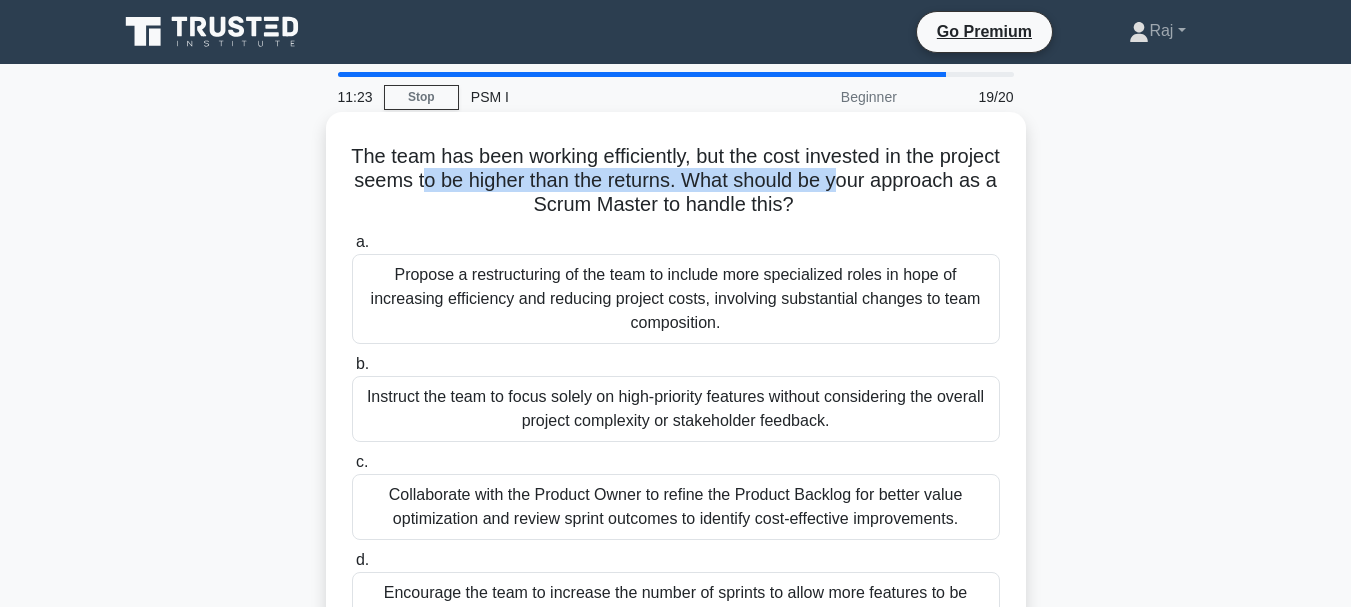 drag, startPoint x: 515, startPoint y: 174, endPoint x: 944, endPoint y: 192, distance: 429.37744 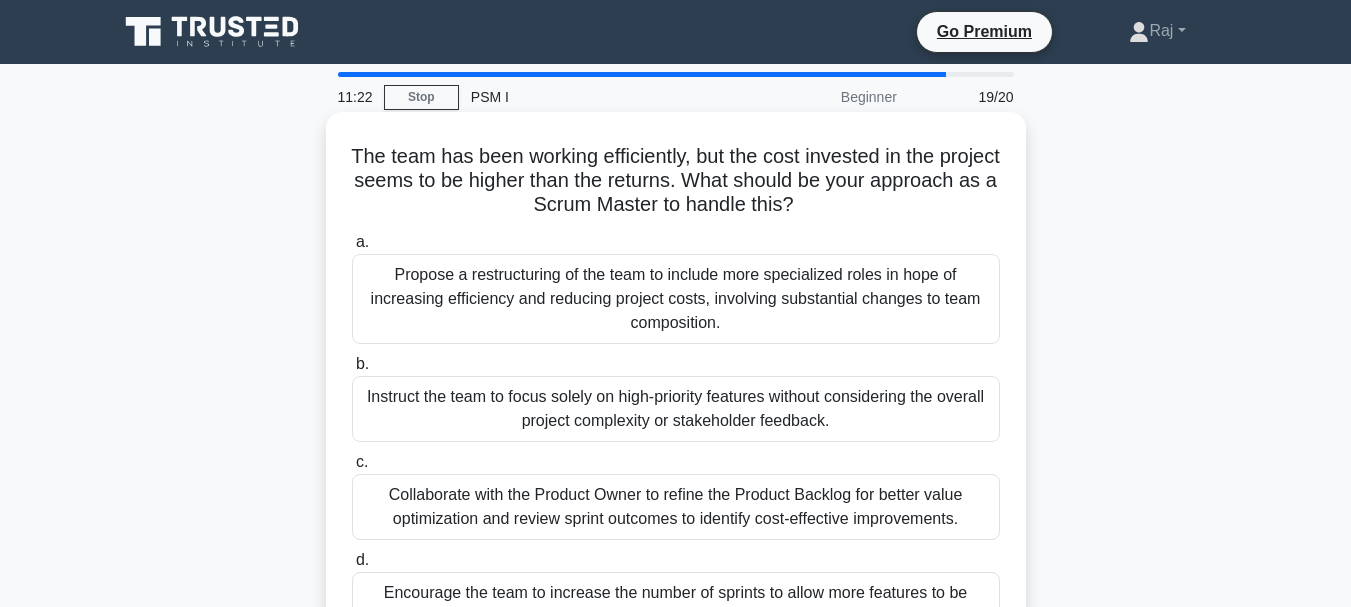 click on "The team has been working efficiently, but the cost invested in the project seems to be higher than the returns. What should be your approach as a Scrum Master to handle this?
.spinner_0XTQ{transform-origin:center;animation:spinner_y6GP .75s linear infinite}@keyframes spinner_y6GP{100%{transform:rotate(360deg)}}" at bounding box center [676, 181] 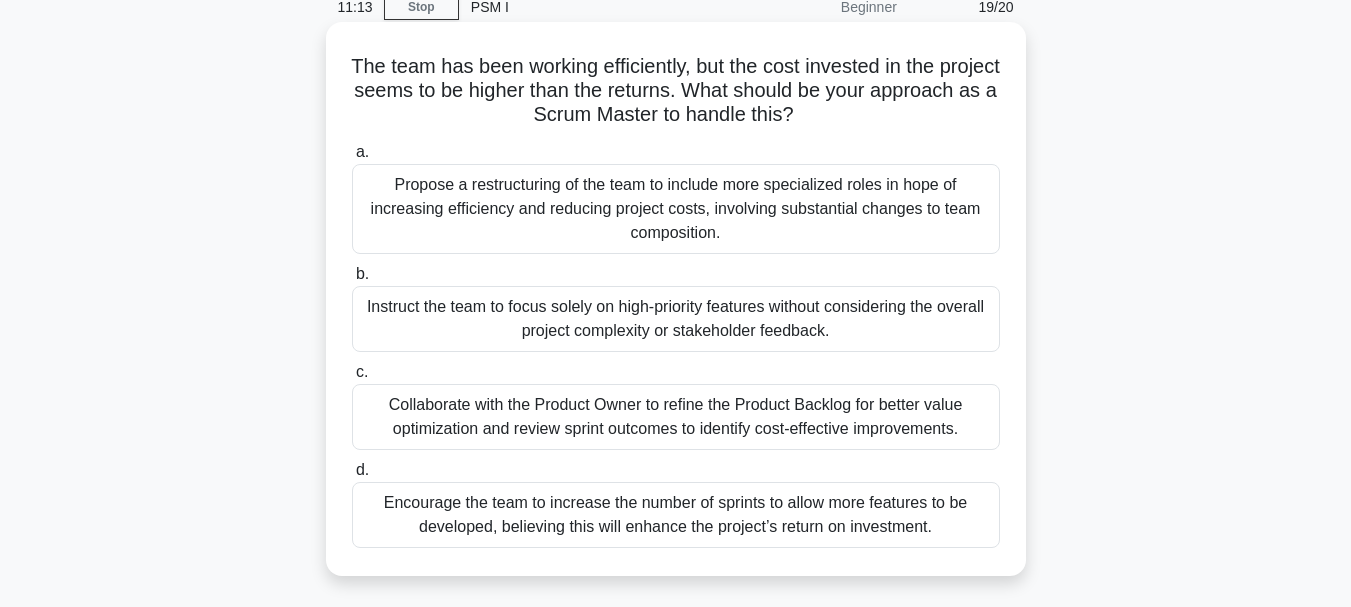 scroll, scrollTop: 200, scrollLeft: 0, axis: vertical 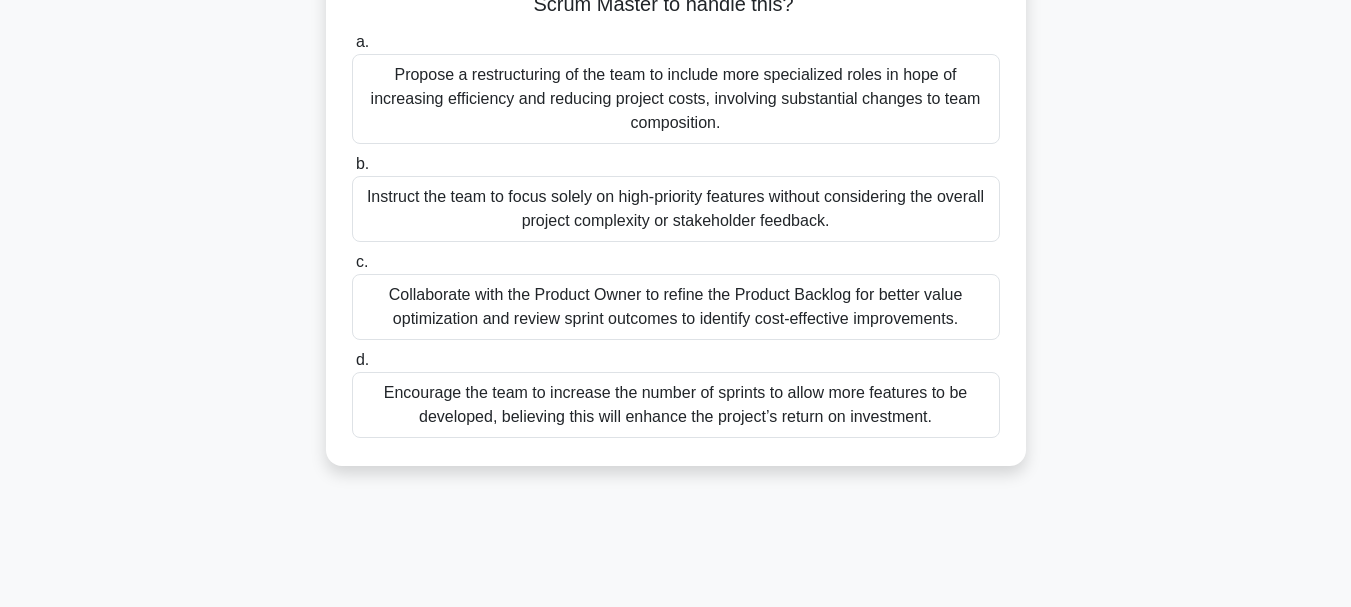 click on "Collaborate with the Product Owner to refine the Product Backlog for better value optimization and review sprint outcomes to identify cost-effective improvements." at bounding box center (676, 307) 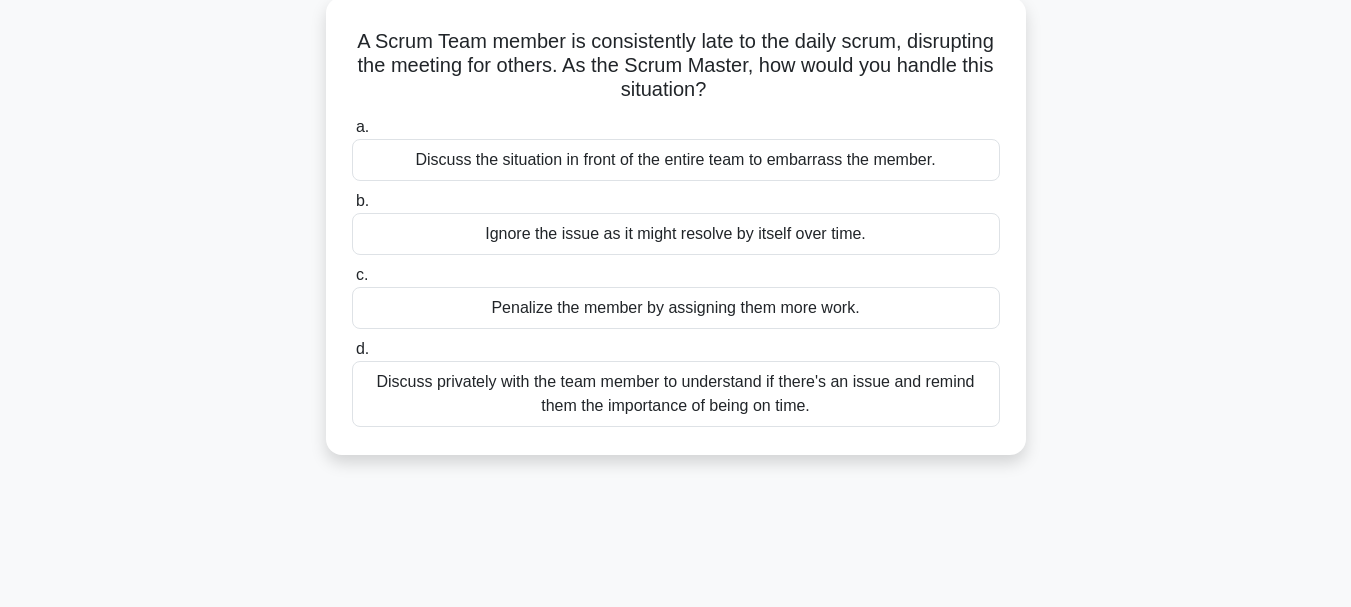 scroll, scrollTop: 0, scrollLeft: 0, axis: both 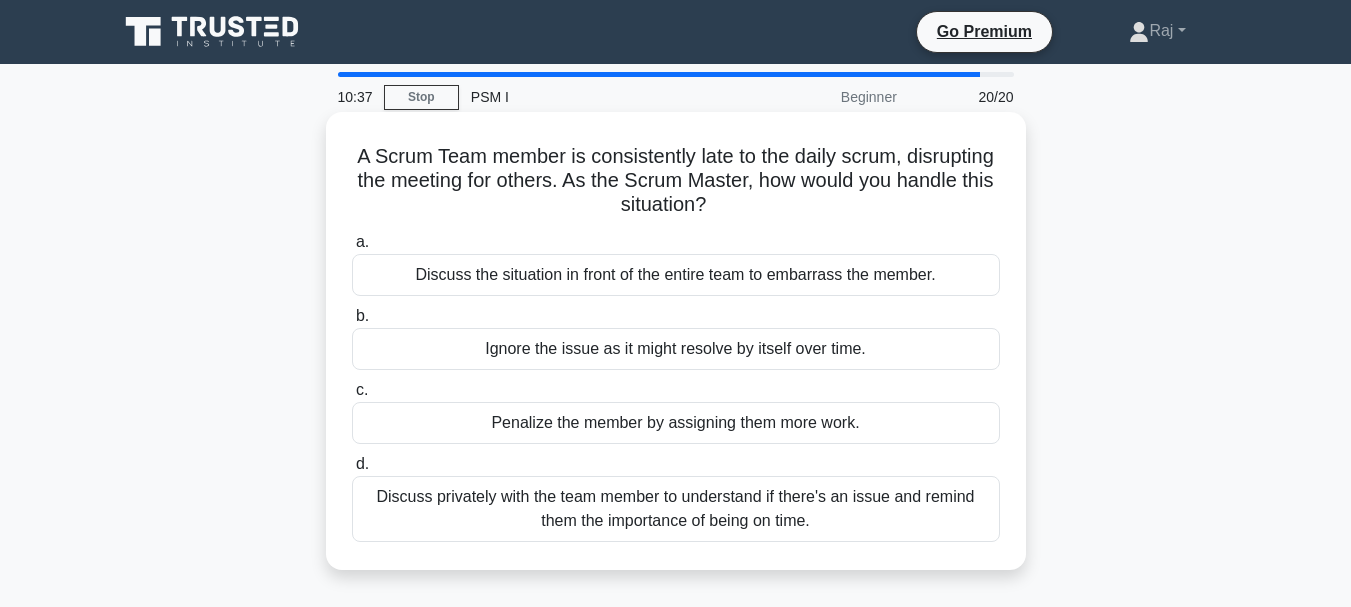 drag, startPoint x: 546, startPoint y: 423, endPoint x: 490, endPoint y: 429, distance: 56.32051 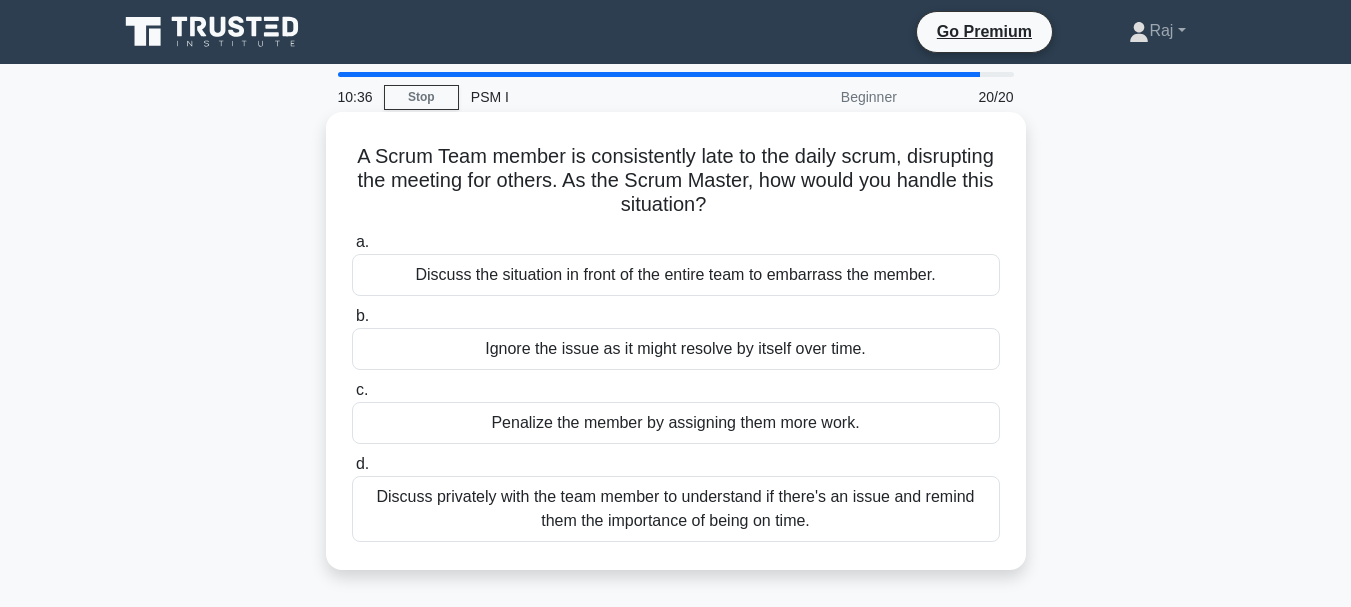 copy on "Penalize" 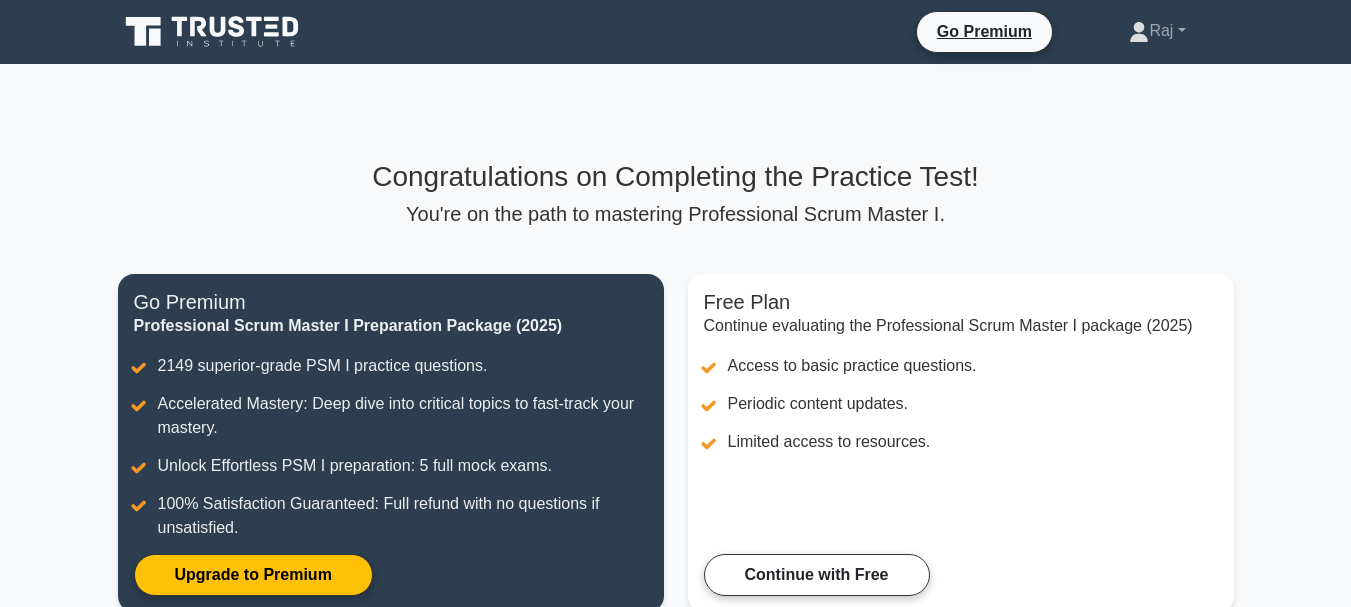 scroll, scrollTop: 0, scrollLeft: 0, axis: both 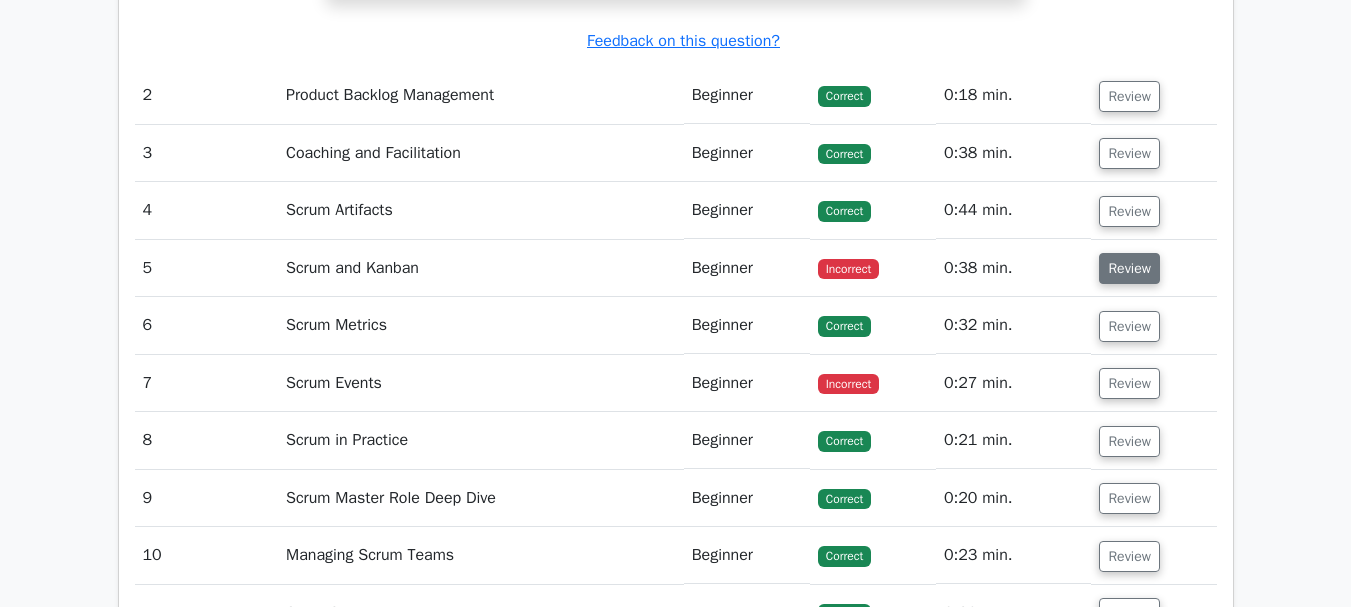 click on "Review" at bounding box center [1129, 268] 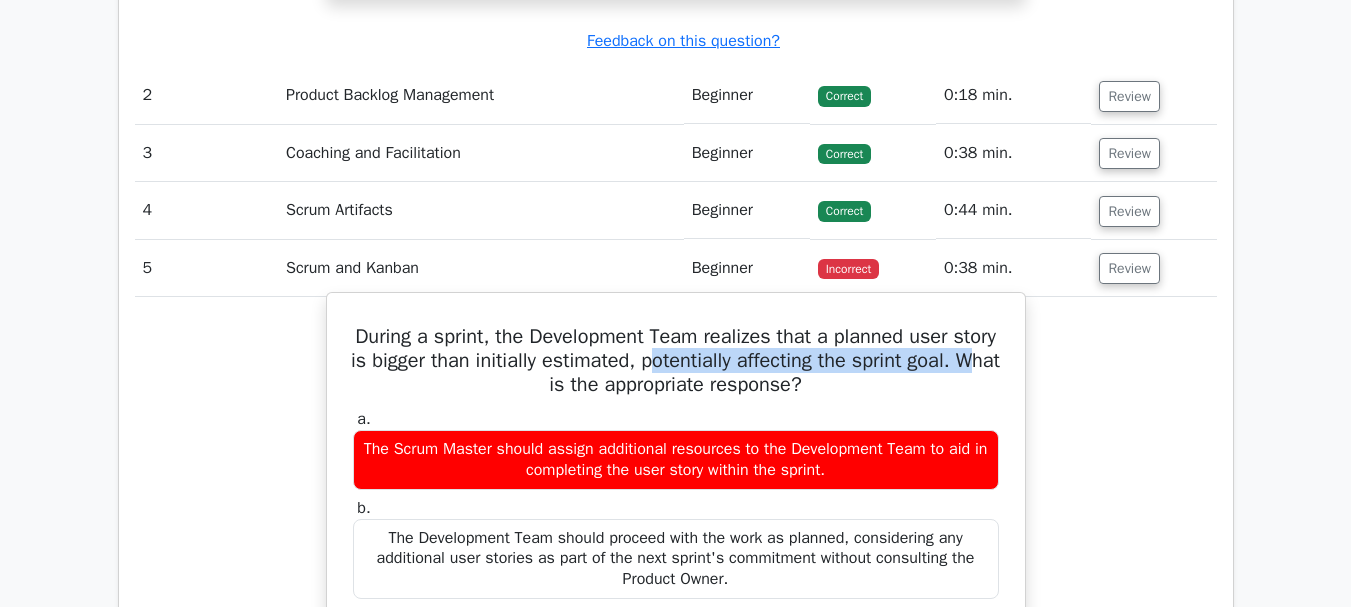 drag, startPoint x: 566, startPoint y: 382, endPoint x: 728, endPoint y: 374, distance: 162.19742 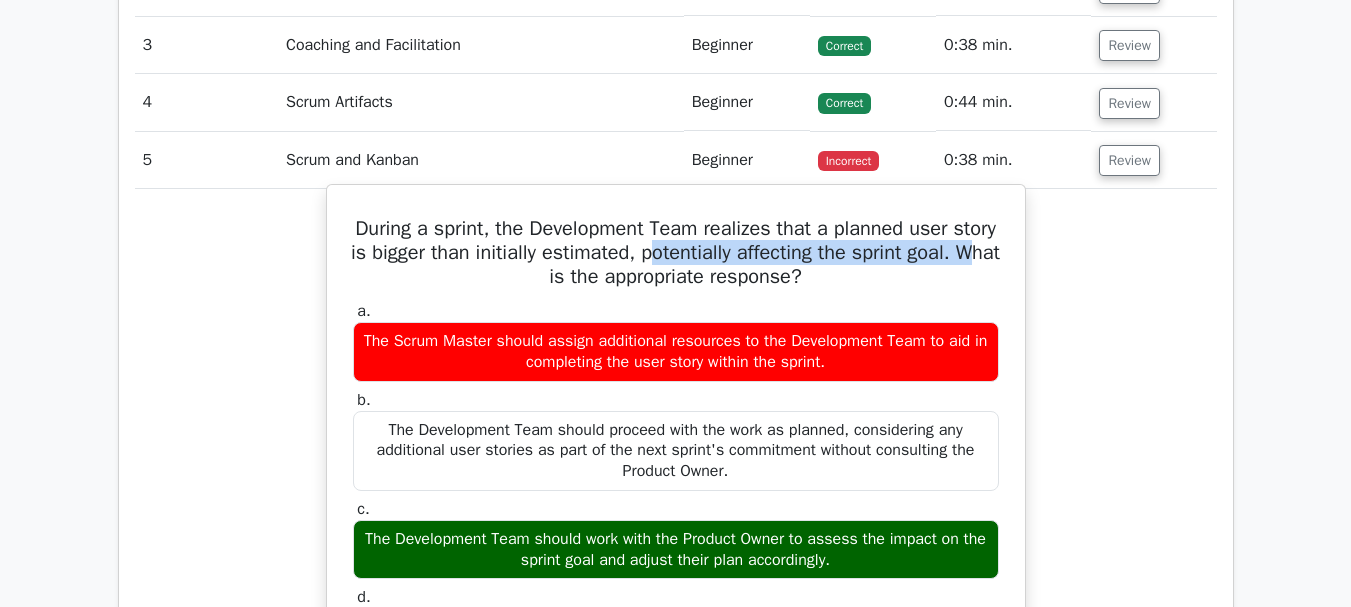 scroll, scrollTop: 3100, scrollLeft: 0, axis: vertical 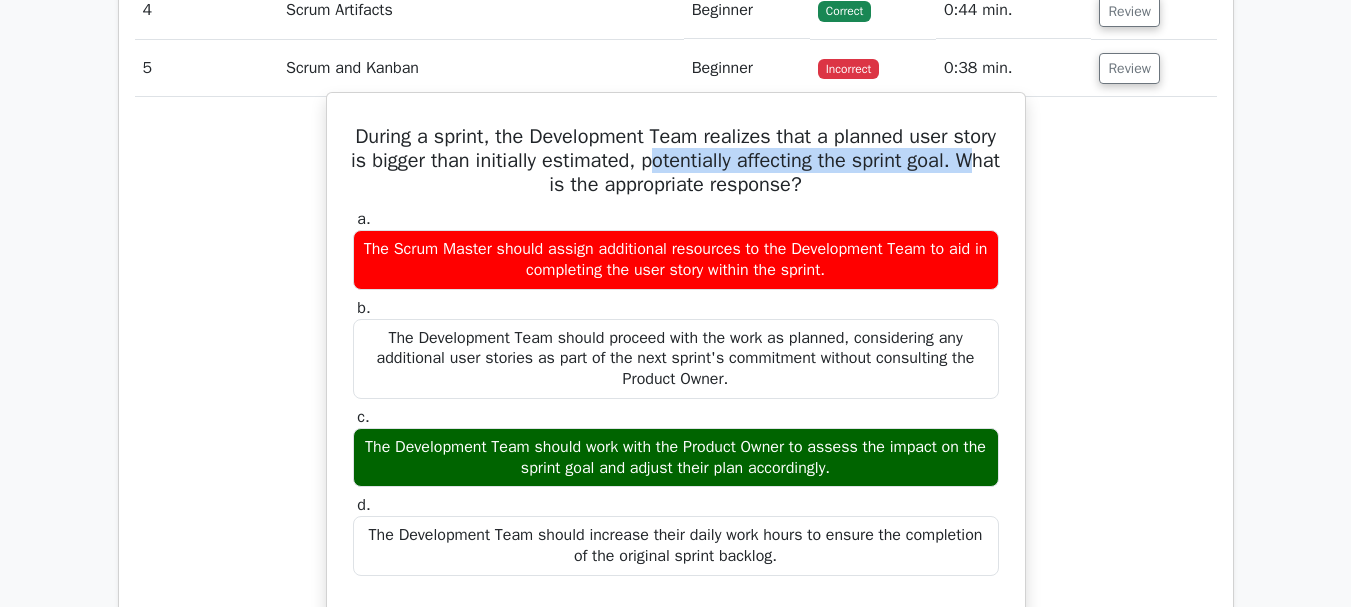 drag, startPoint x: 840, startPoint y: 266, endPoint x: 399, endPoint y: 248, distance: 441.3672 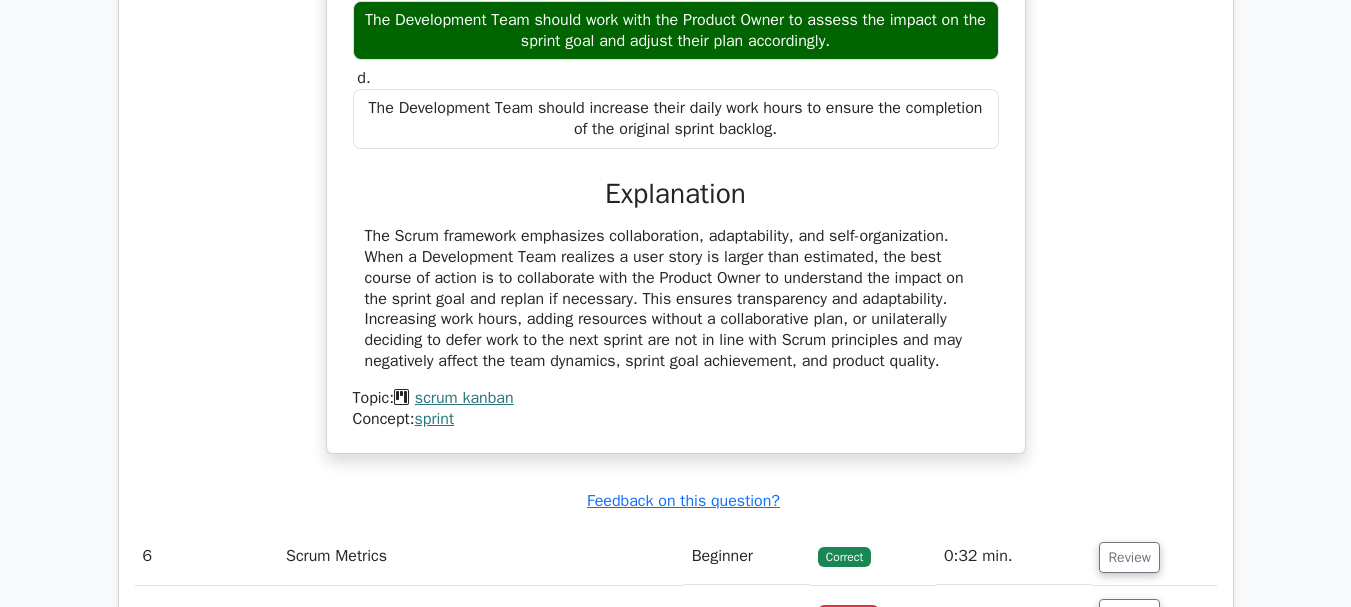 scroll, scrollTop: 3700, scrollLeft: 0, axis: vertical 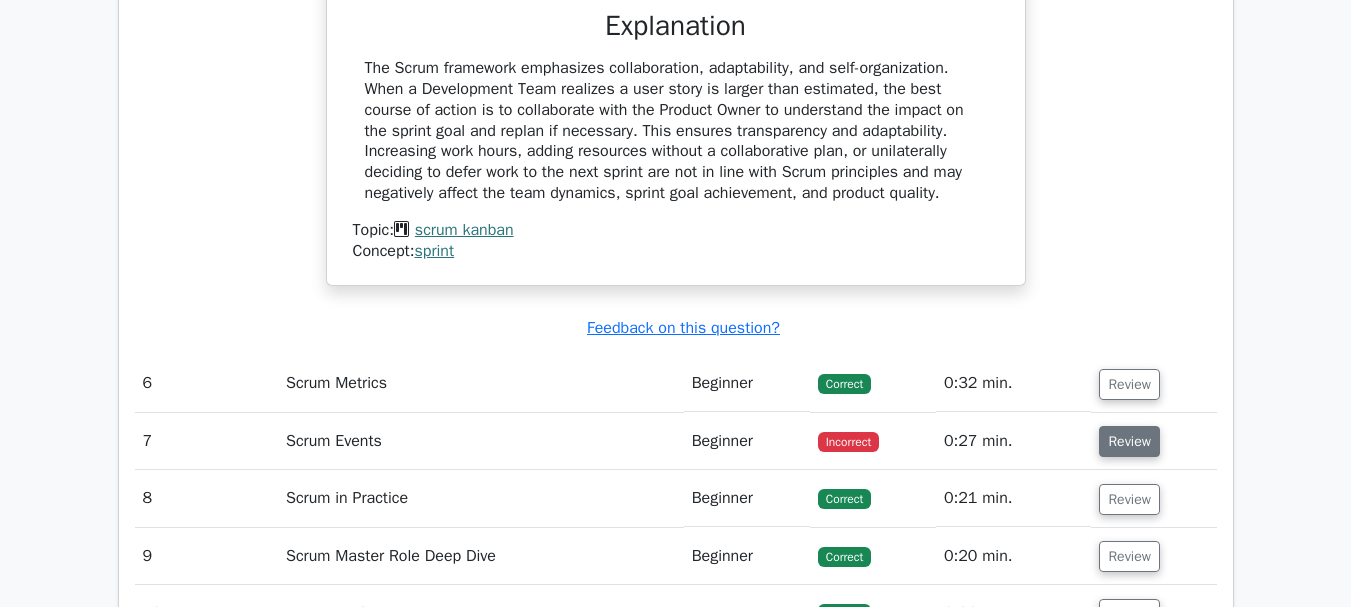 click on "Review" at bounding box center (1129, 441) 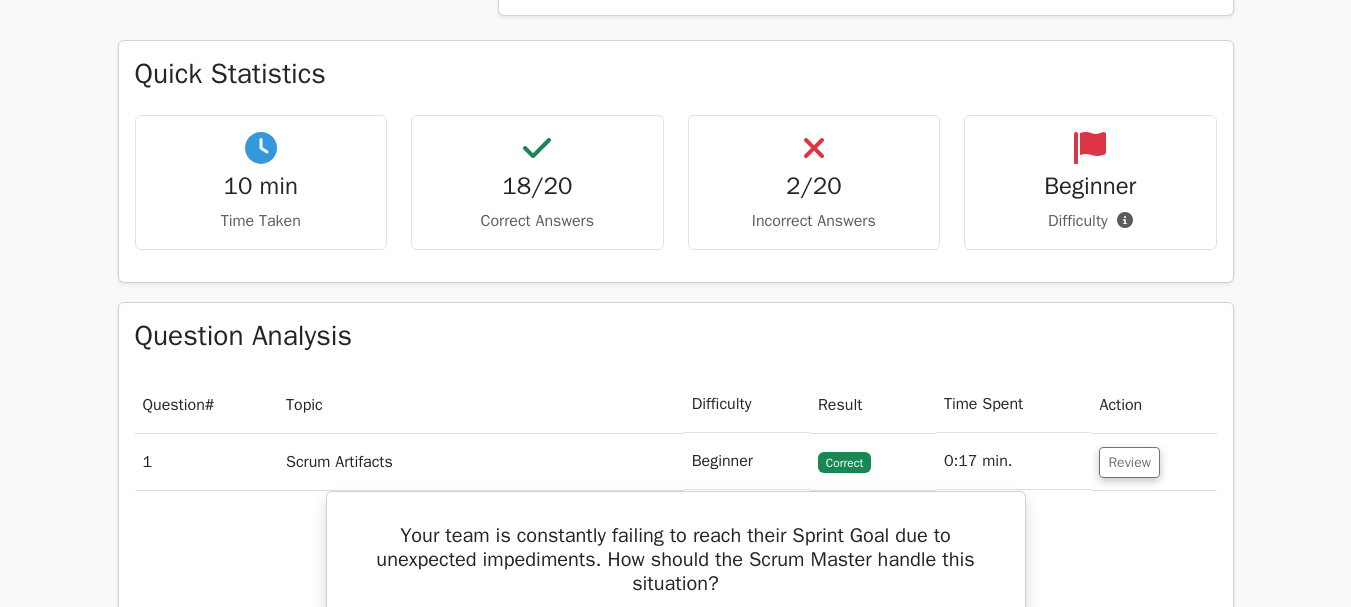 scroll, scrollTop: 1500, scrollLeft: 0, axis: vertical 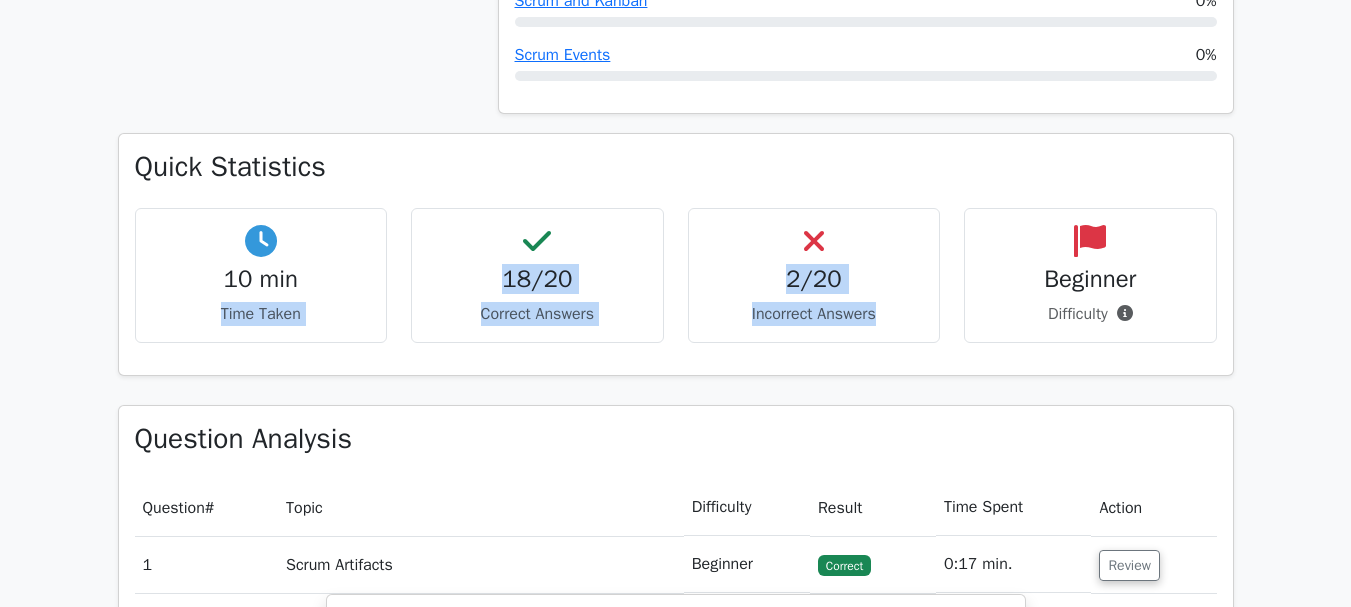 drag, startPoint x: 877, startPoint y: 310, endPoint x: 180, endPoint y: 347, distance: 697.9814 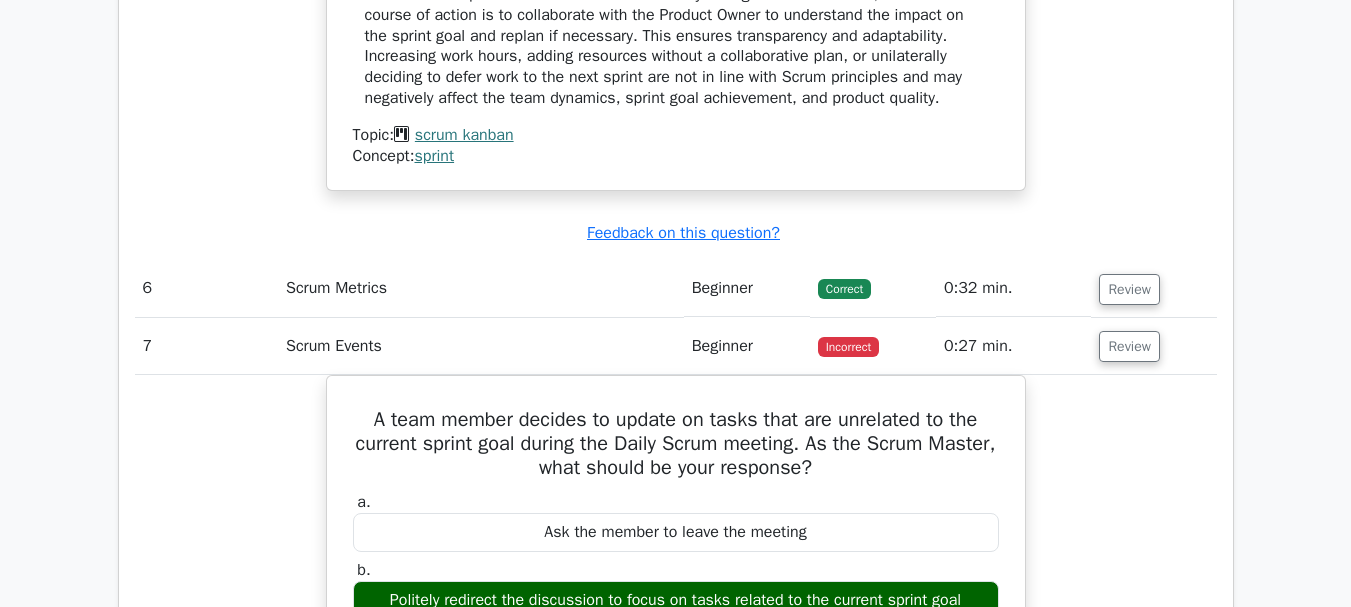 scroll, scrollTop: 3900, scrollLeft: 0, axis: vertical 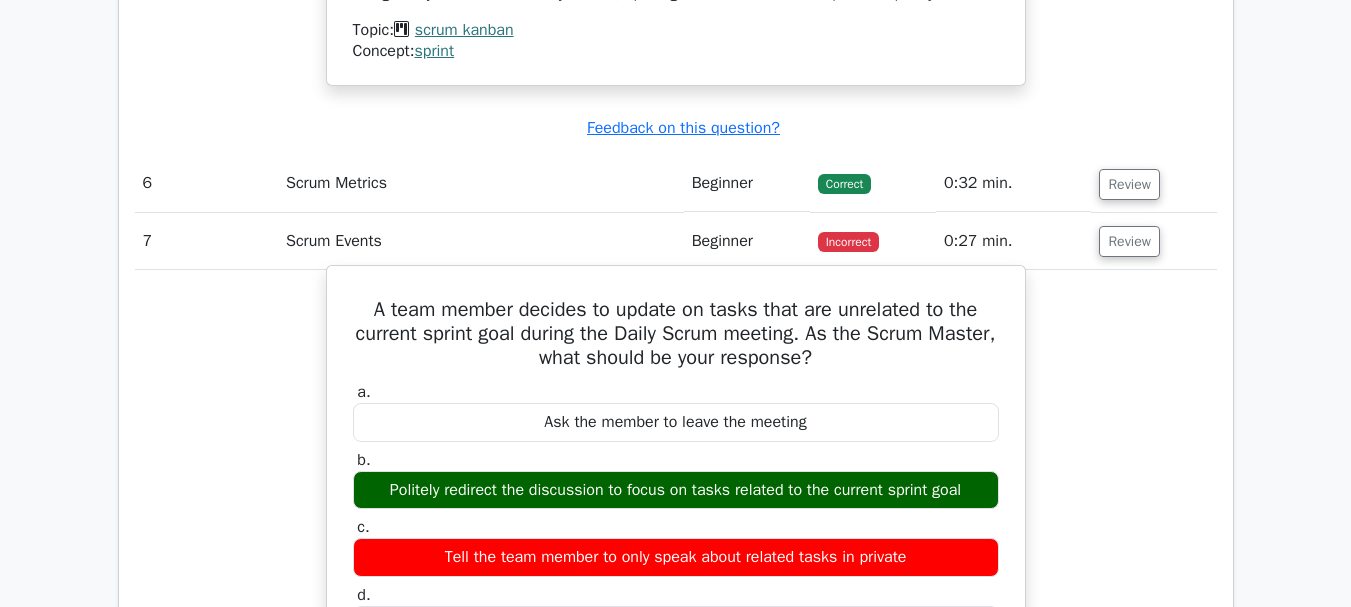 drag, startPoint x: 705, startPoint y: 488, endPoint x: 891, endPoint y: 471, distance: 186.77527 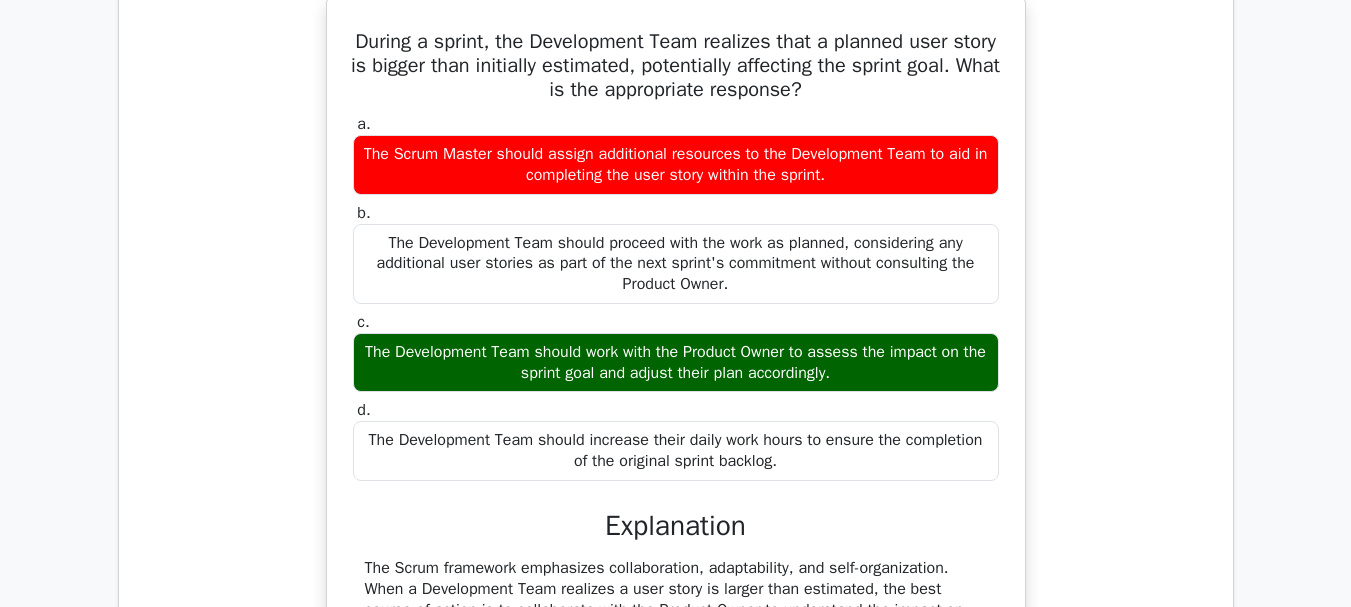 scroll, scrollTop: 3100, scrollLeft: 0, axis: vertical 